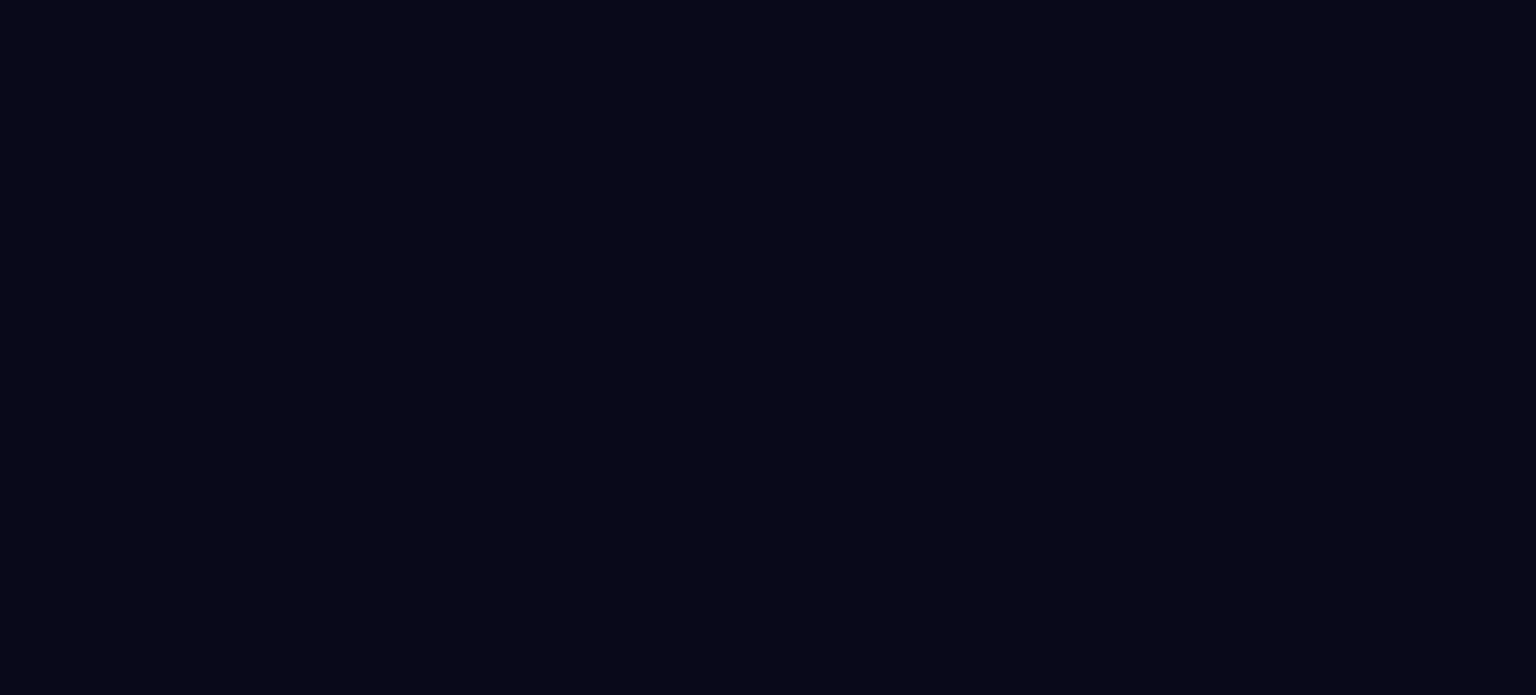 scroll, scrollTop: 0, scrollLeft: 0, axis: both 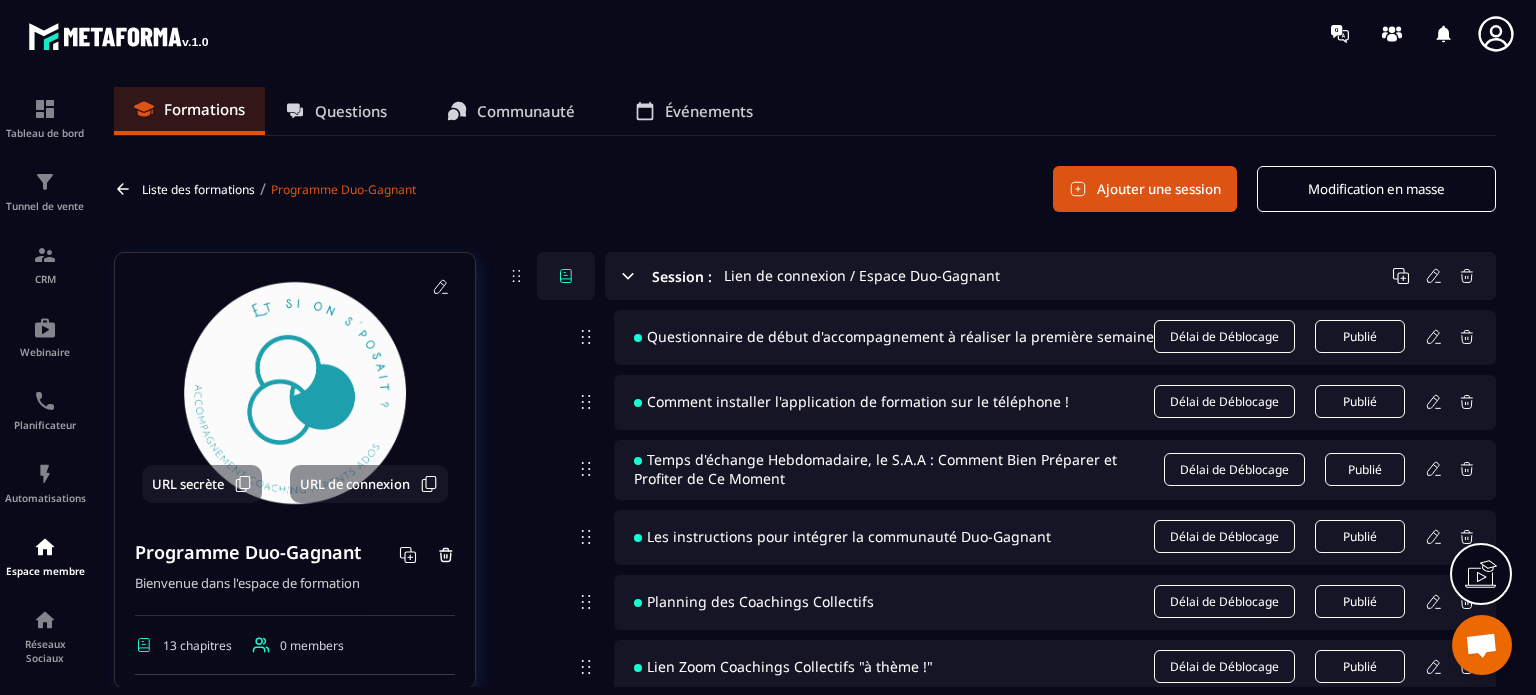 click on "Liste des formations / Programme Duo-Gagnant  Ajouter une session Modification en masse" at bounding box center (805, 189) 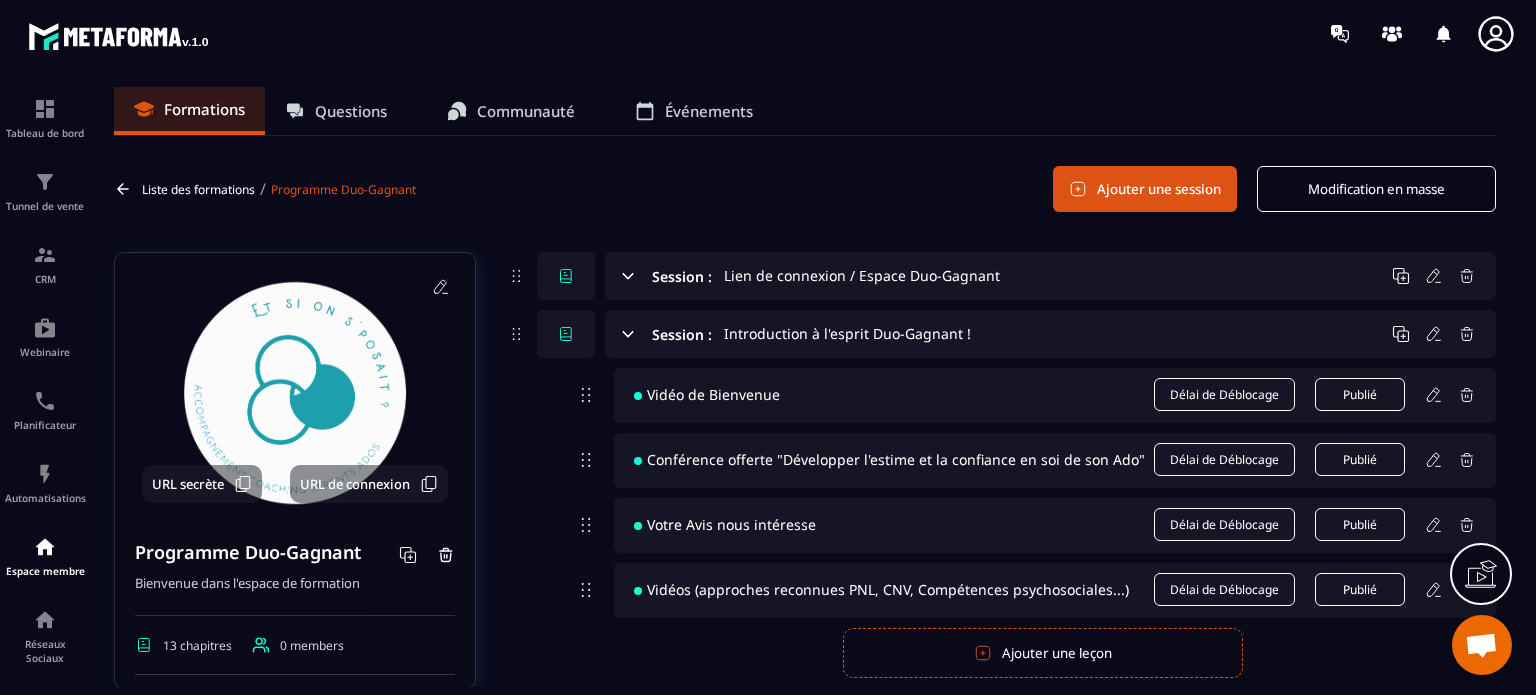 click 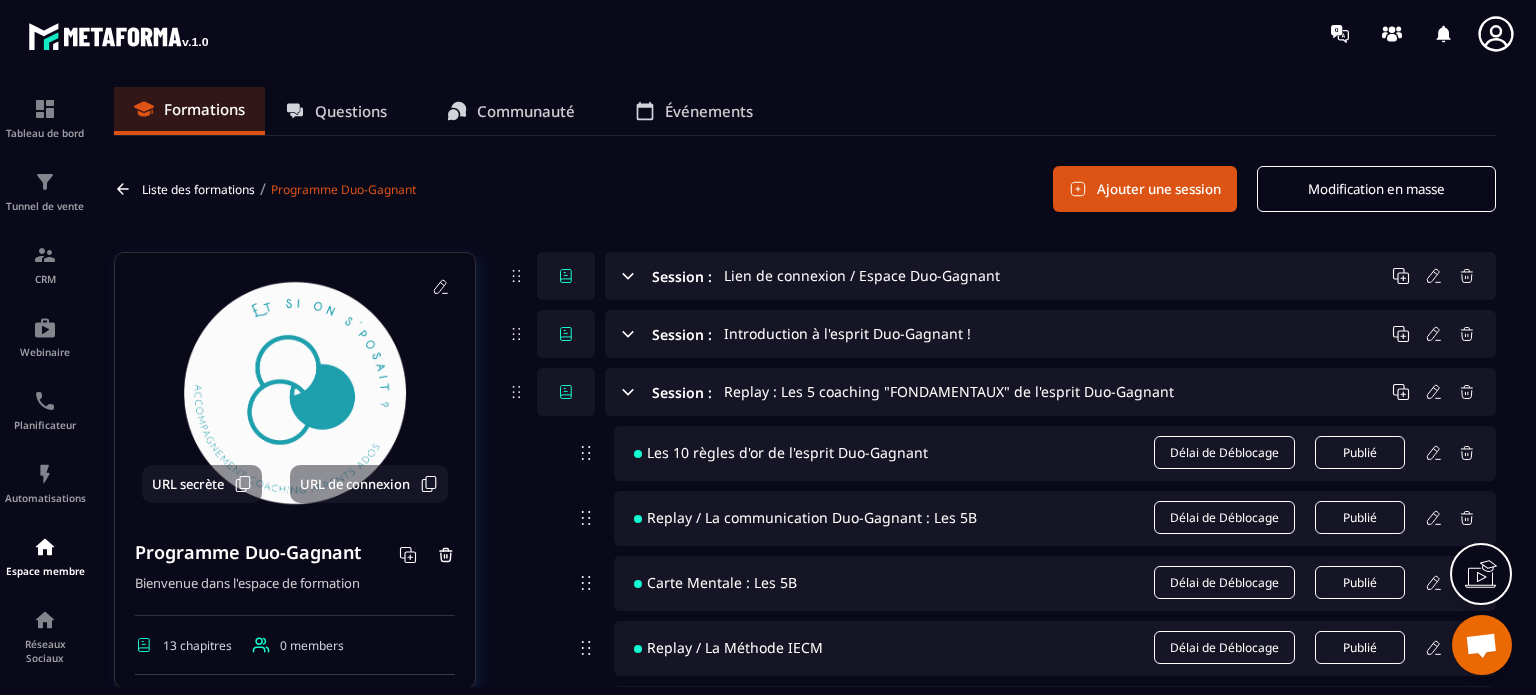 click 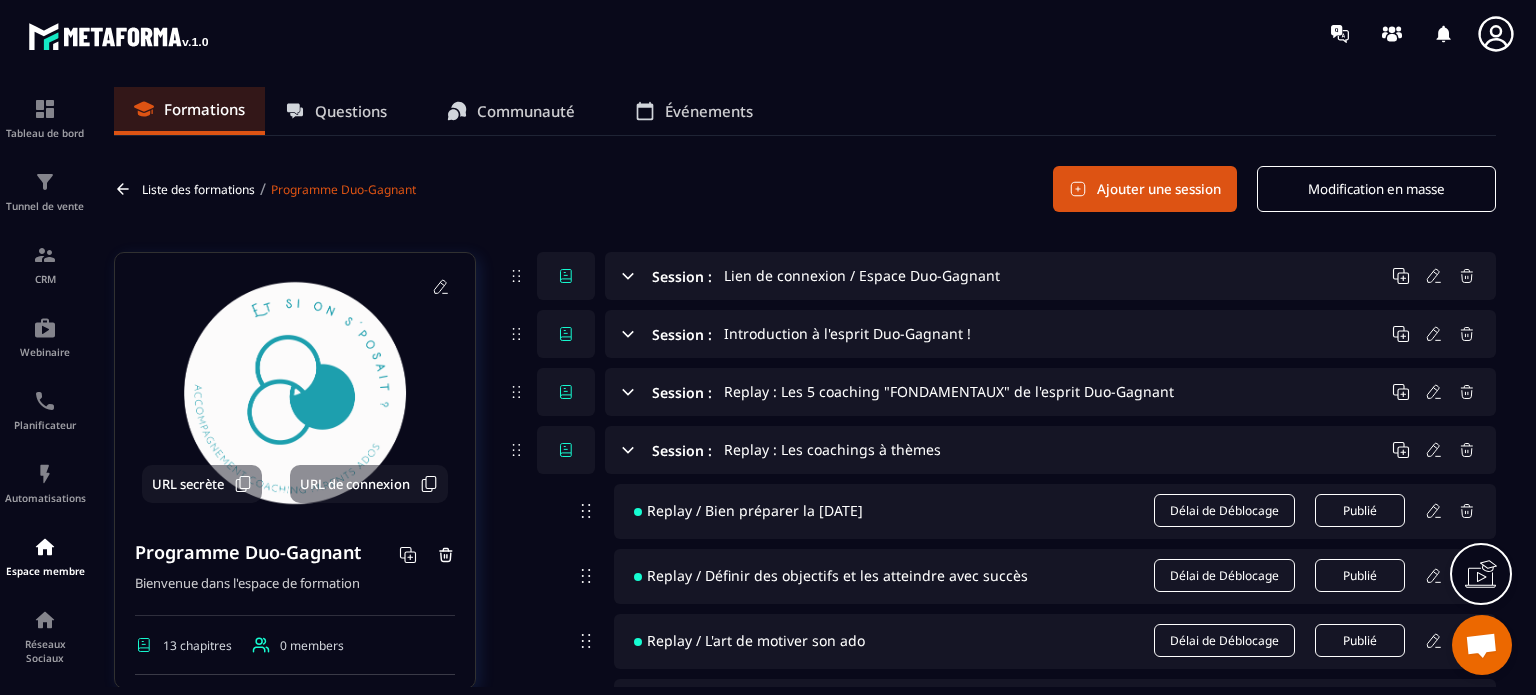 scroll, scrollTop: 40, scrollLeft: 0, axis: vertical 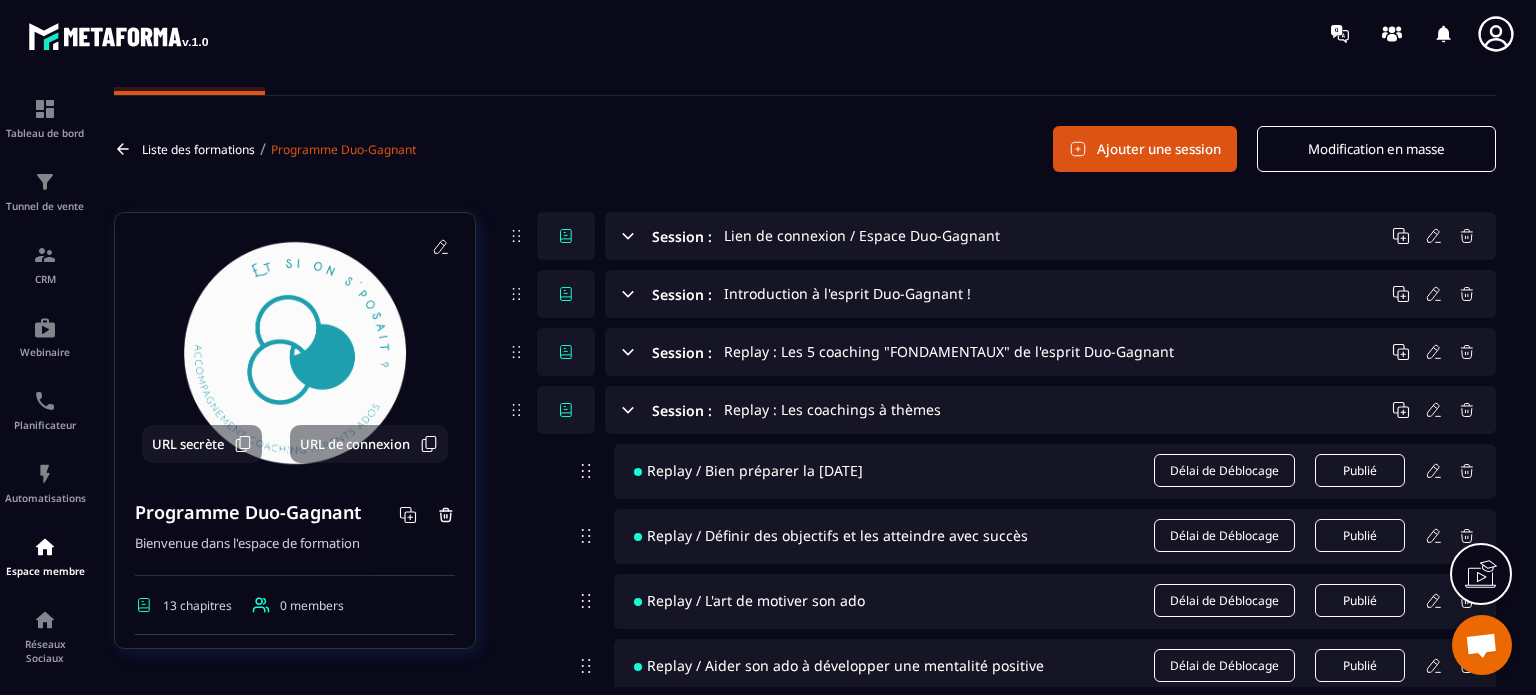click 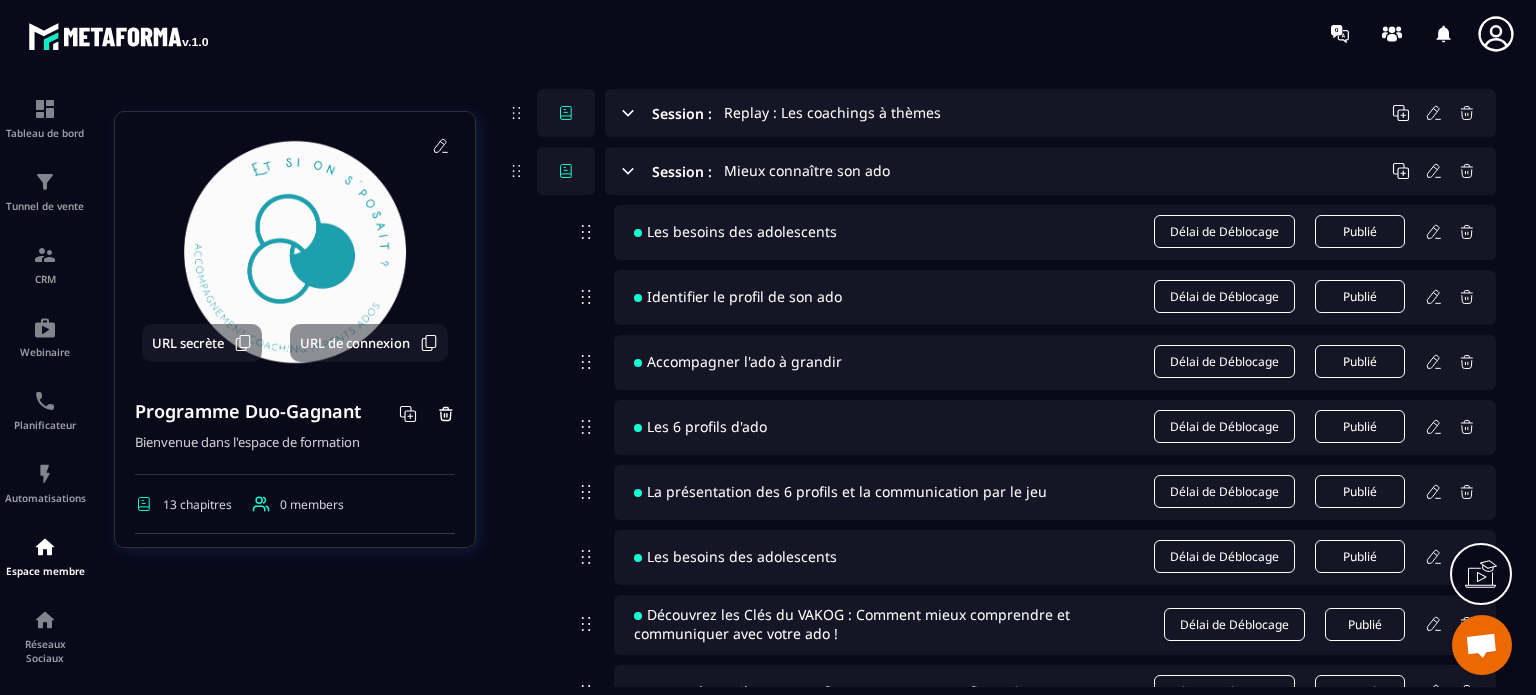 scroll, scrollTop: 400, scrollLeft: 0, axis: vertical 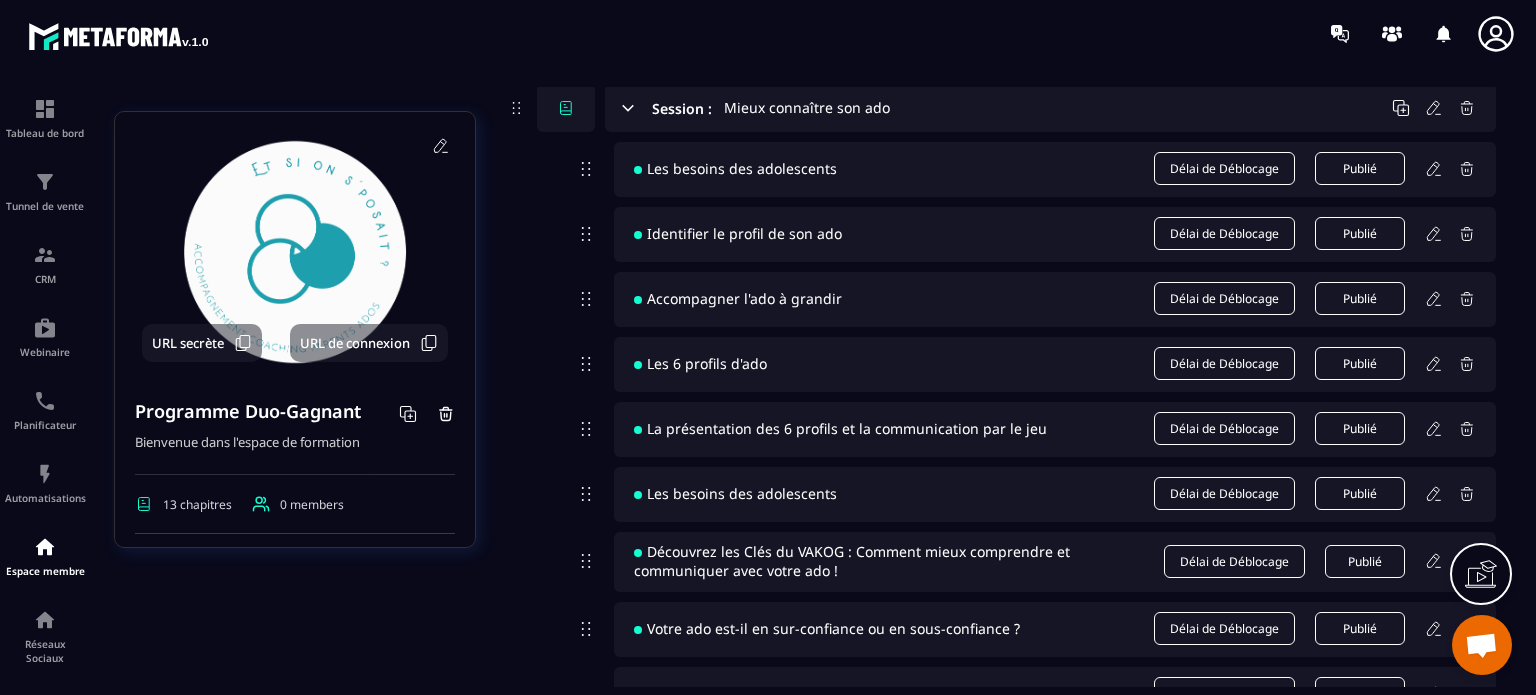 click on "Session : Mieux connaître son ado" at bounding box center [1050, 108] 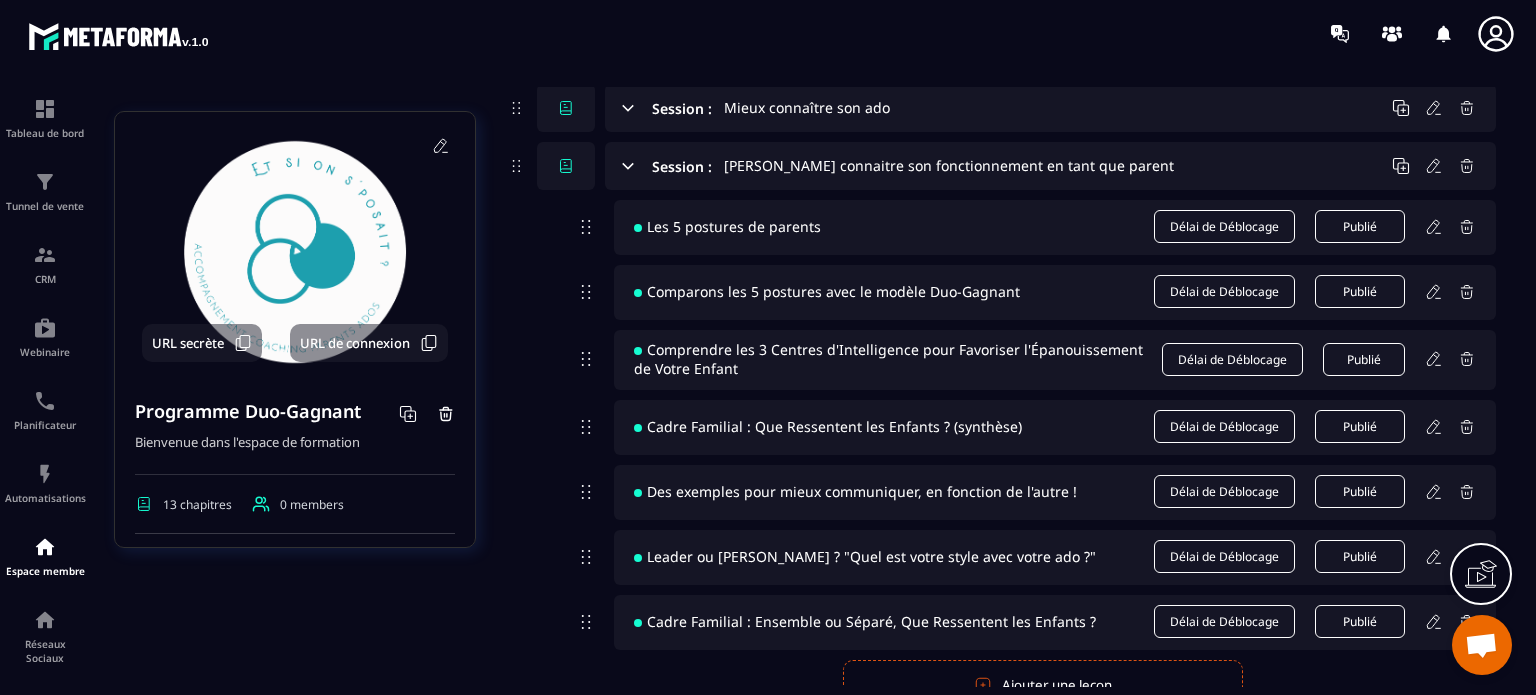 click 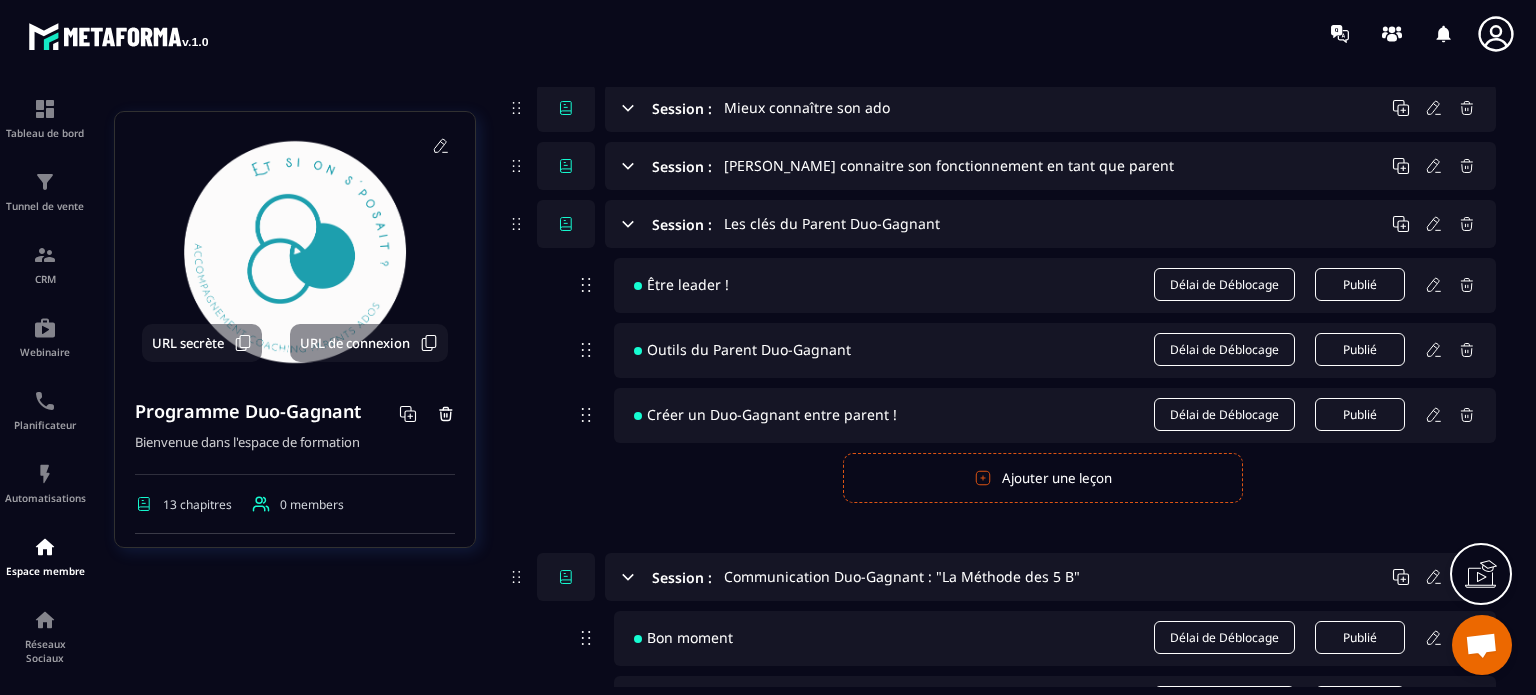 click 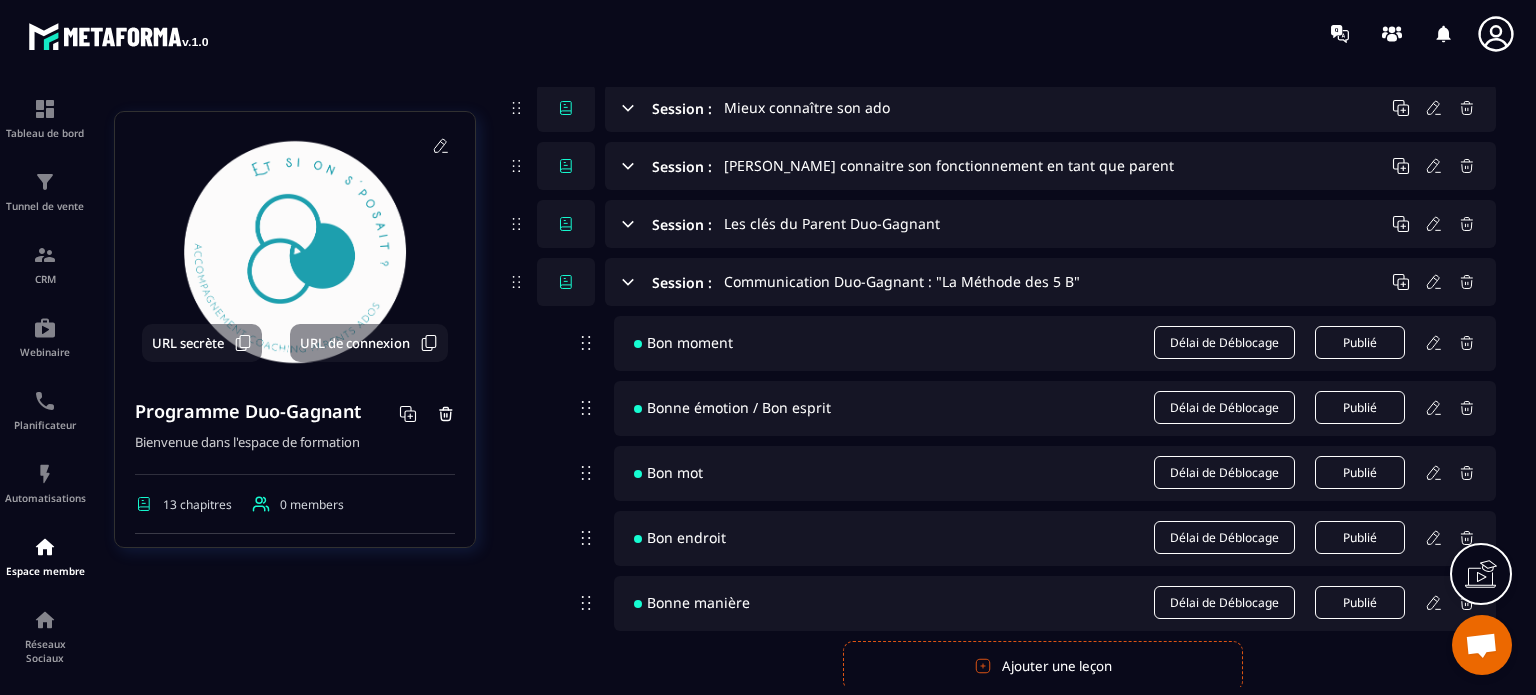 click 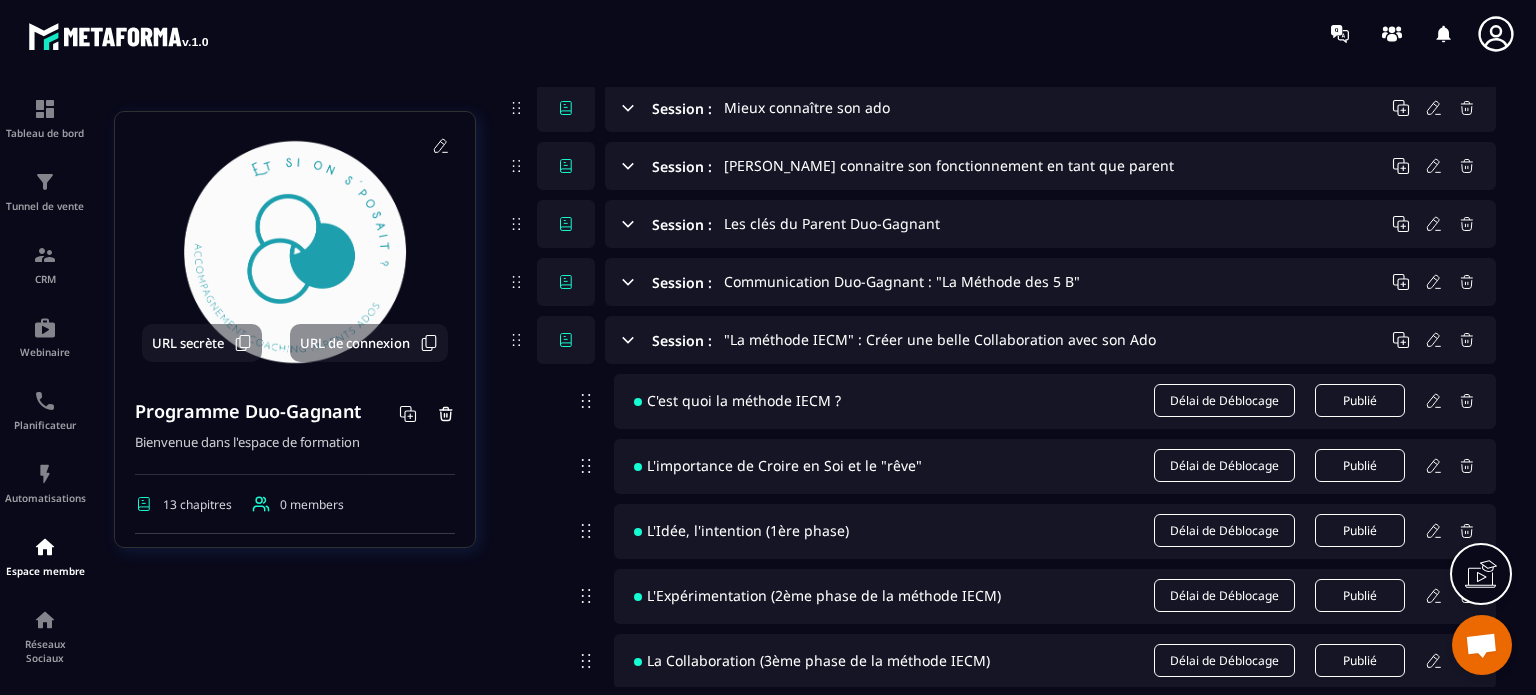click 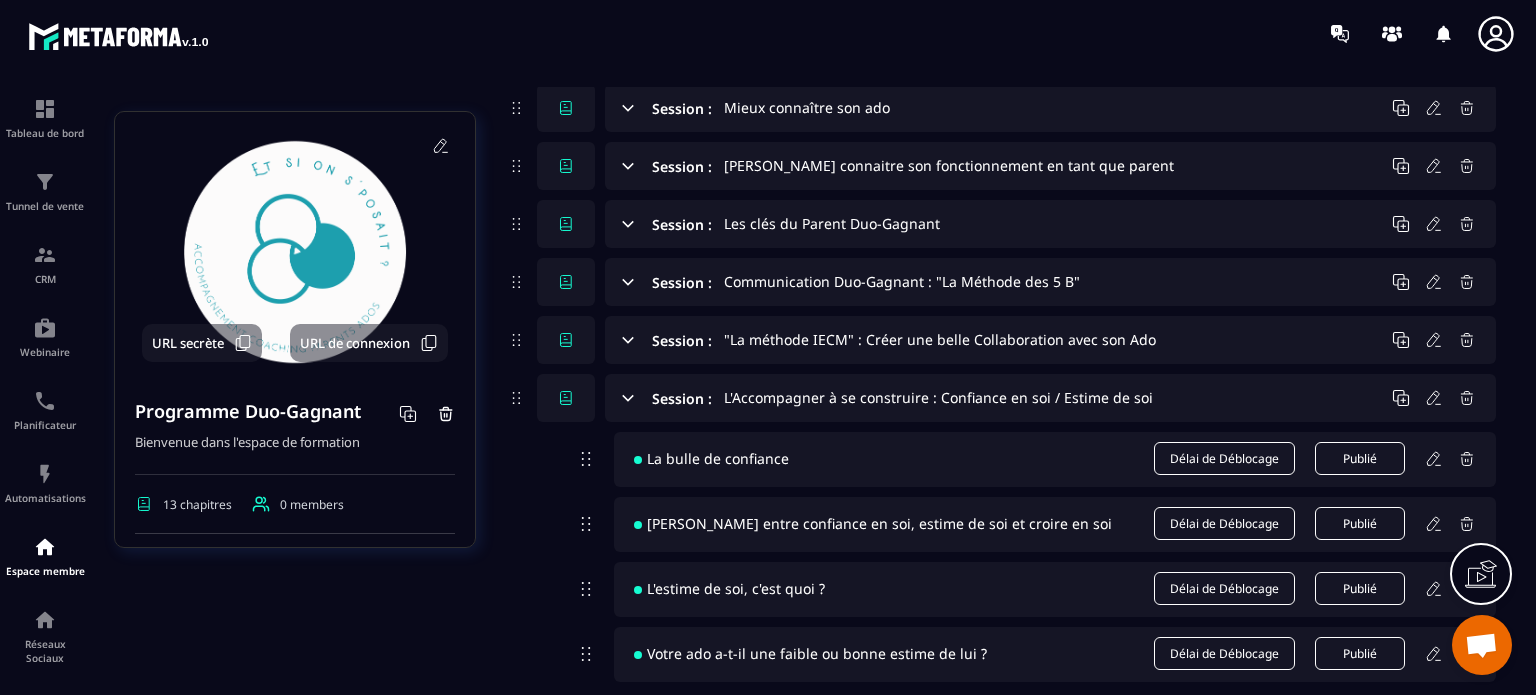 click 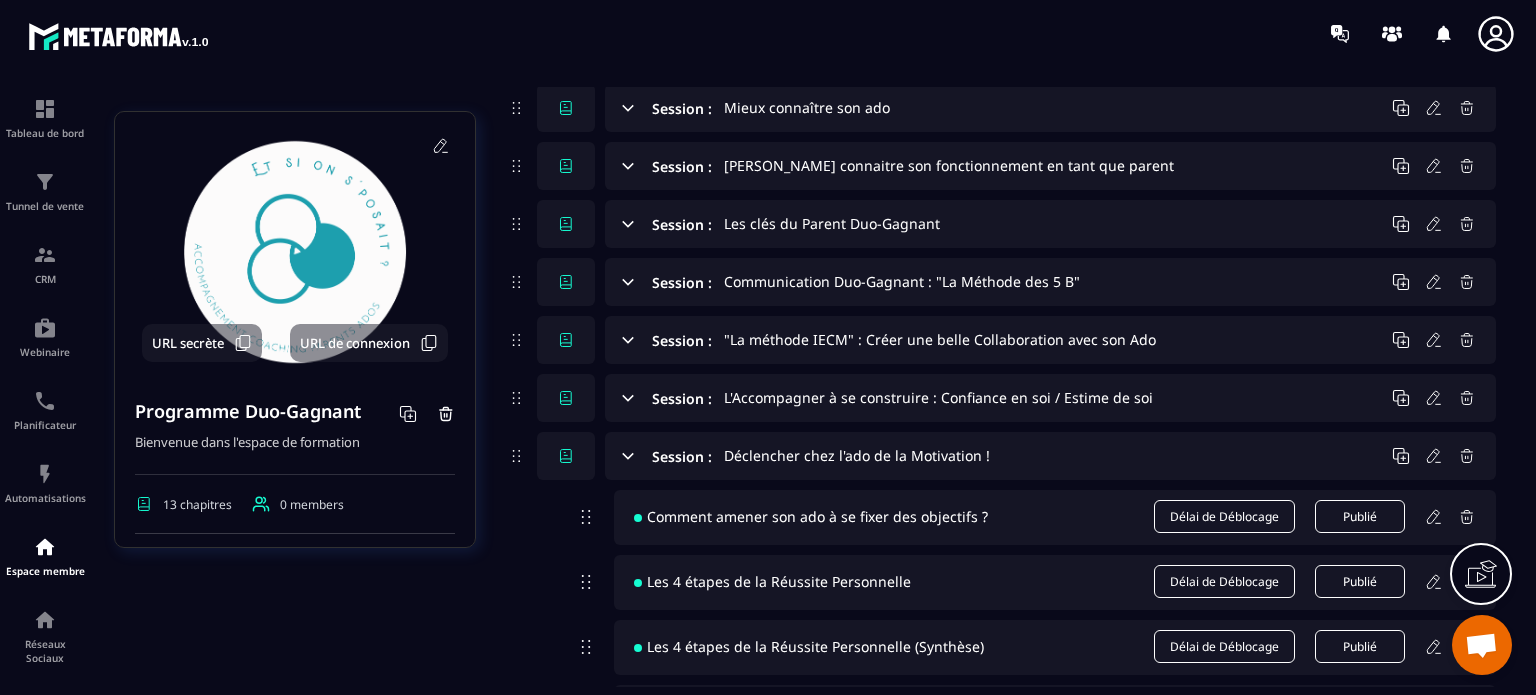 click 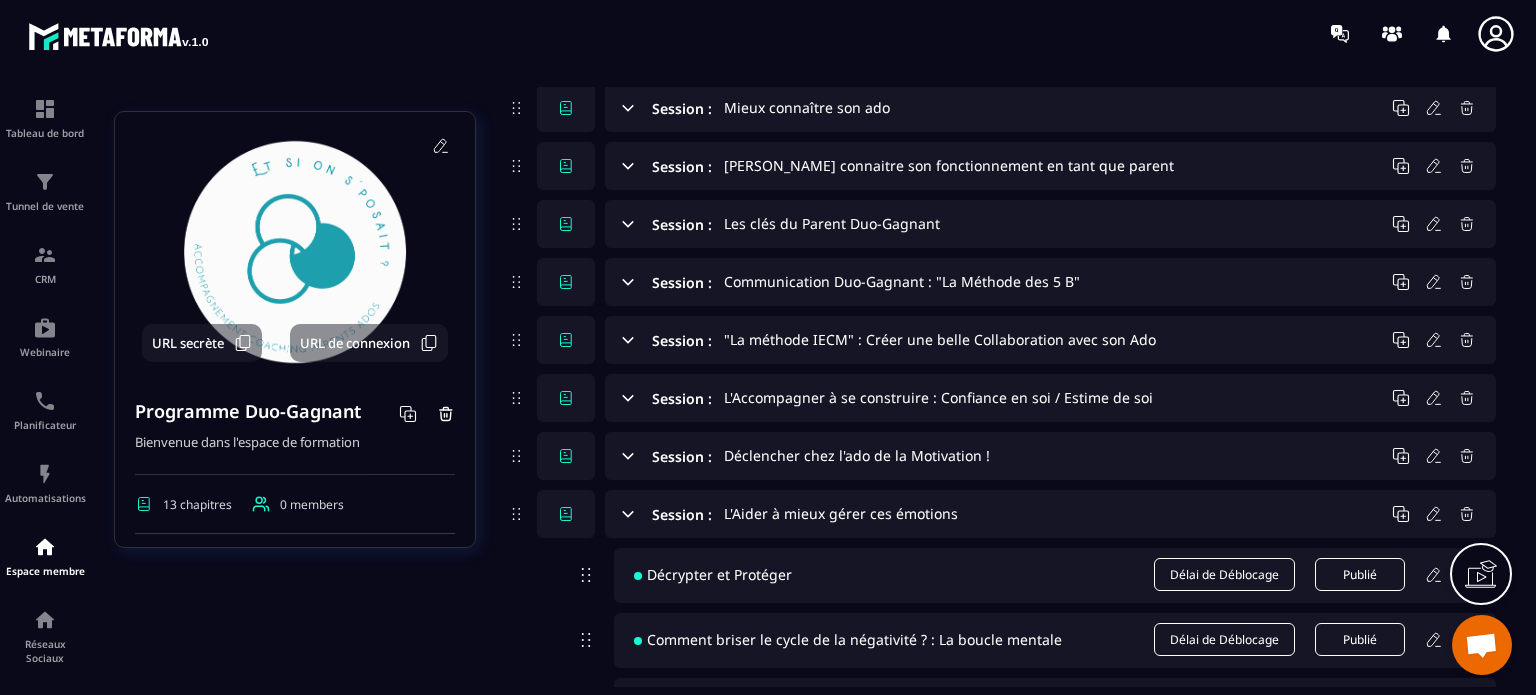 click 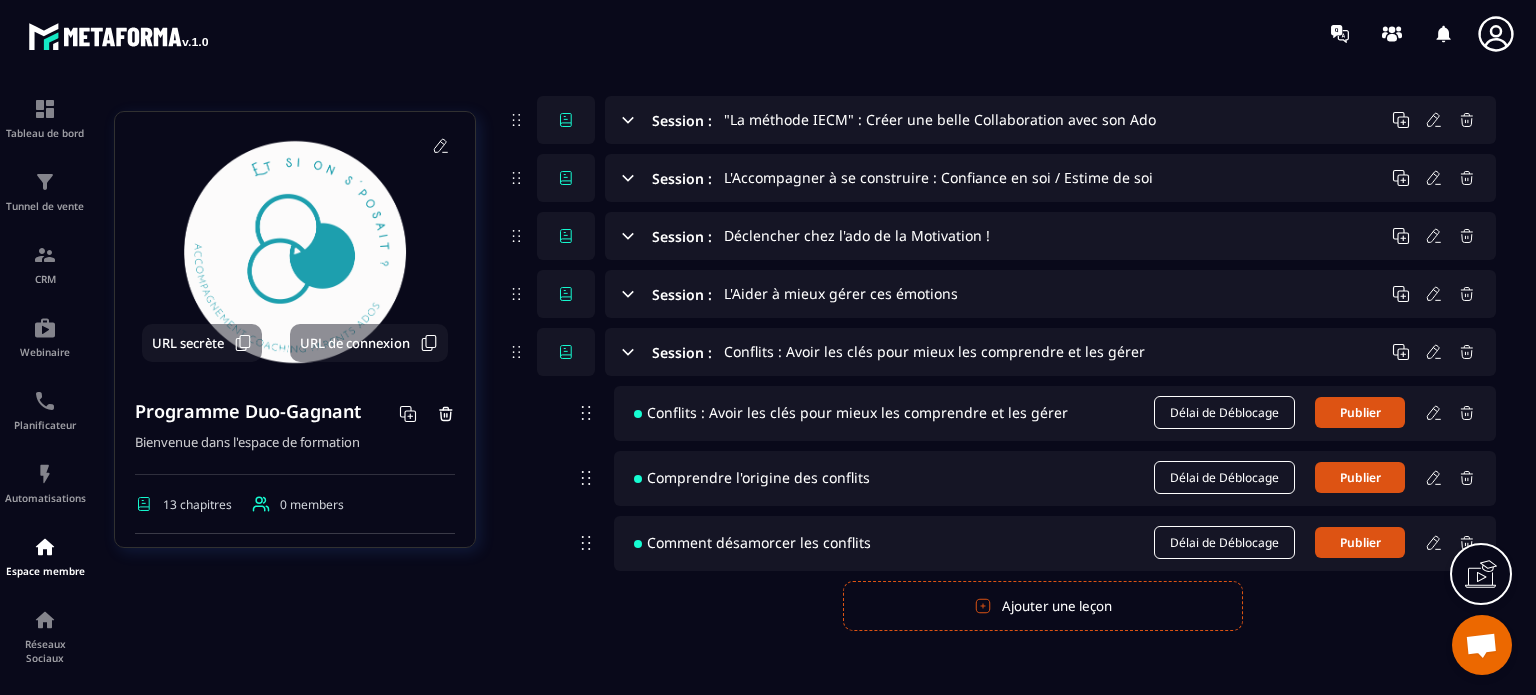 scroll, scrollTop: 630, scrollLeft: 0, axis: vertical 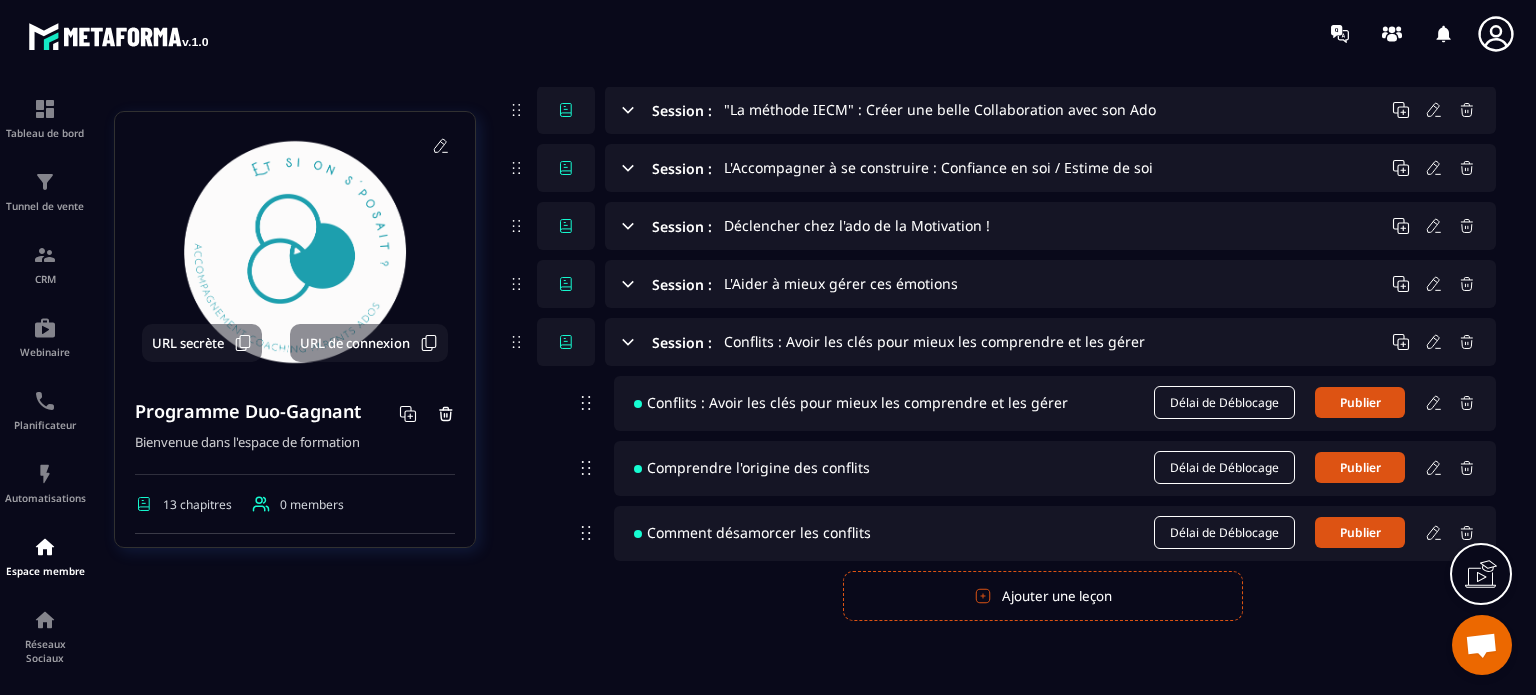 click 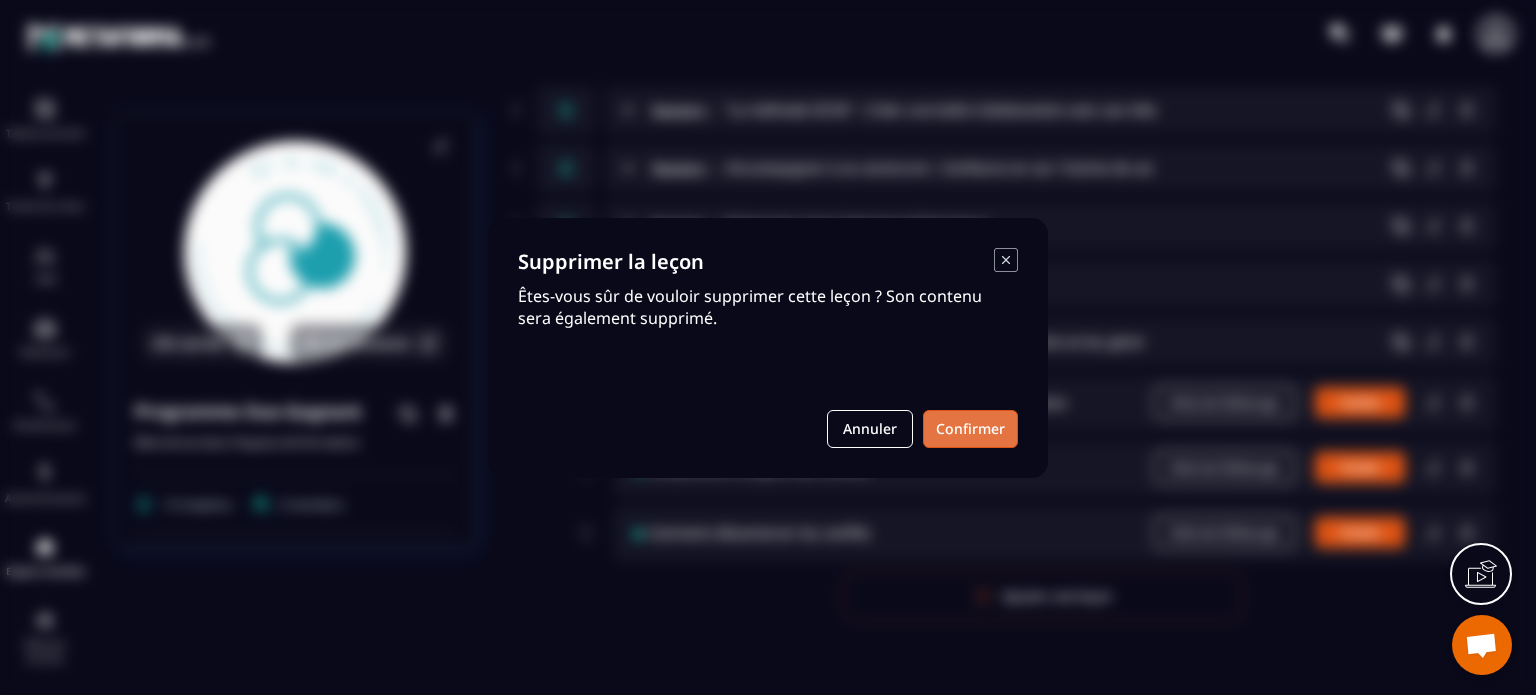 click on "Confirmer" at bounding box center (970, 429) 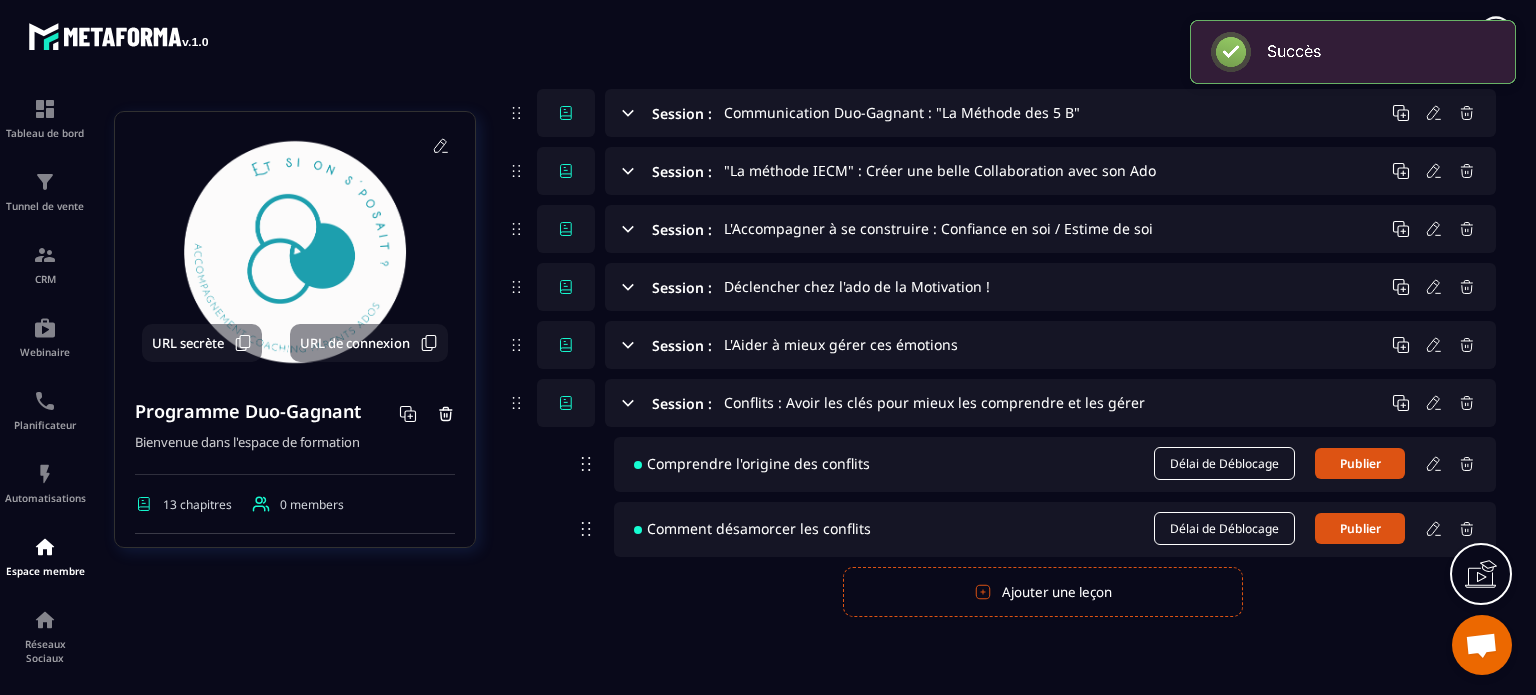 scroll, scrollTop: 566, scrollLeft: 0, axis: vertical 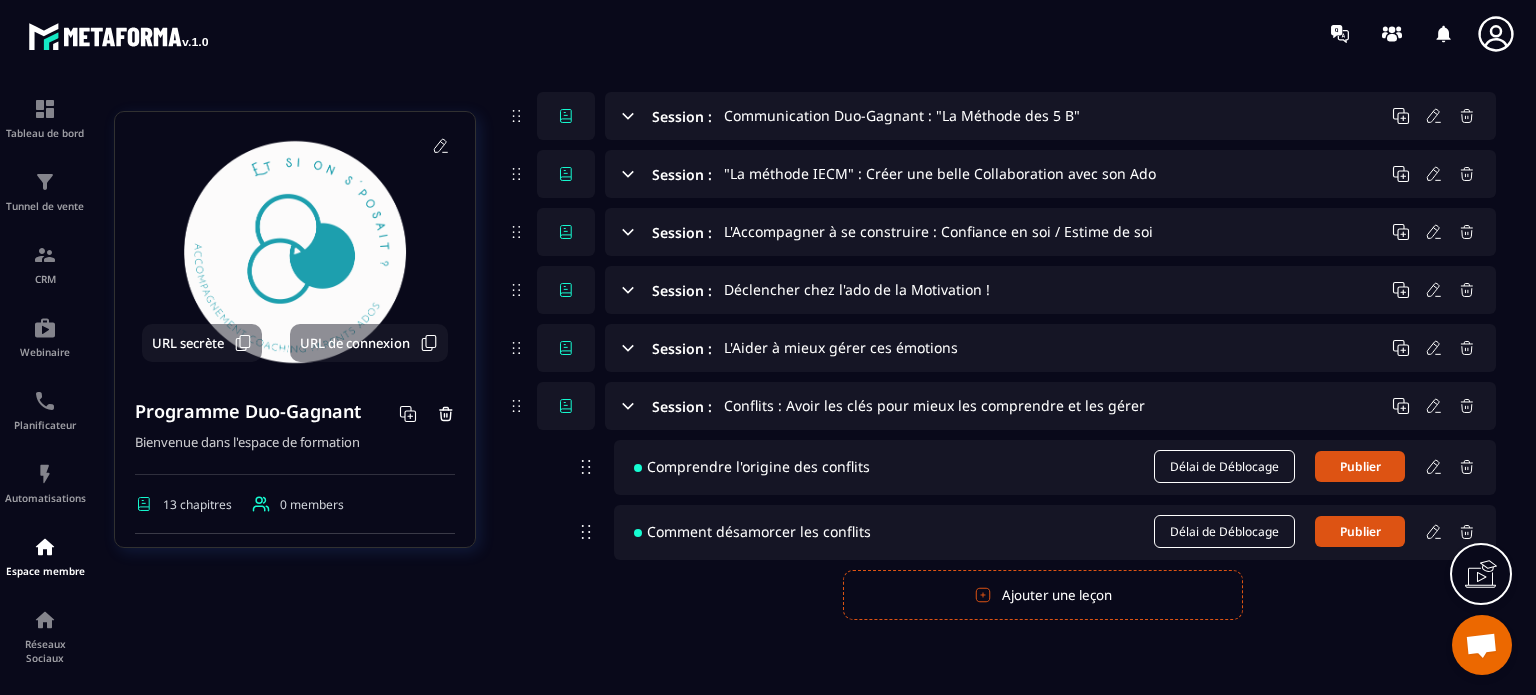 click 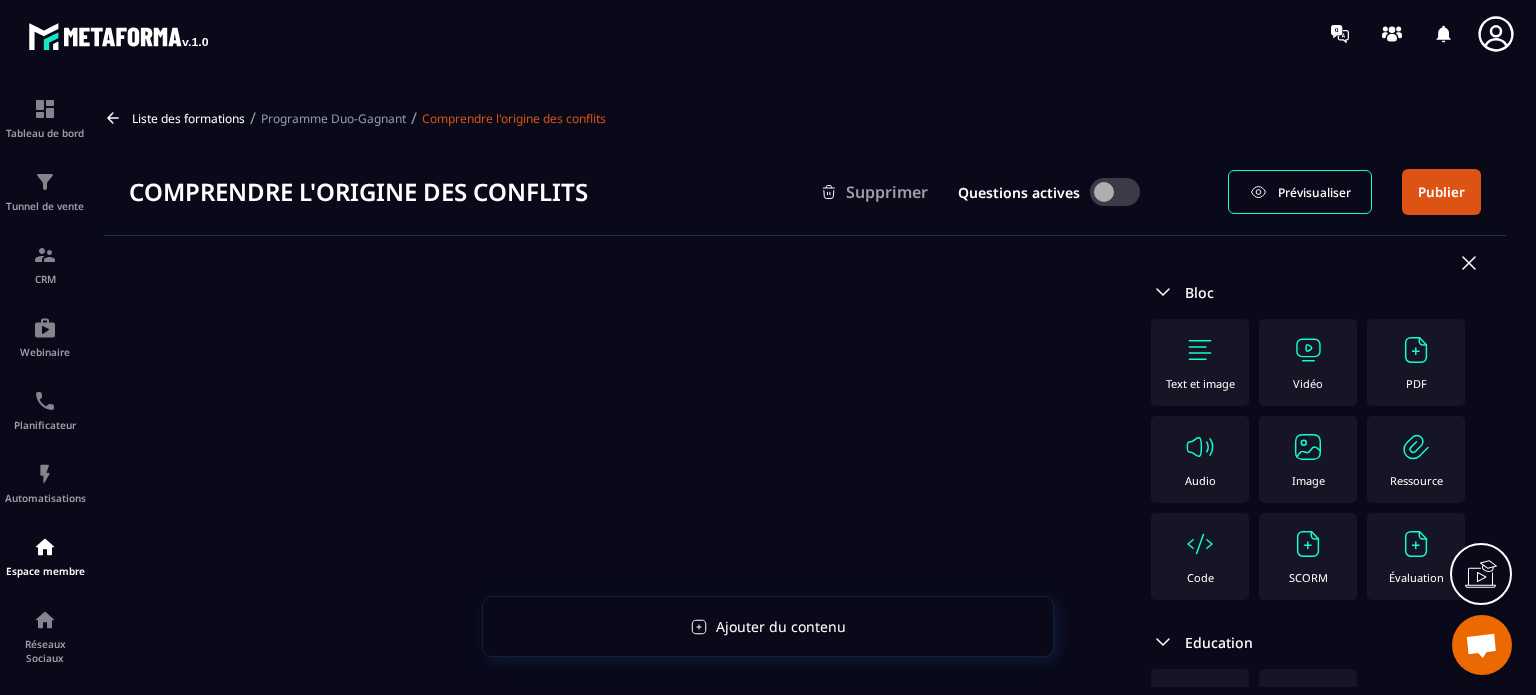 click on "Text et image" at bounding box center [1200, 362] 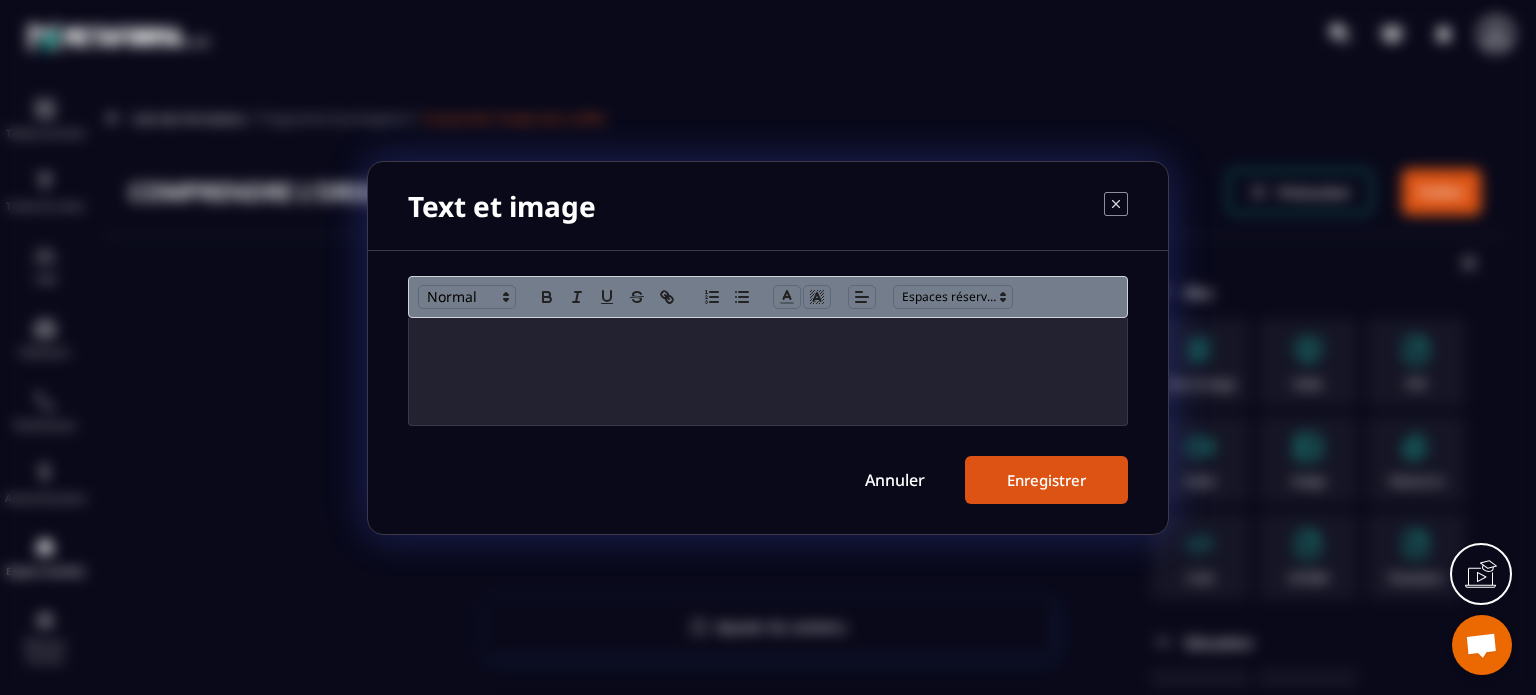 click at bounding box center (768, 371) 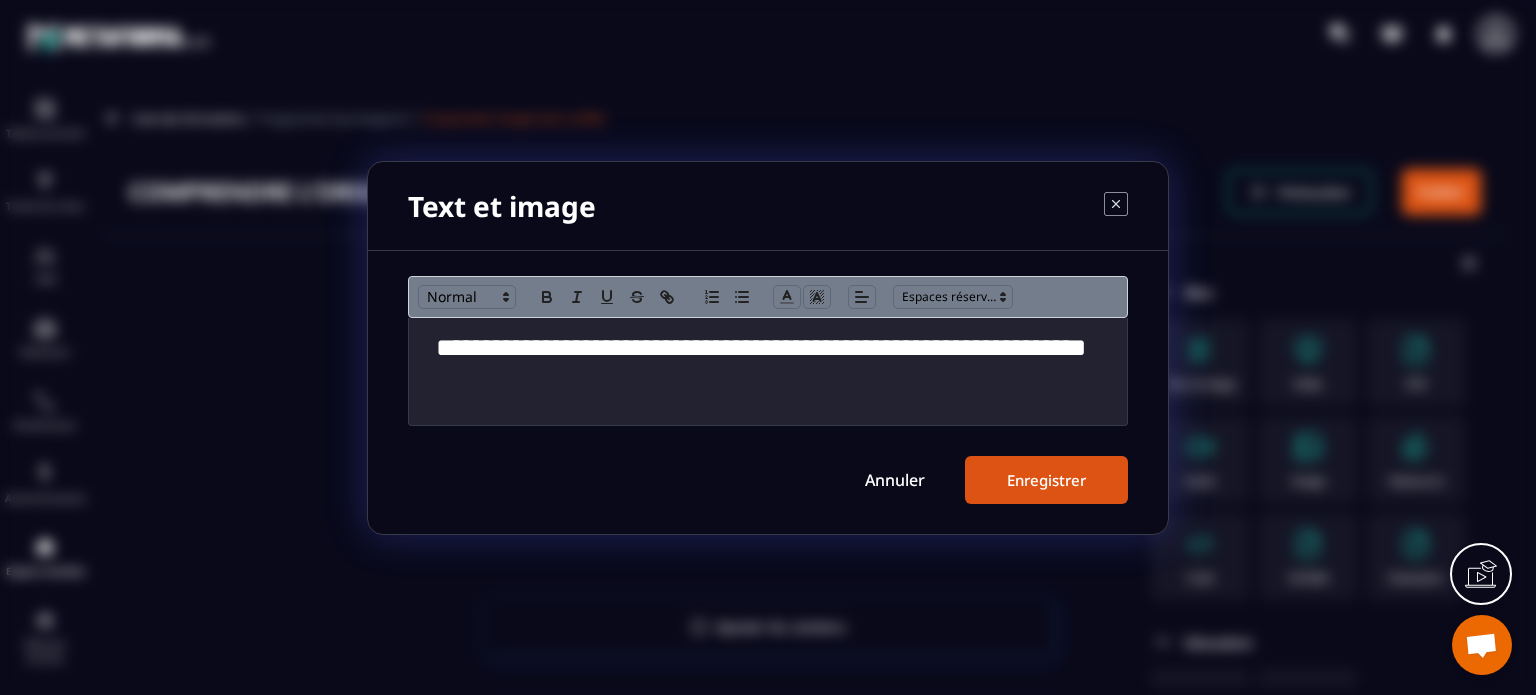 scroll, scrollTop: 0, scrollLeft: 0, axis: both 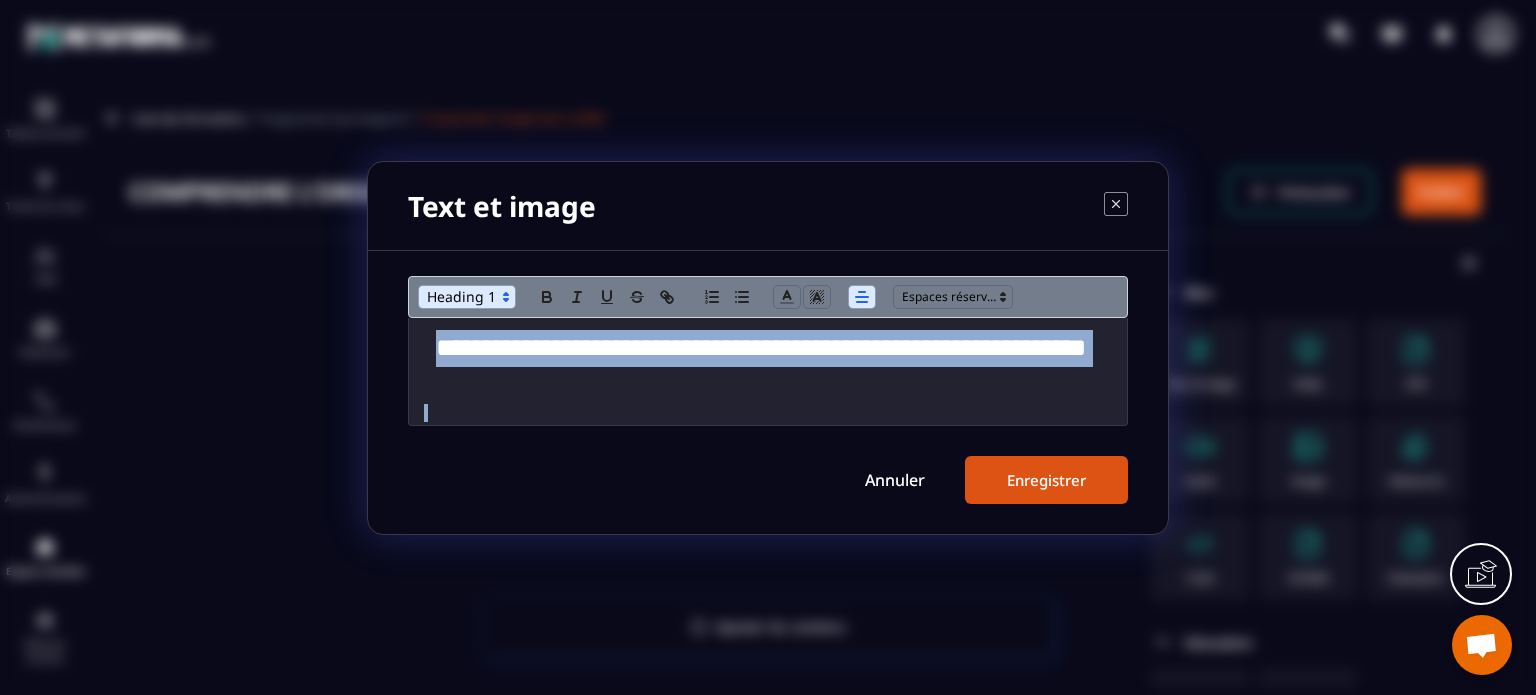 click 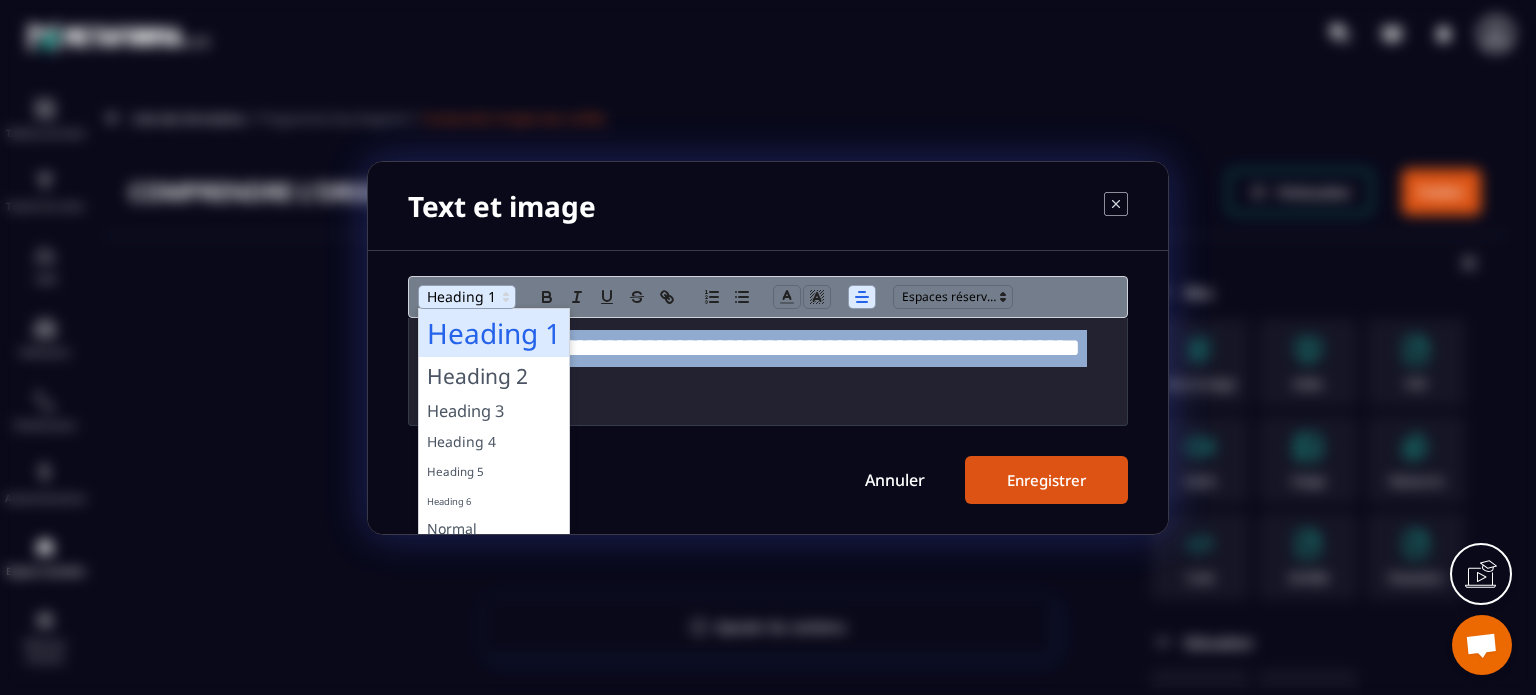 click at bounding box center [467, 297] 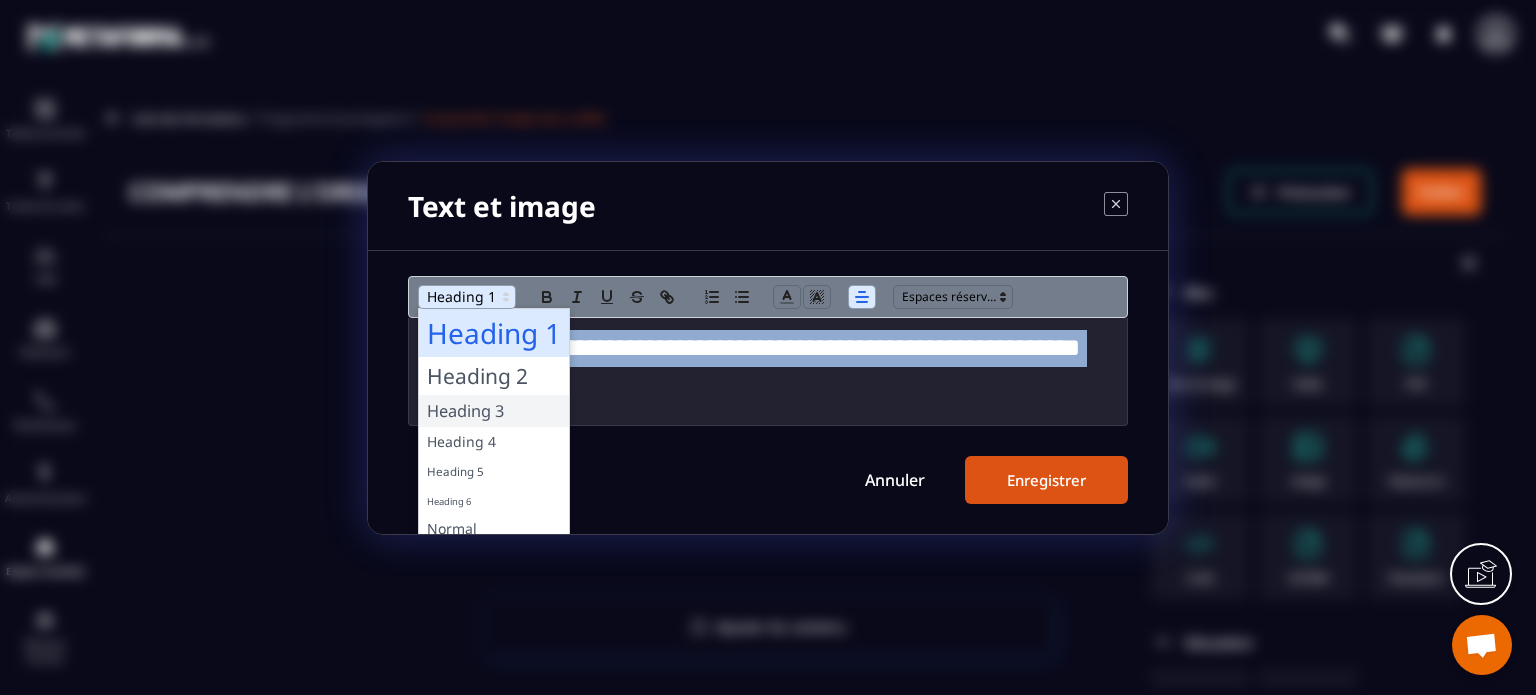 click at bounding box center (494, 411) 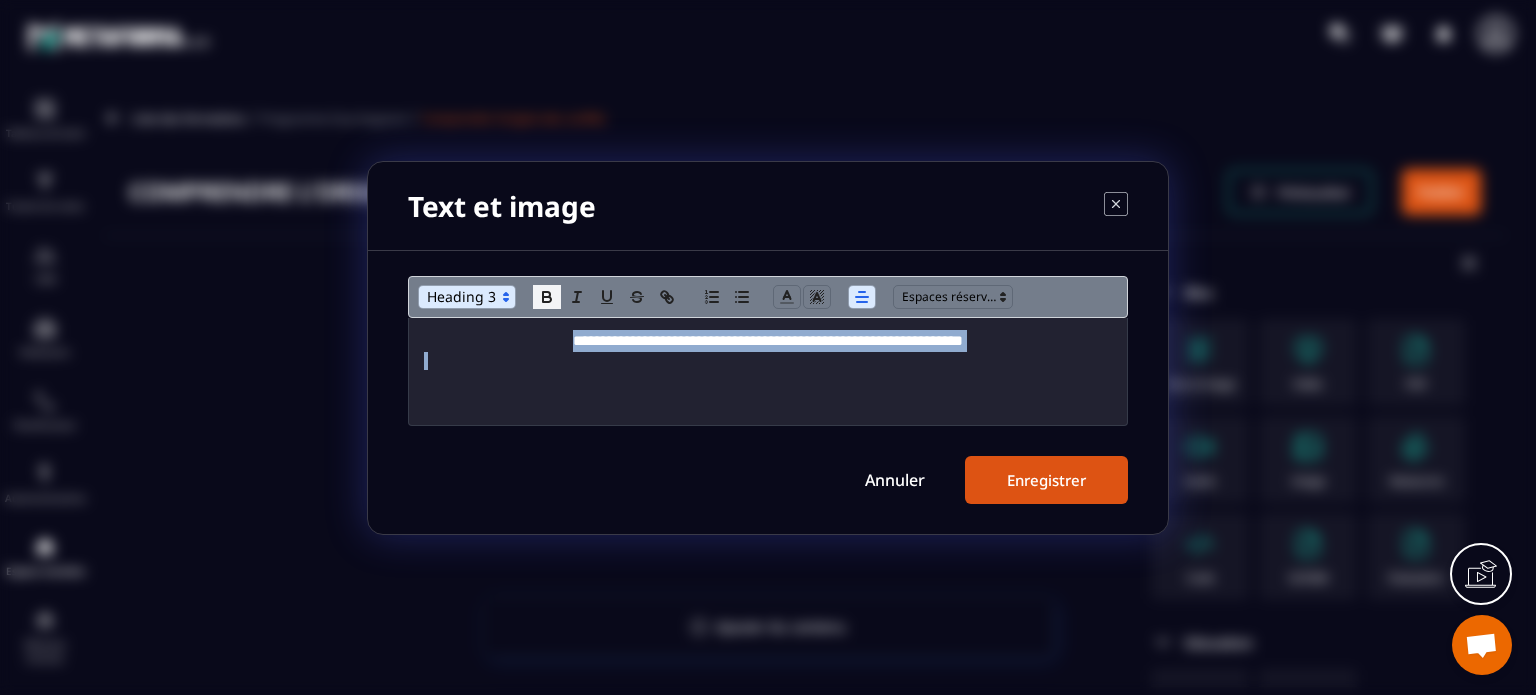 click at bounding box center [547, 297] 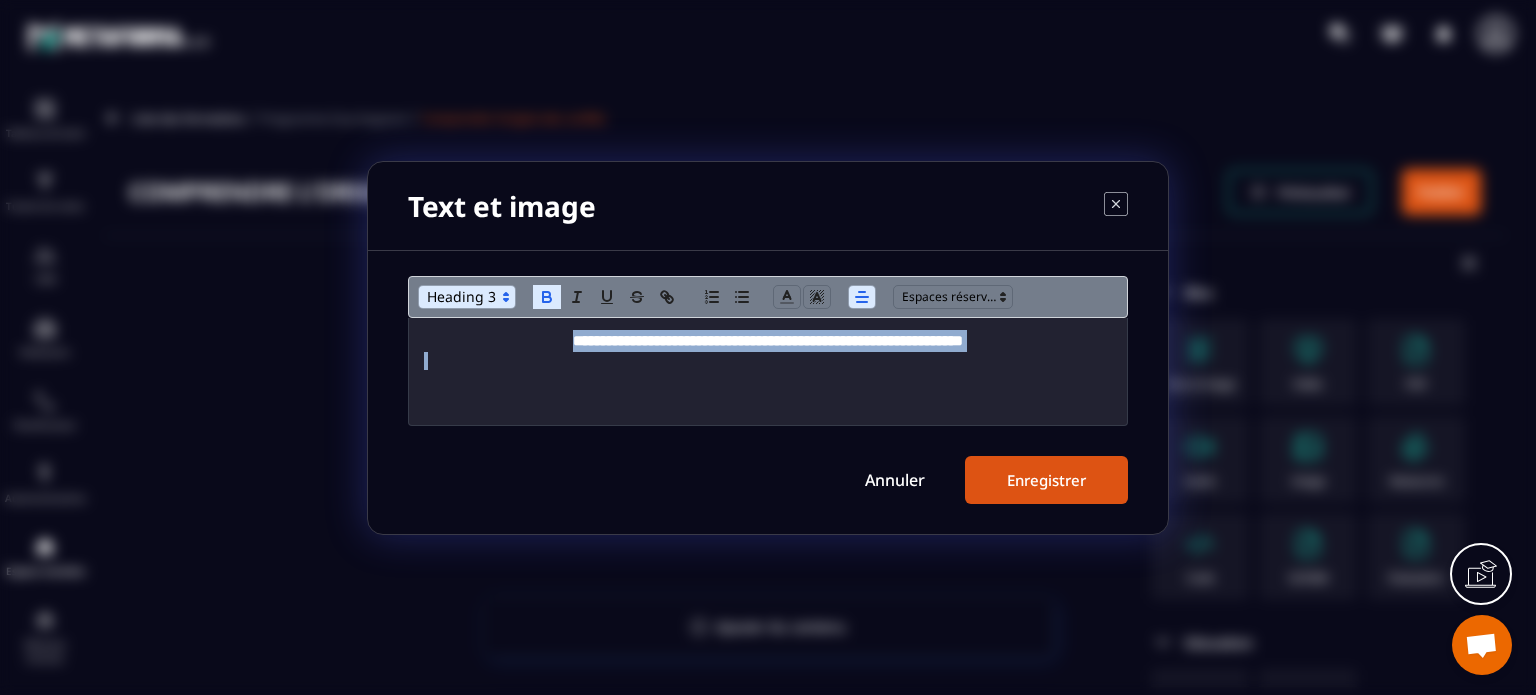 click at bounding box center (467, 297) 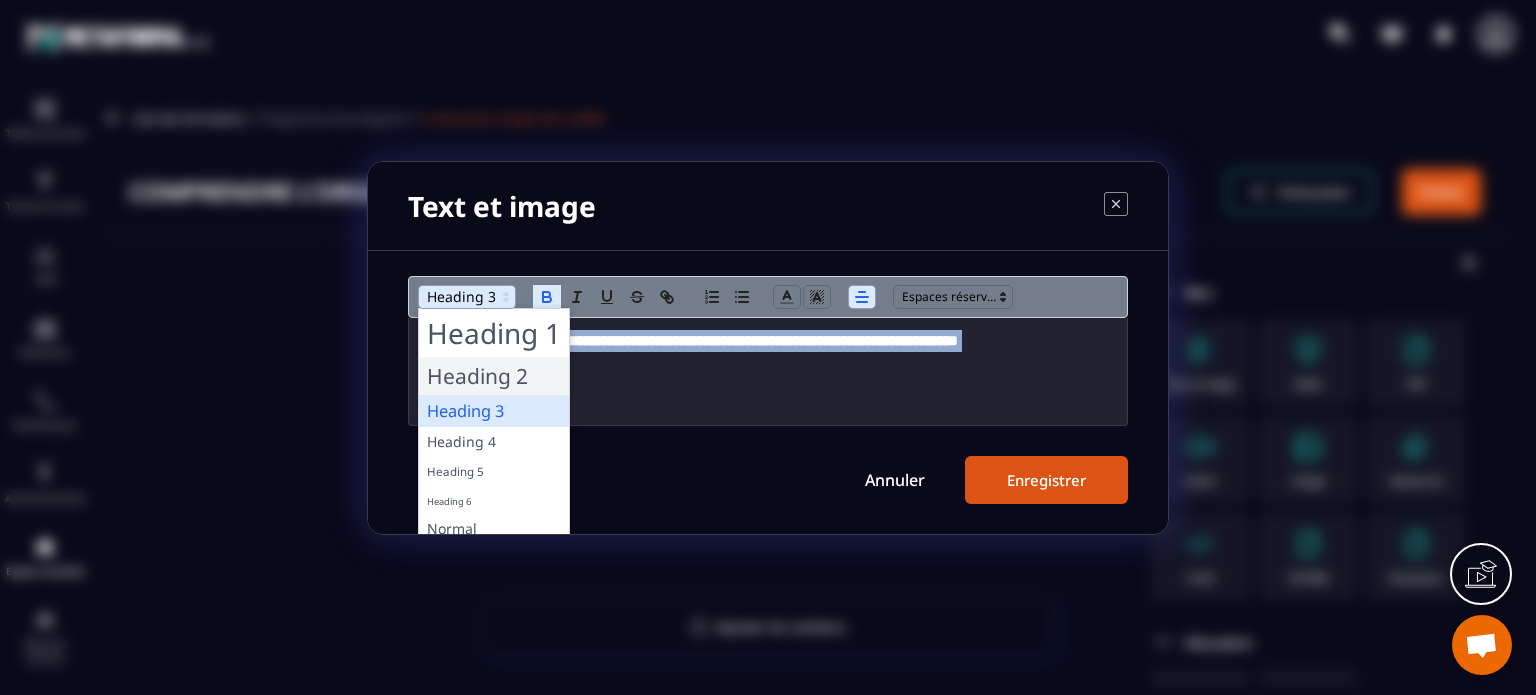 click at bounding box center [494, 376] 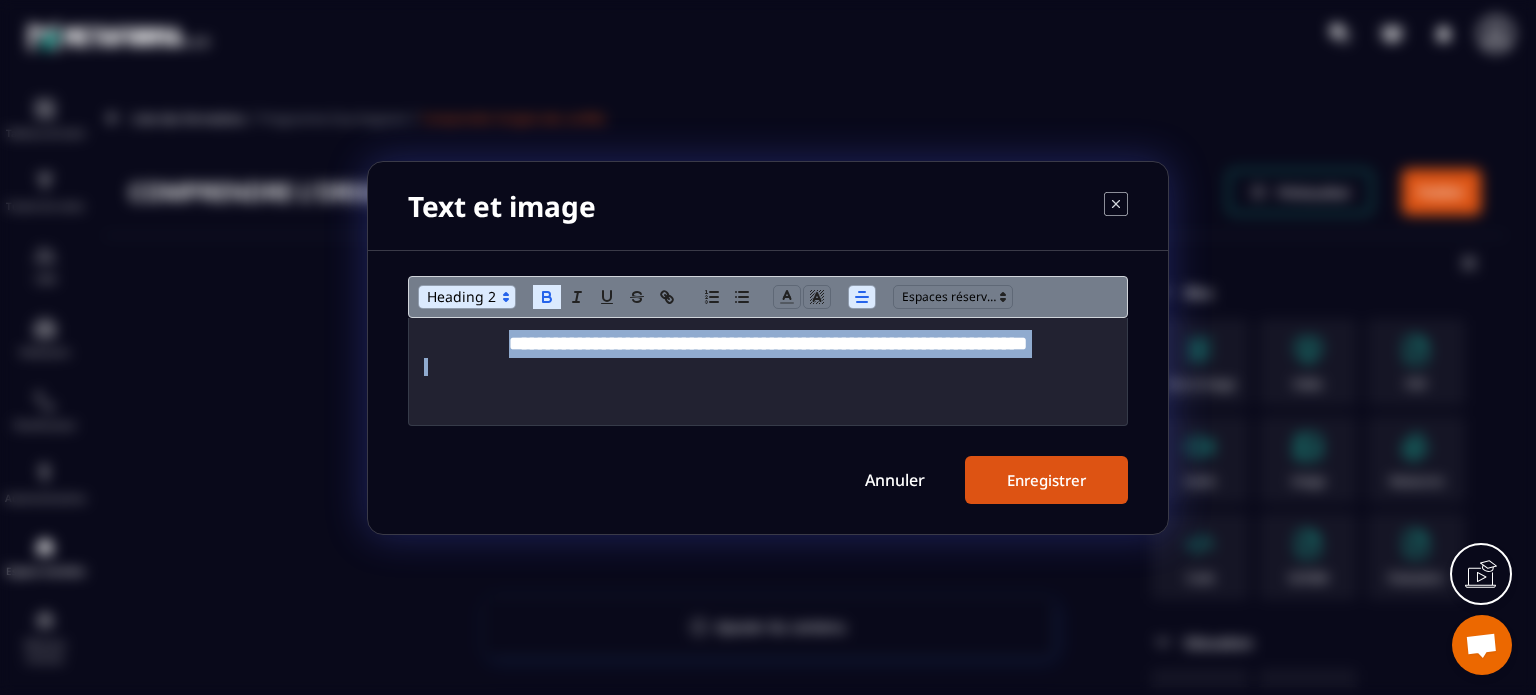 click on "Enregistrer" at bounding box center [1046, 480] 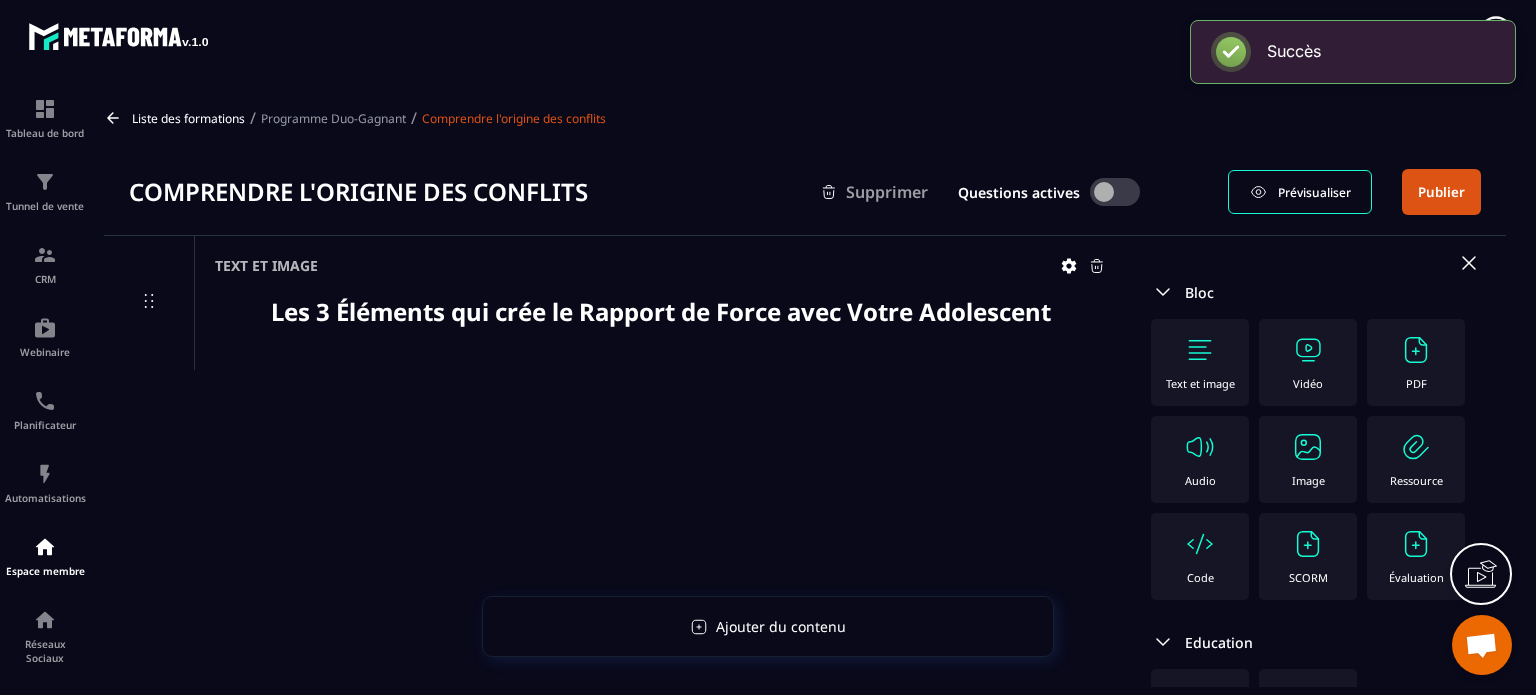 click on "Image" at bounding box center (1308, 480) 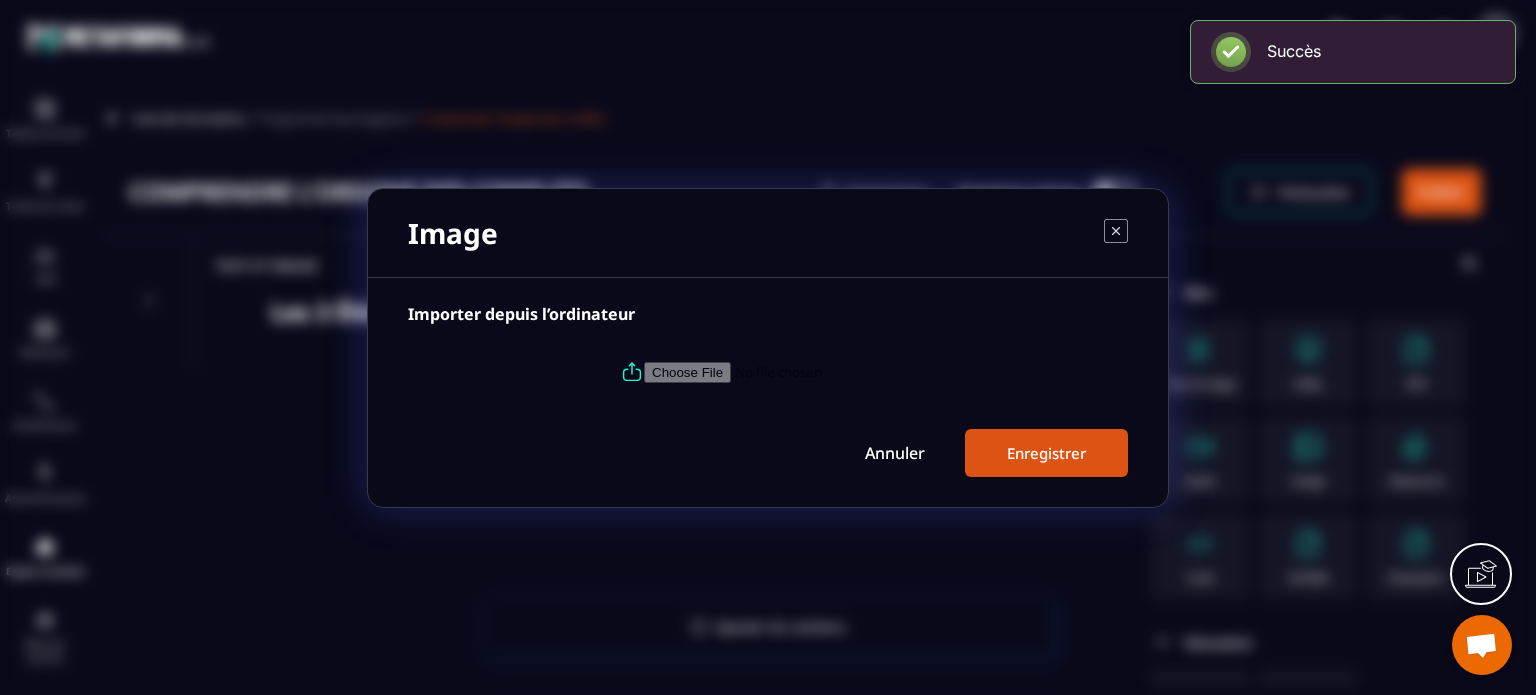 click at bounding box center [780, 371] 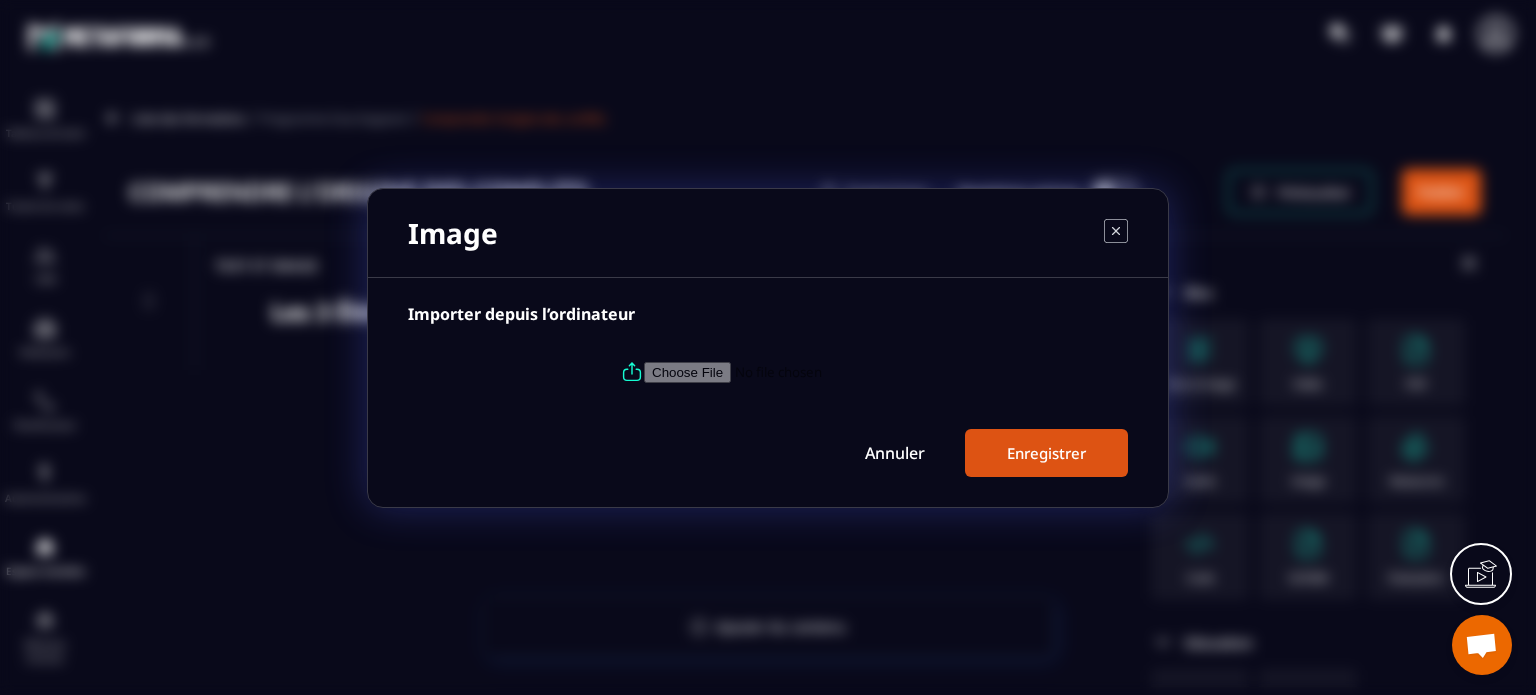 type on "**********" 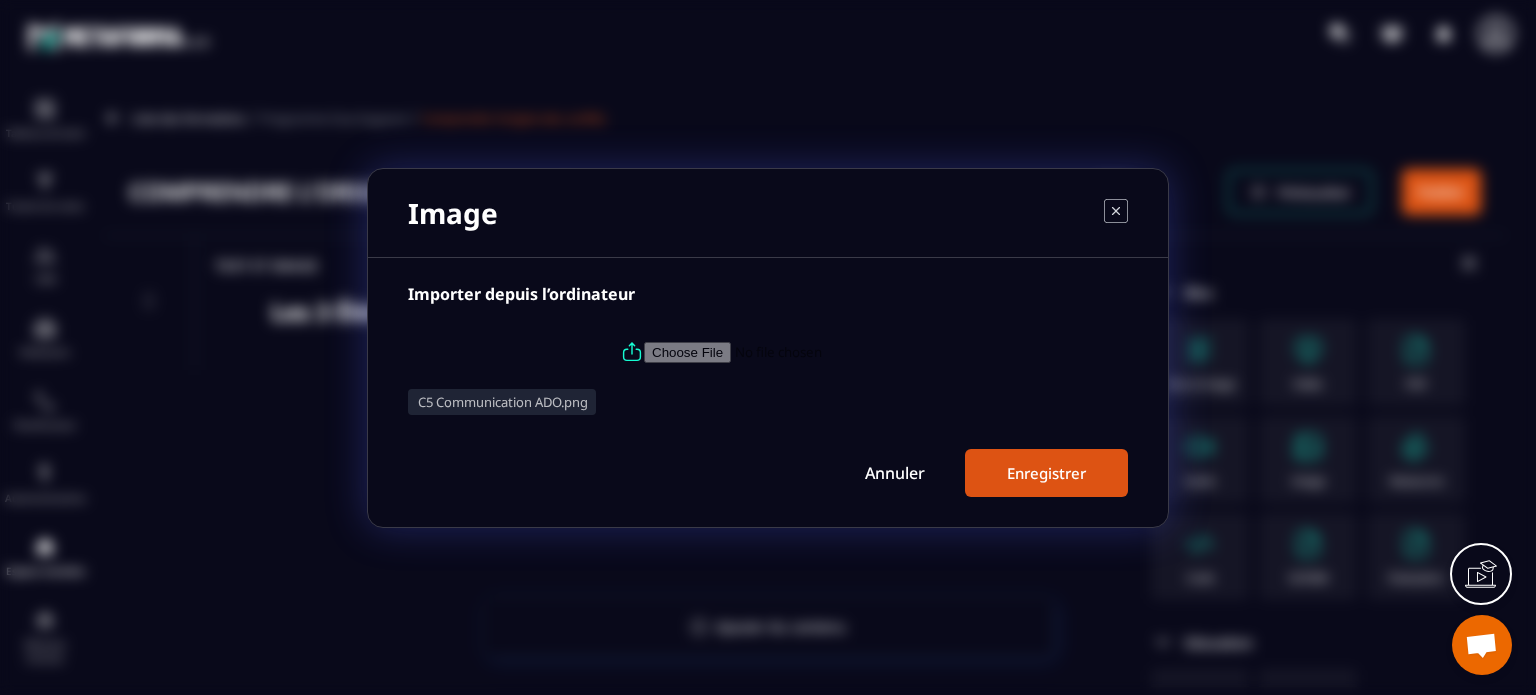 click on "Enregistrer" at bounding box center [1046, 473] 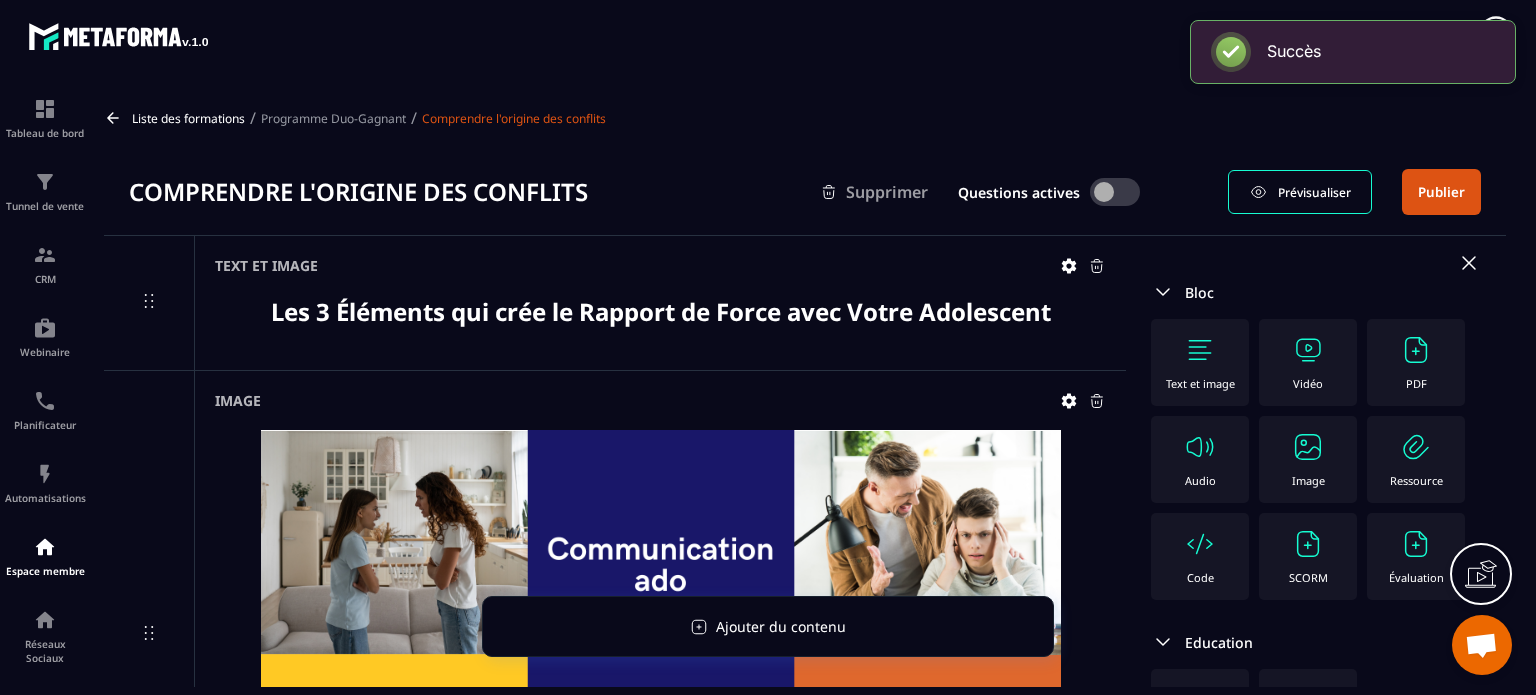 click on "Image" at bounding box center [1308, 480] 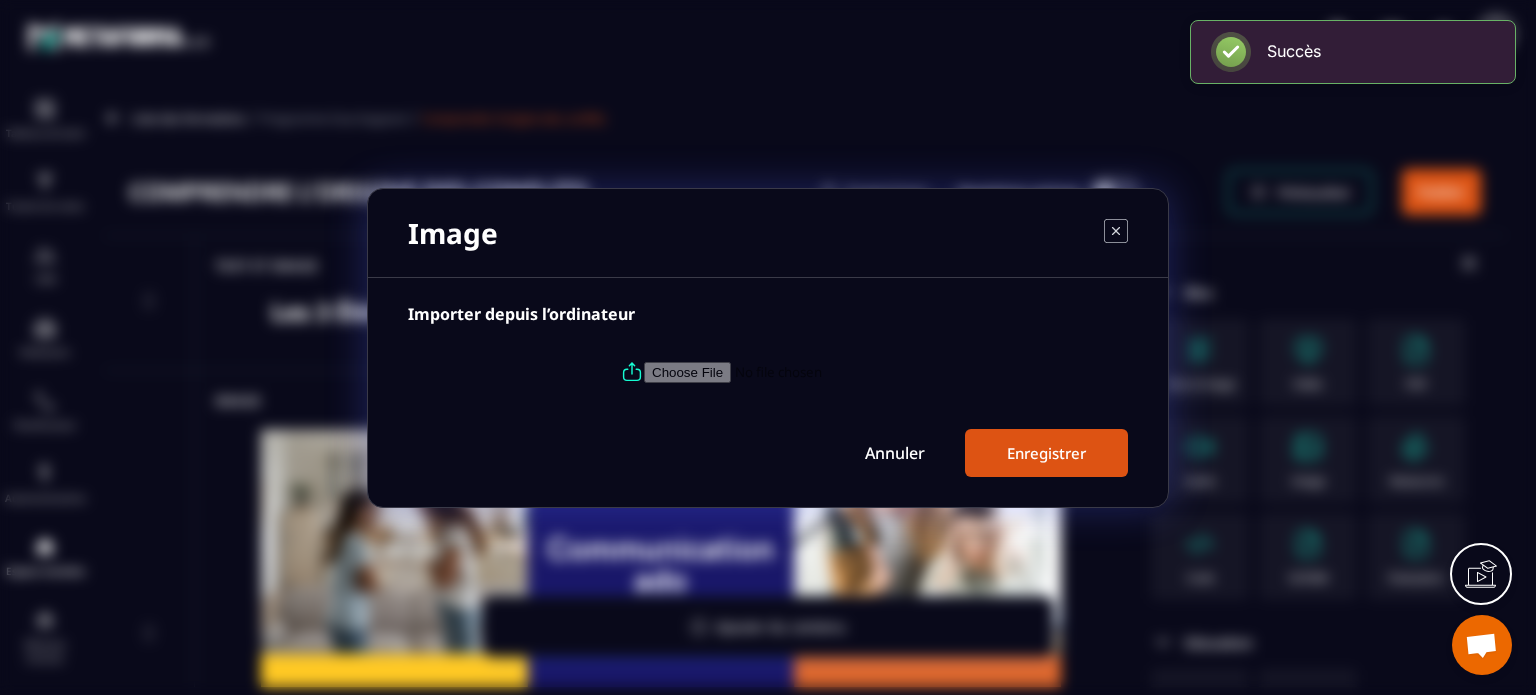 click at bounding box center (780, 371) 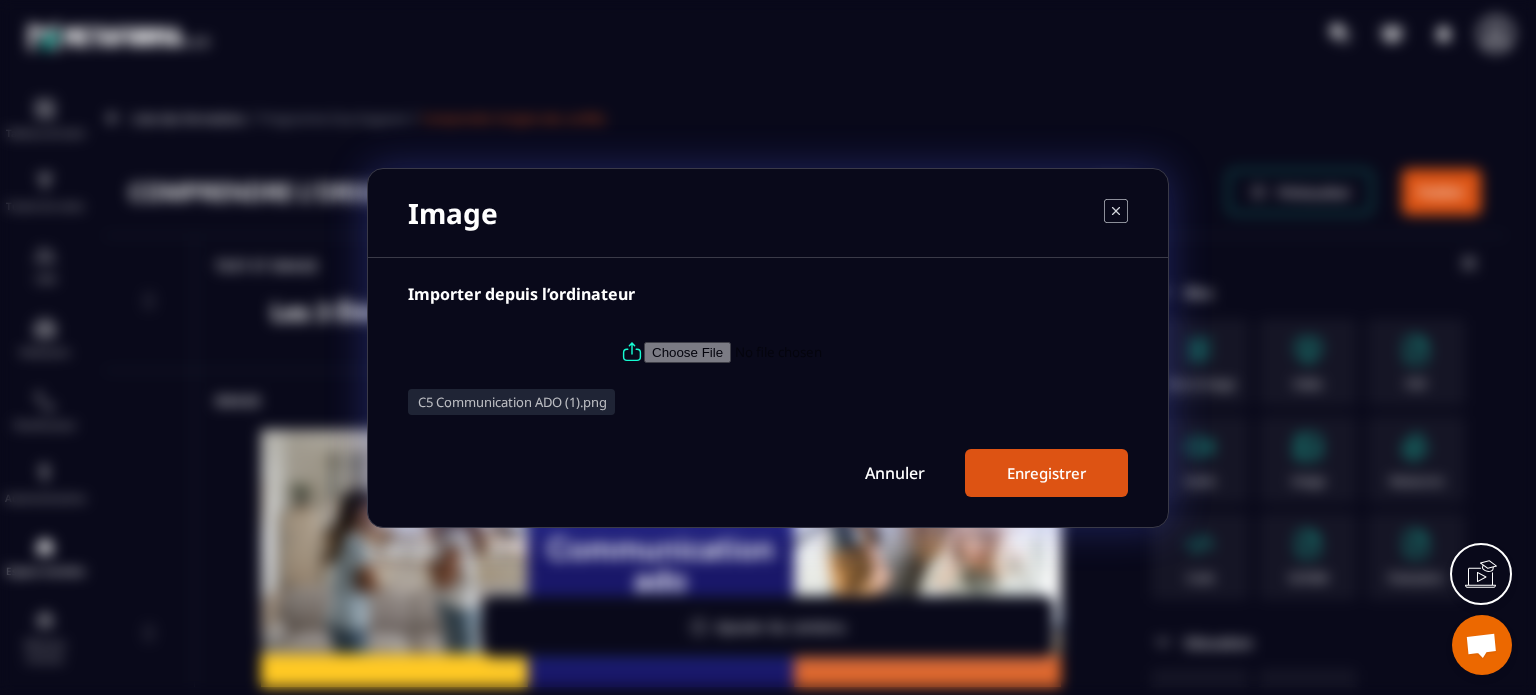 click on "Enregistrer" at bounding box center [1046, 473] 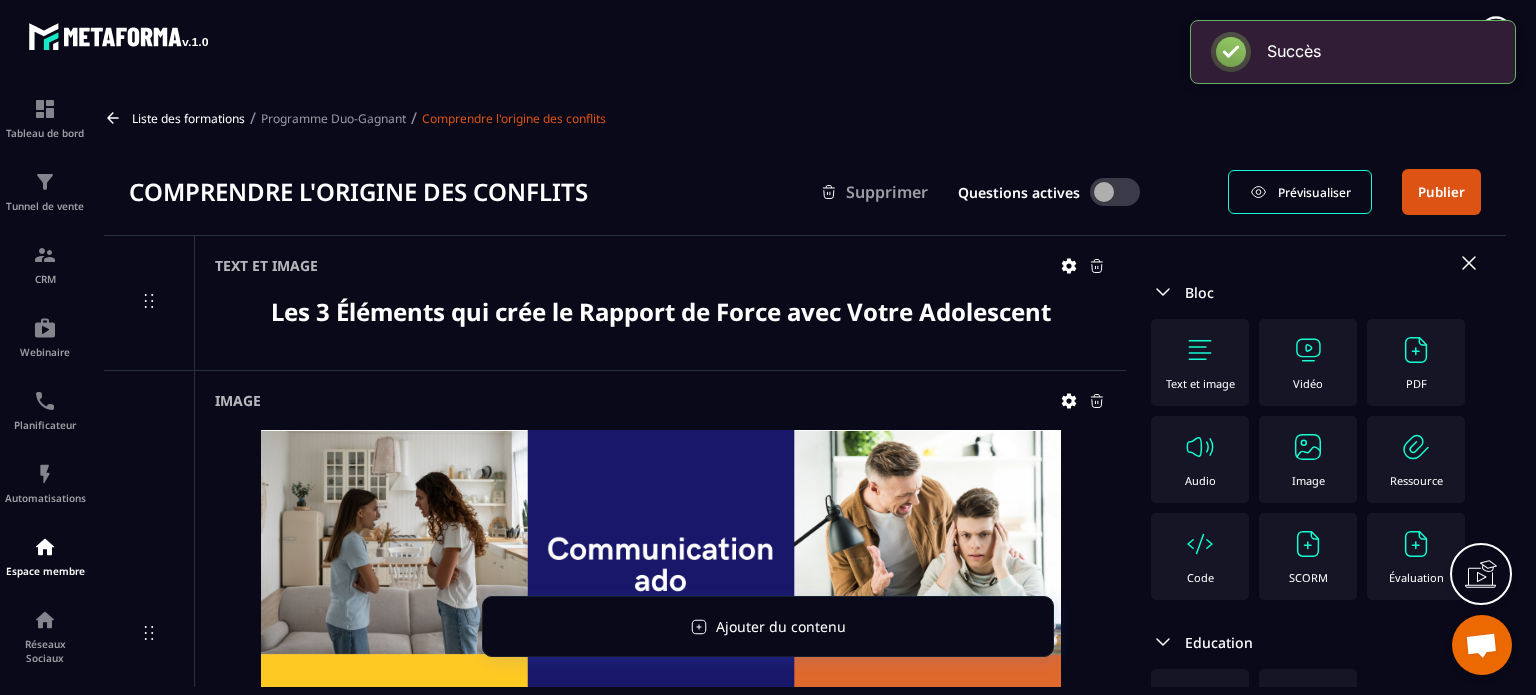 click on "Image" at bounding box center (1308, 459) 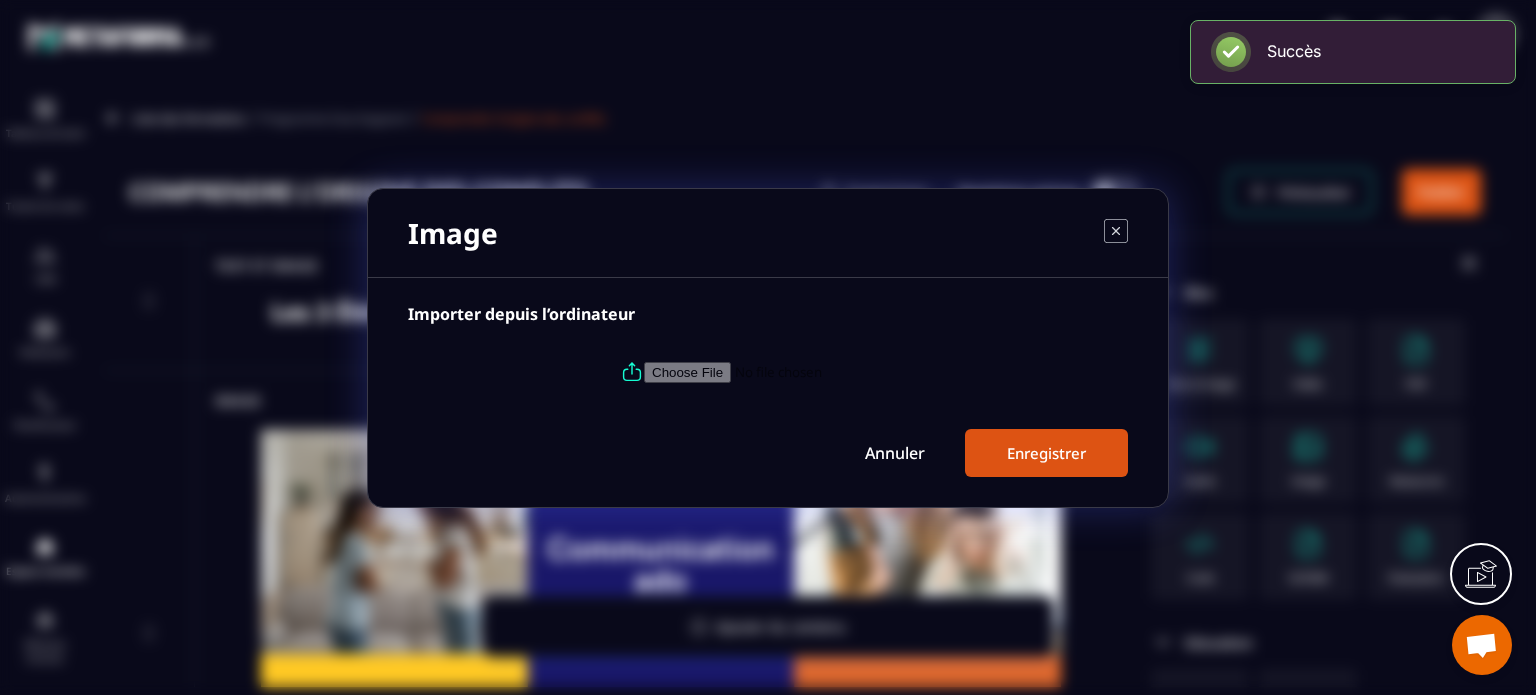 click at bounding box center (768, 372) 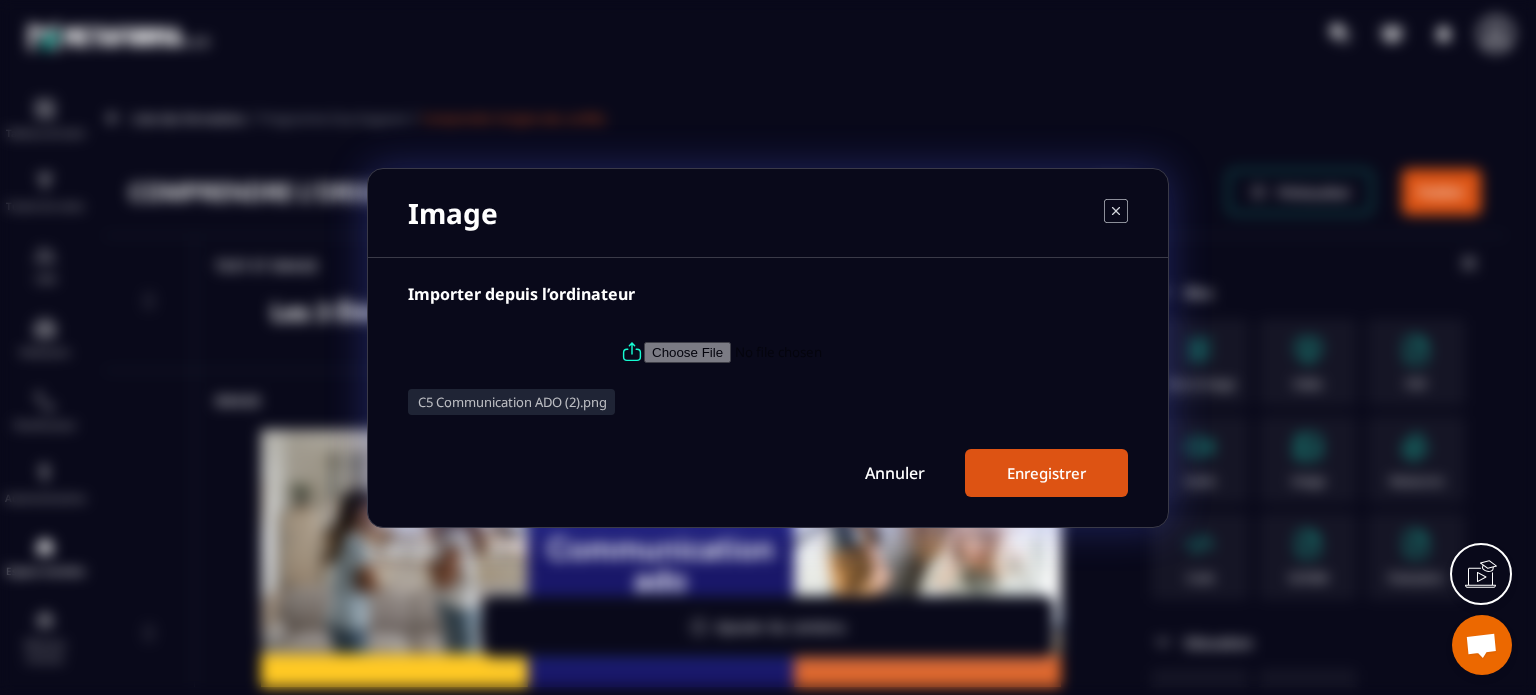 click on "Enregistrer" at bounding box center [1046, 473] 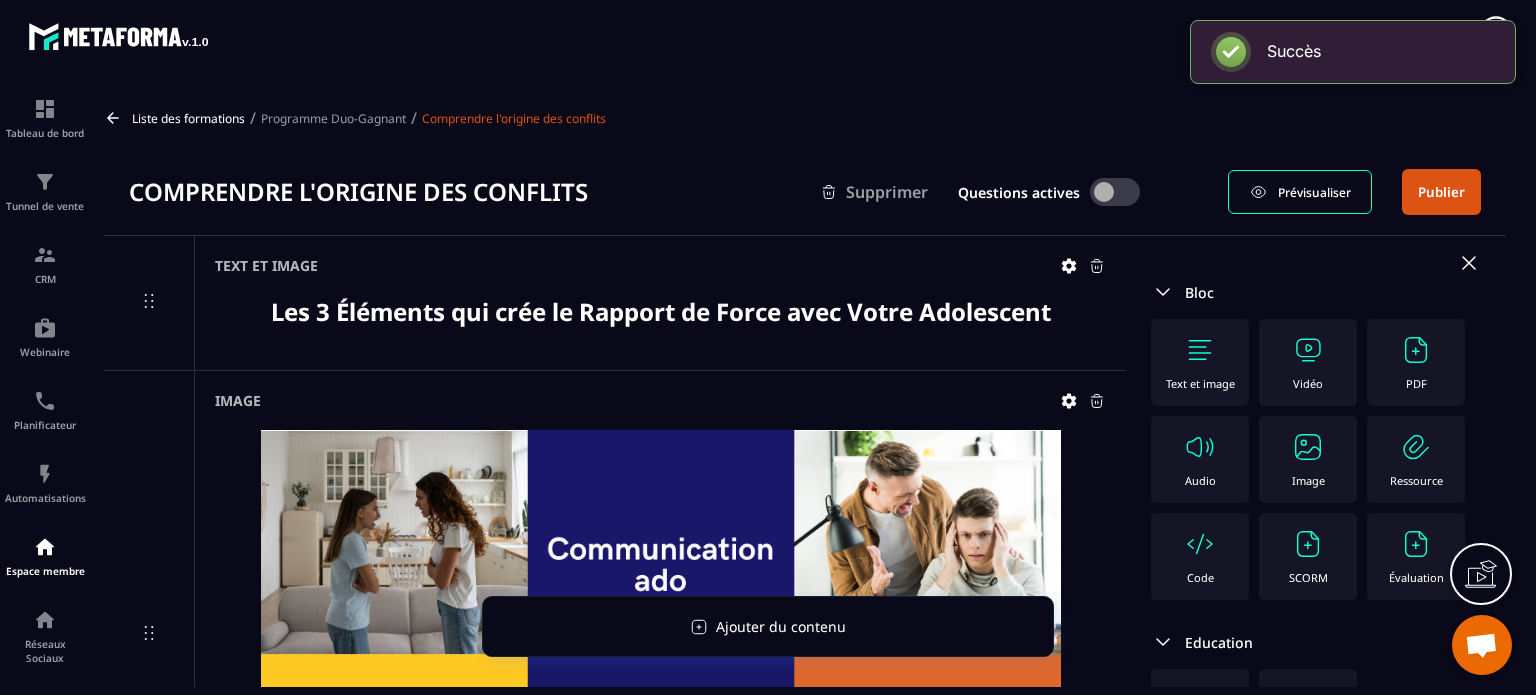 click on "Text et image" at bounding box center [1200, 362] 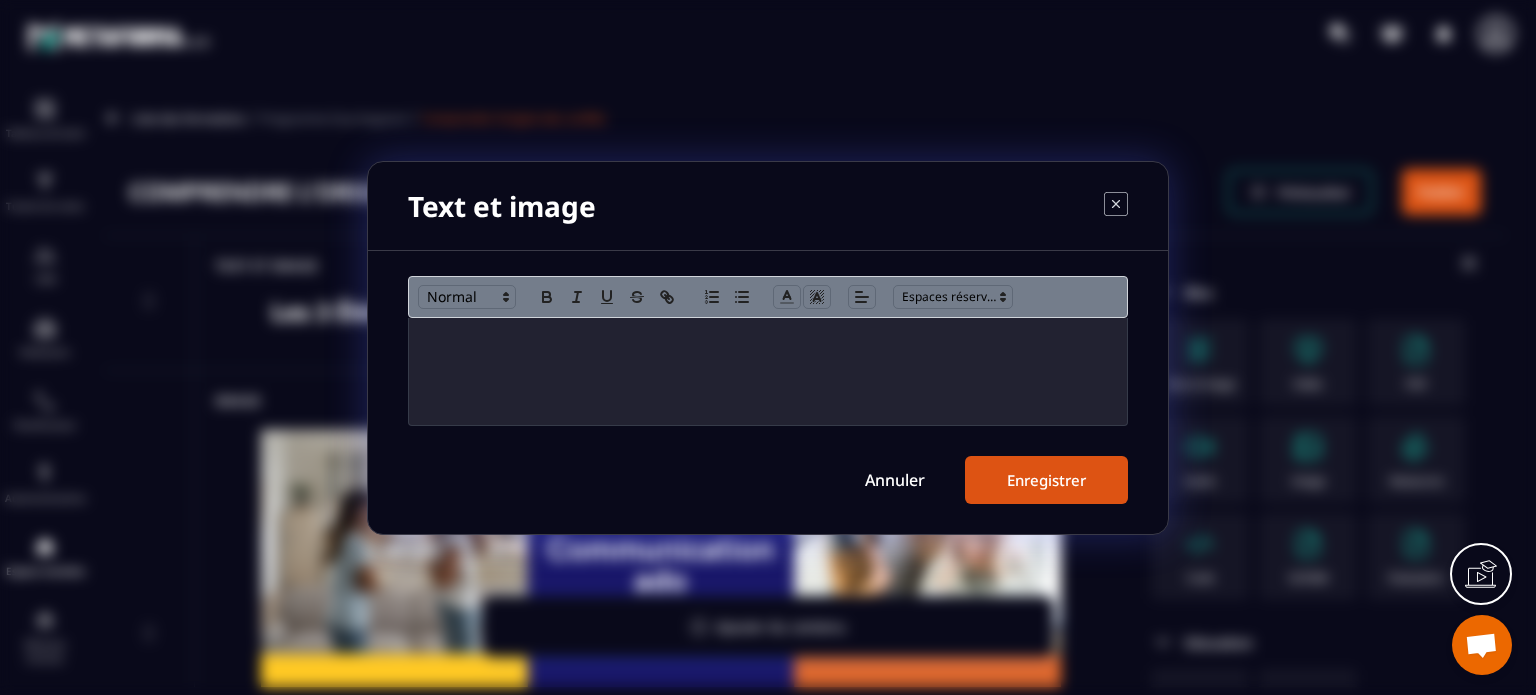 click at bounding box center [768, 371] 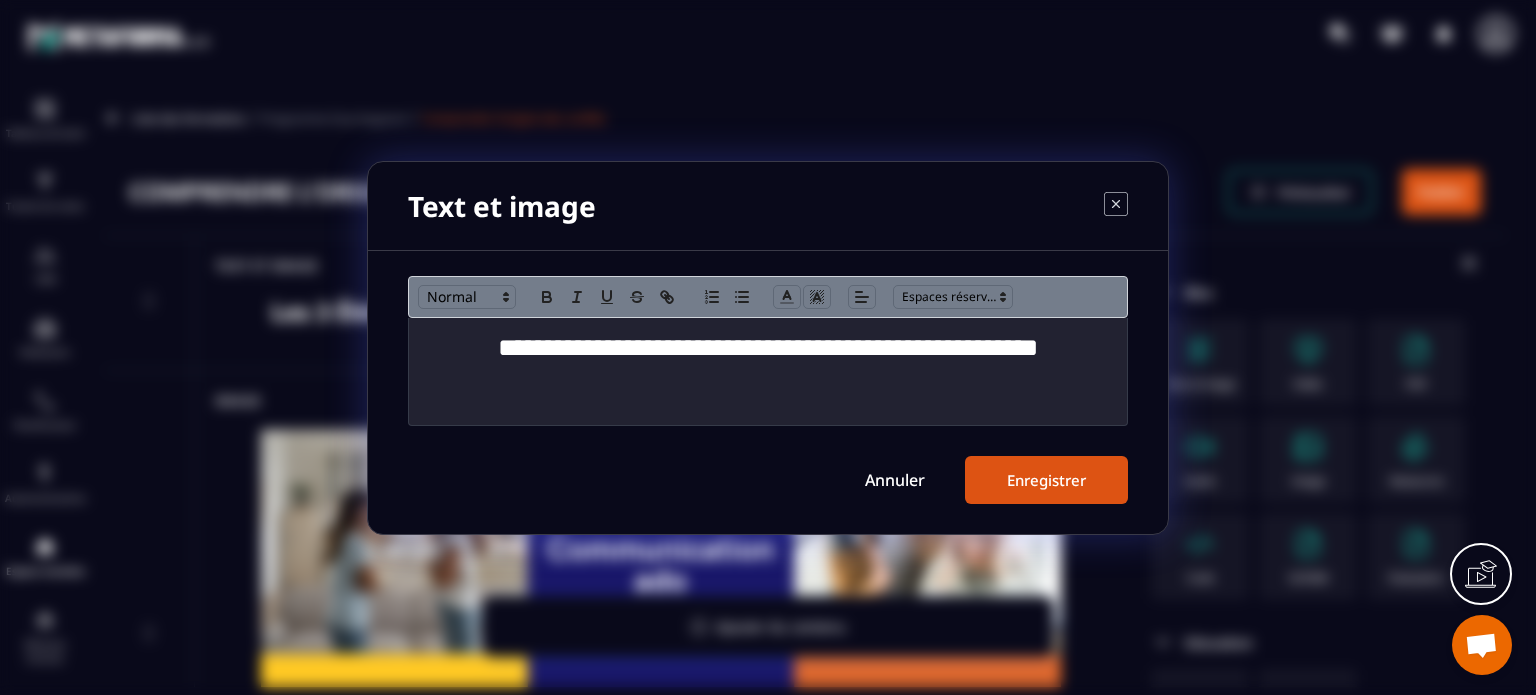 scroll, scrollTop: 0, scrollLeft: 0, axis: both 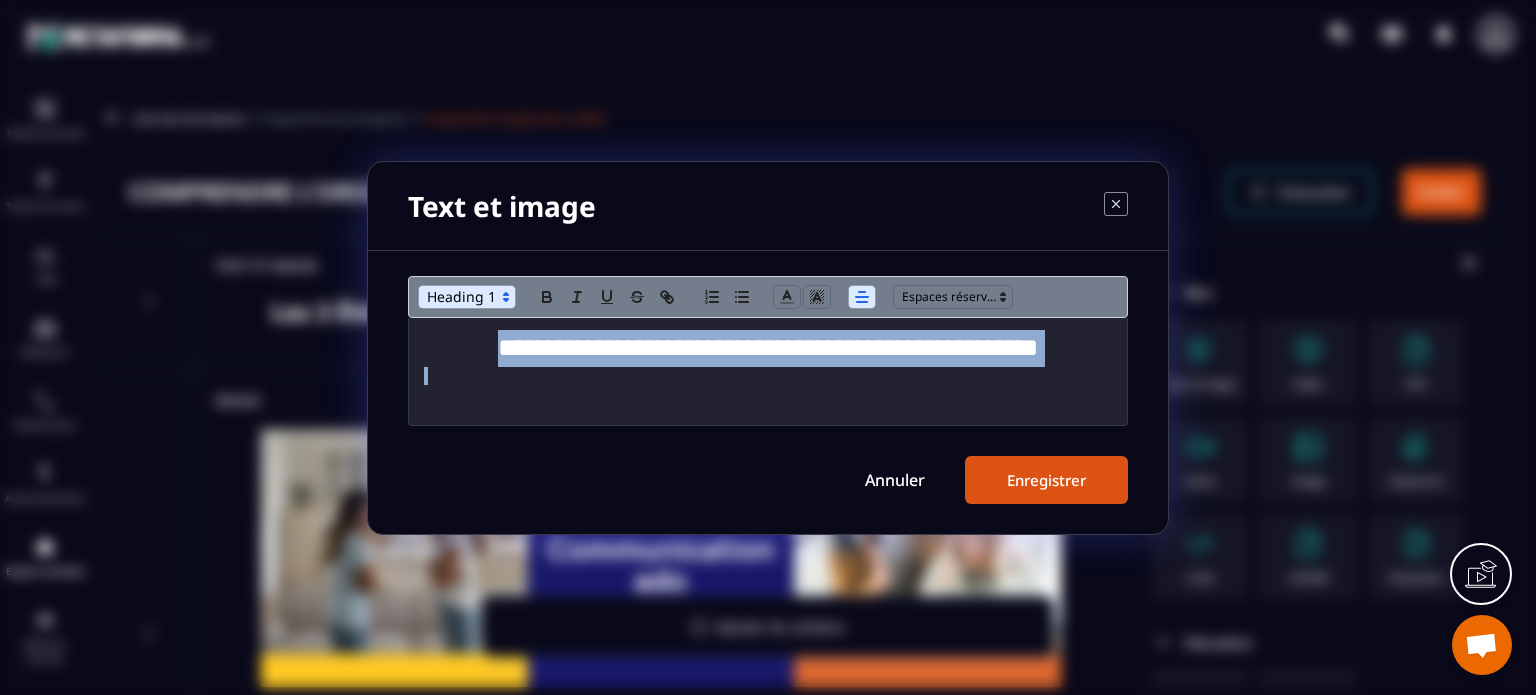 click at bounding box center (467, 297) 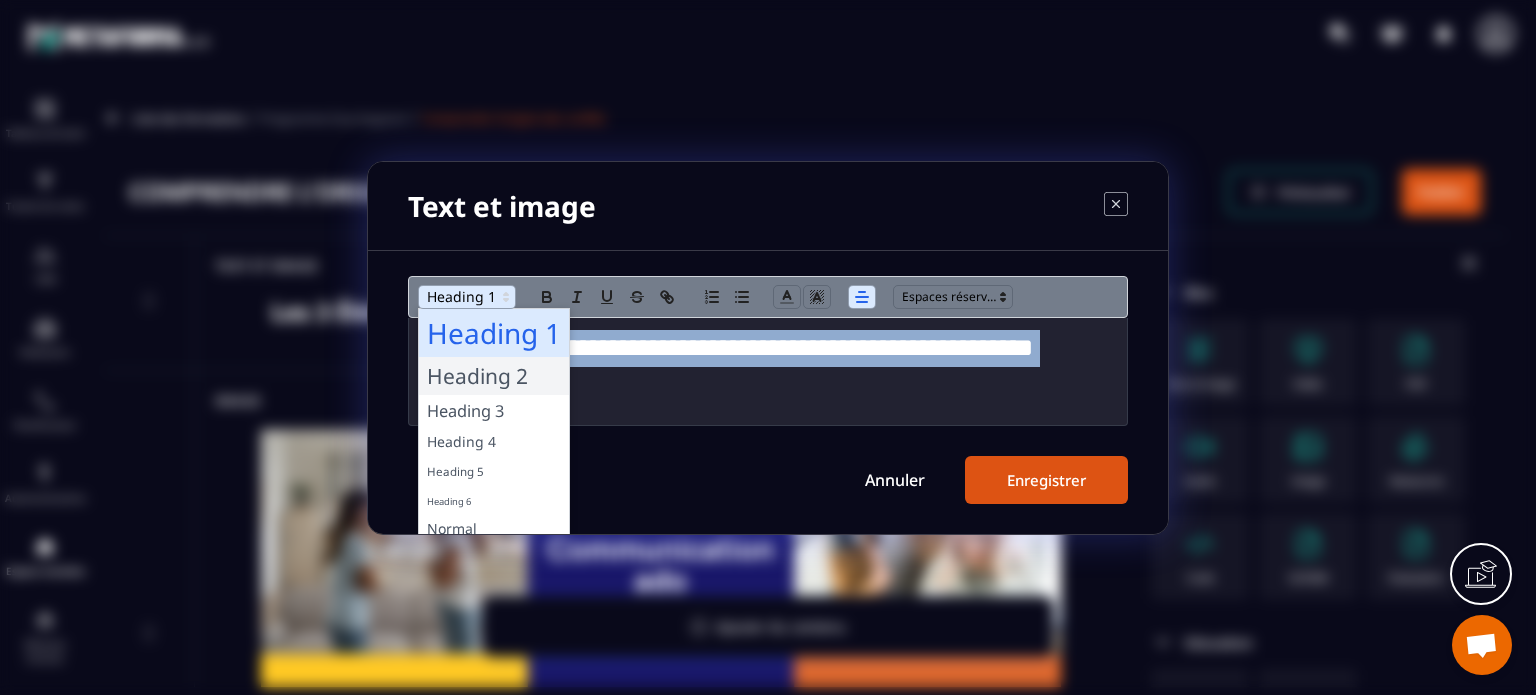 click at bounding box center [494, 376] 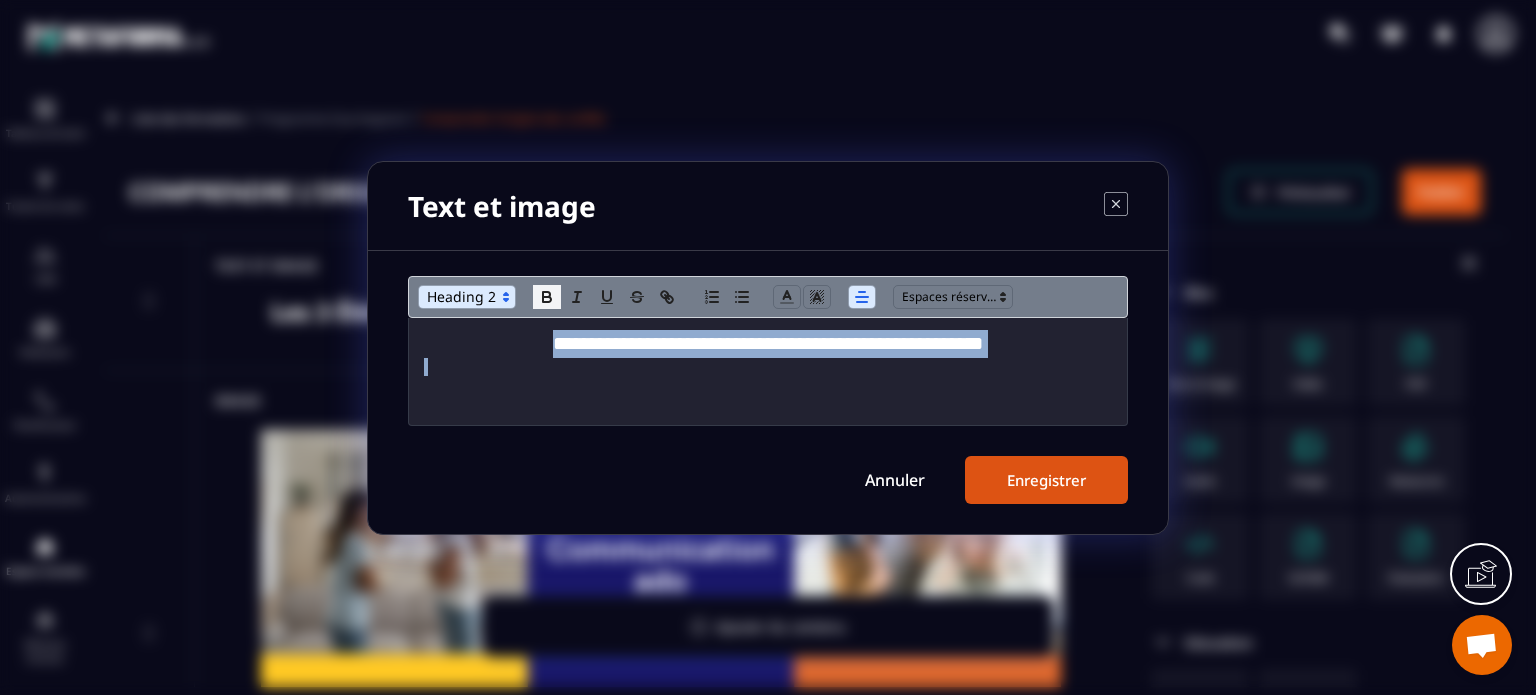 click 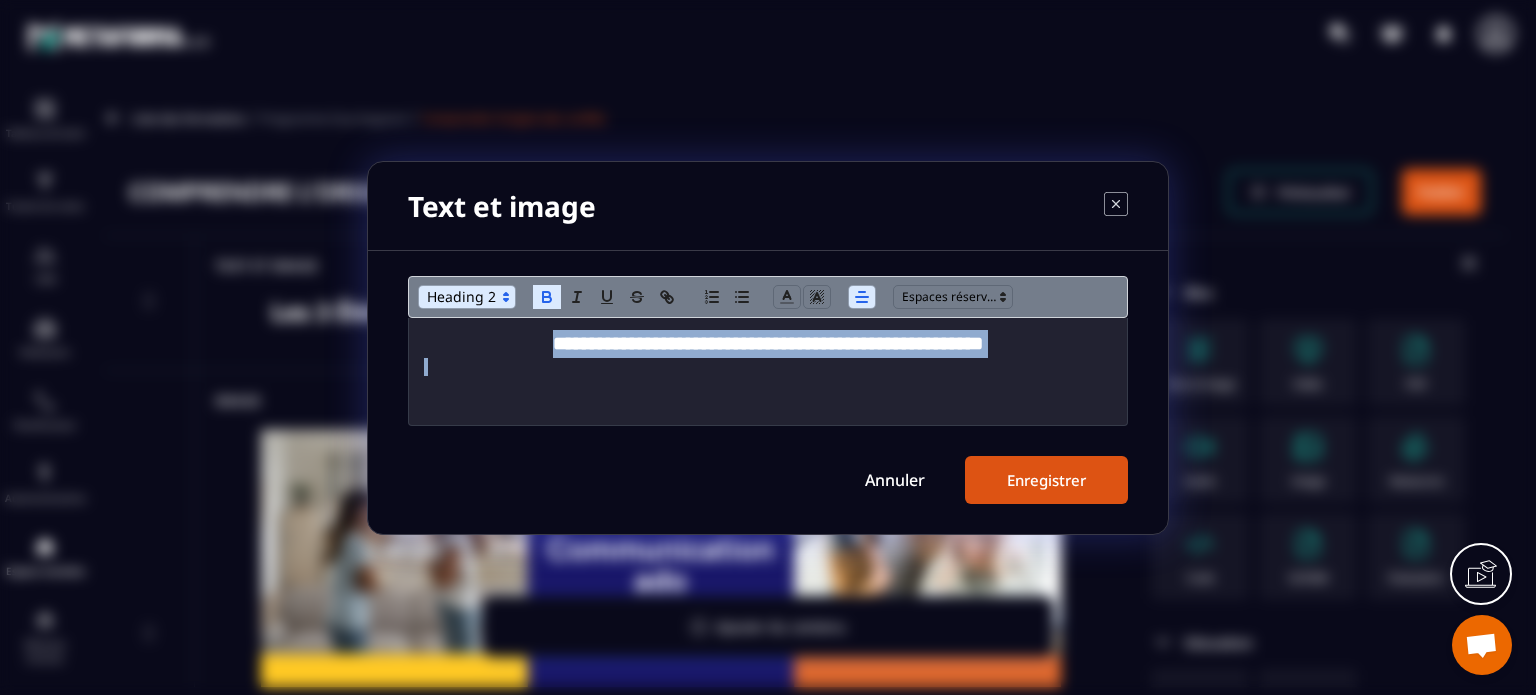 click on "Enregistrer" at bounding box center [1046, 480] 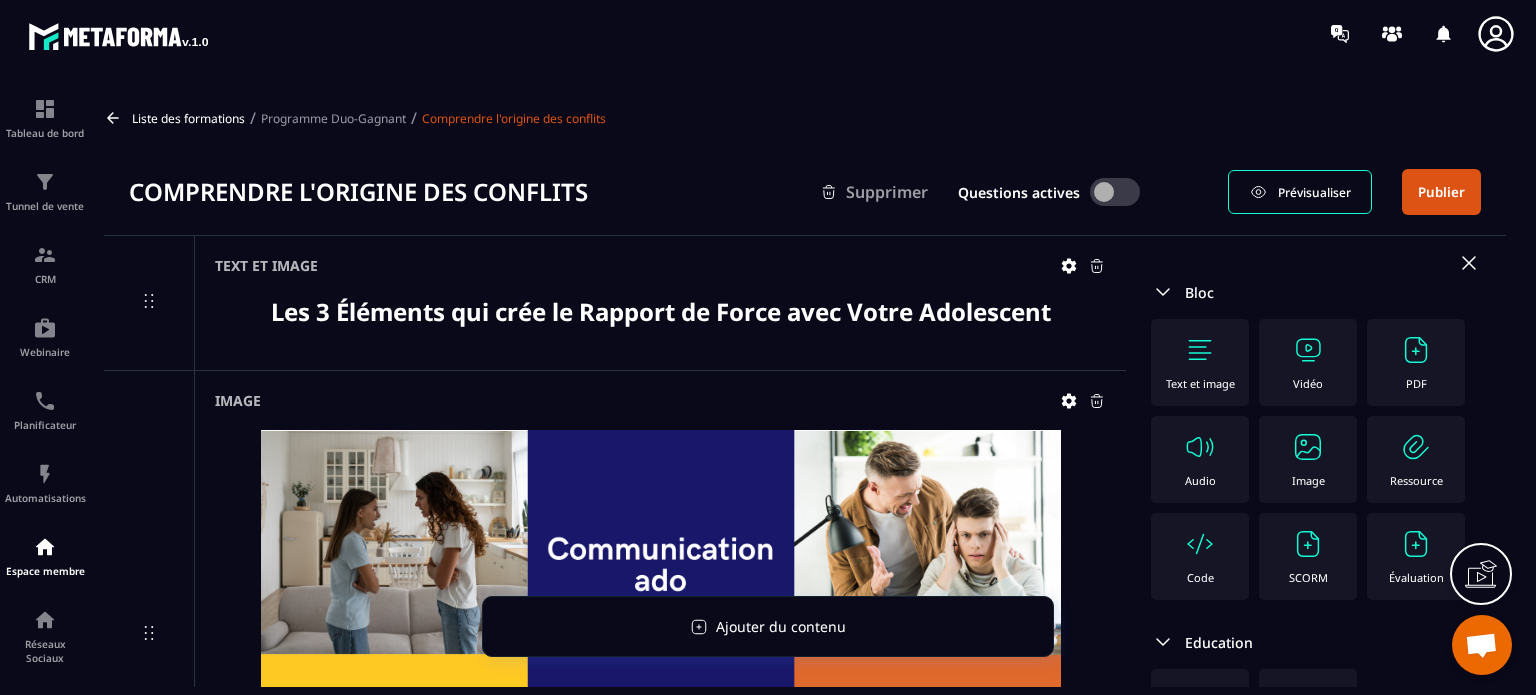 click on "Les 3 Éléments qui crée le Rapport de Force avec Votre Adolescent" at bounding box center (661, 311) 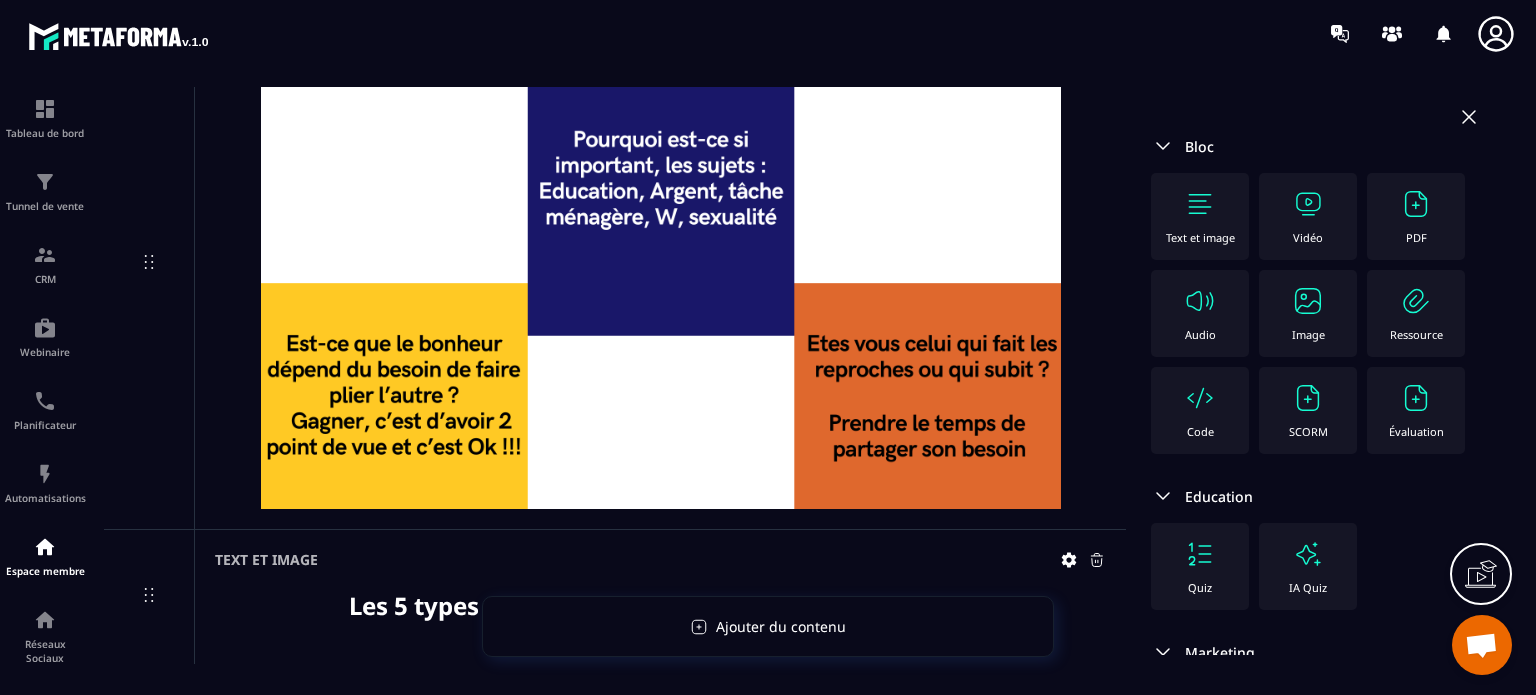 scroll, scrollTop: 1508, scrollLeft: 0, axis: vertical 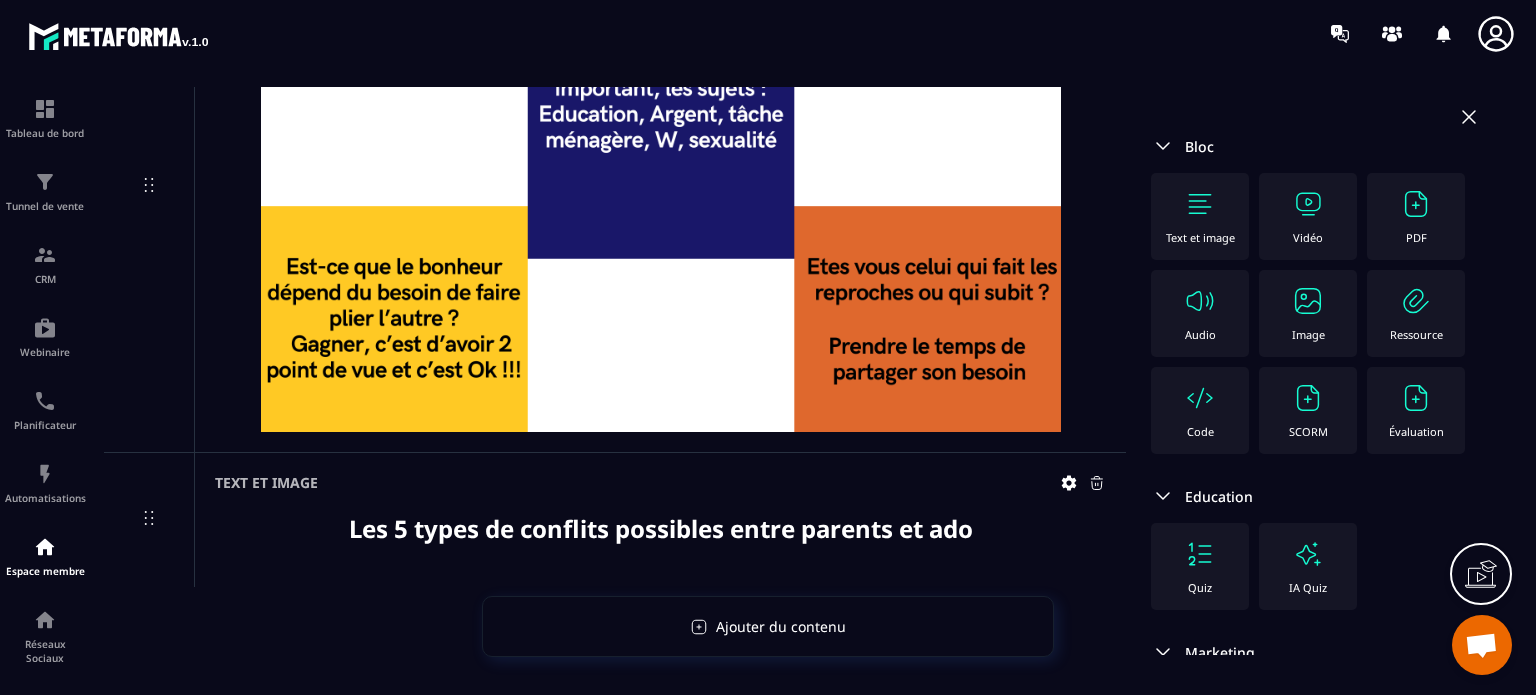 click at bounding box center [1308, 301] 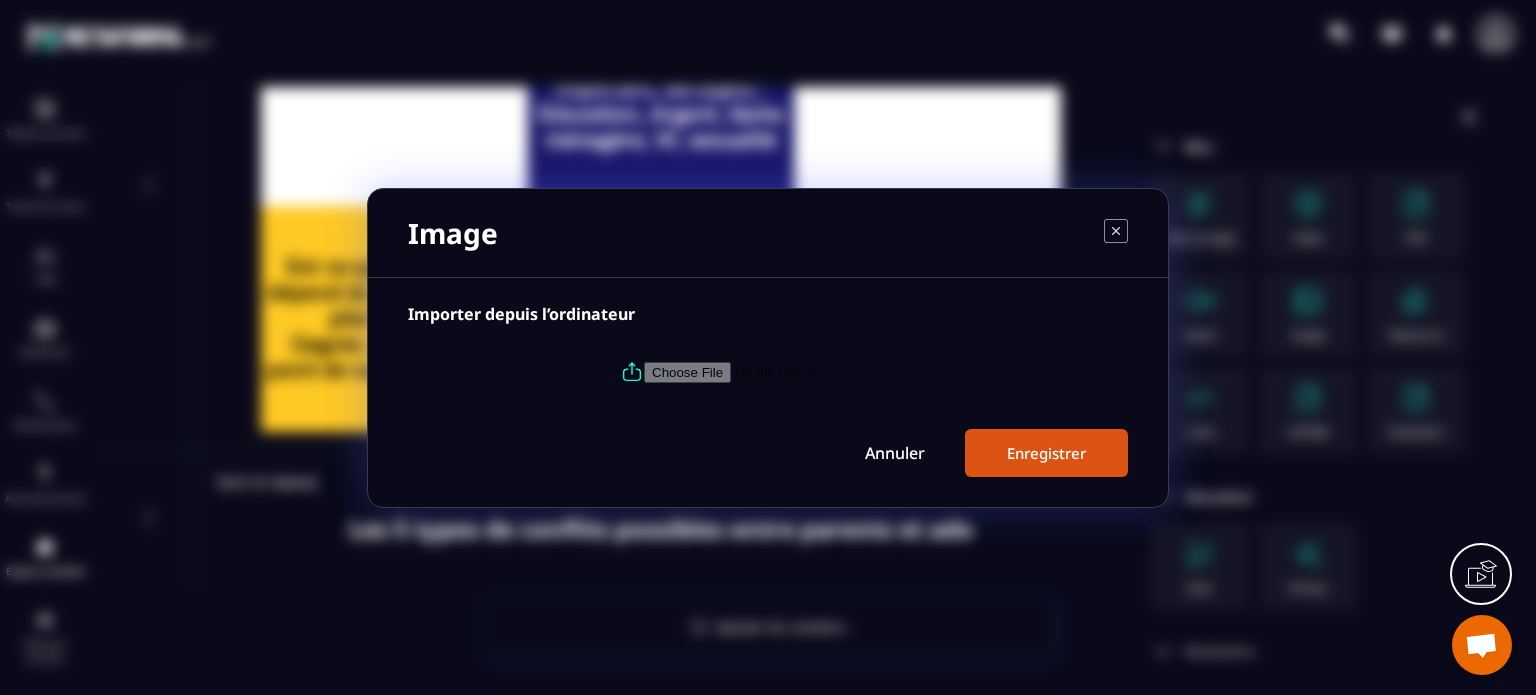 click at bounding box center [780, 371] 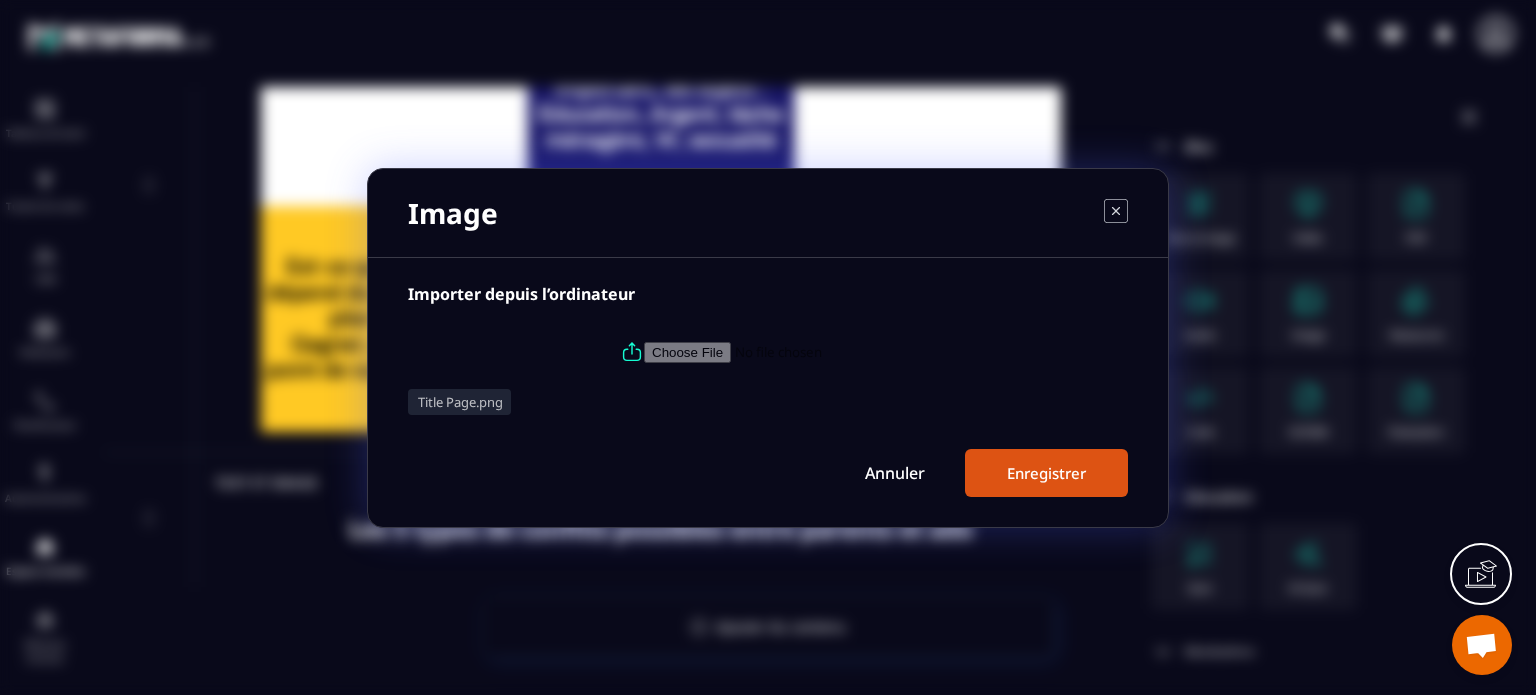 click on "Enregistrer" at bounding box center [1046, 473] 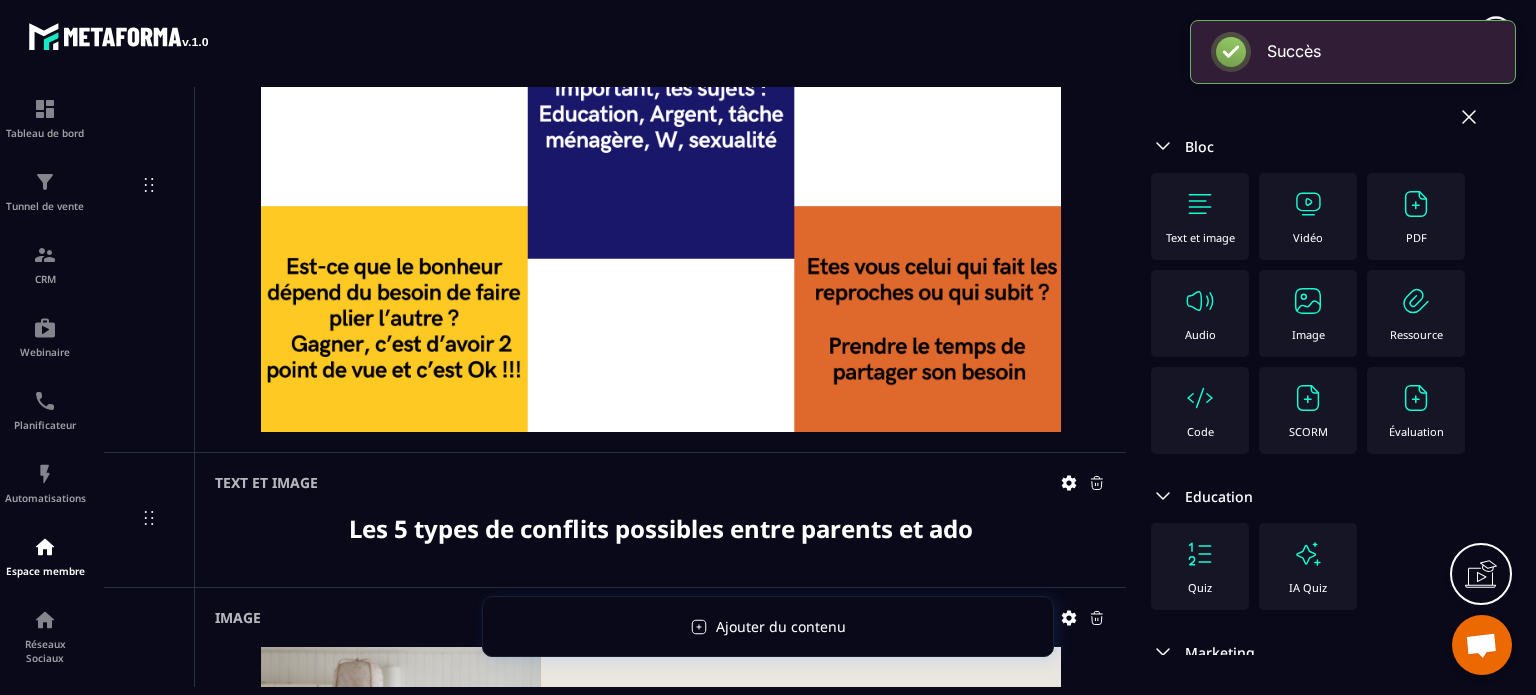 click on "Image" at bounding box center (1308, 313) 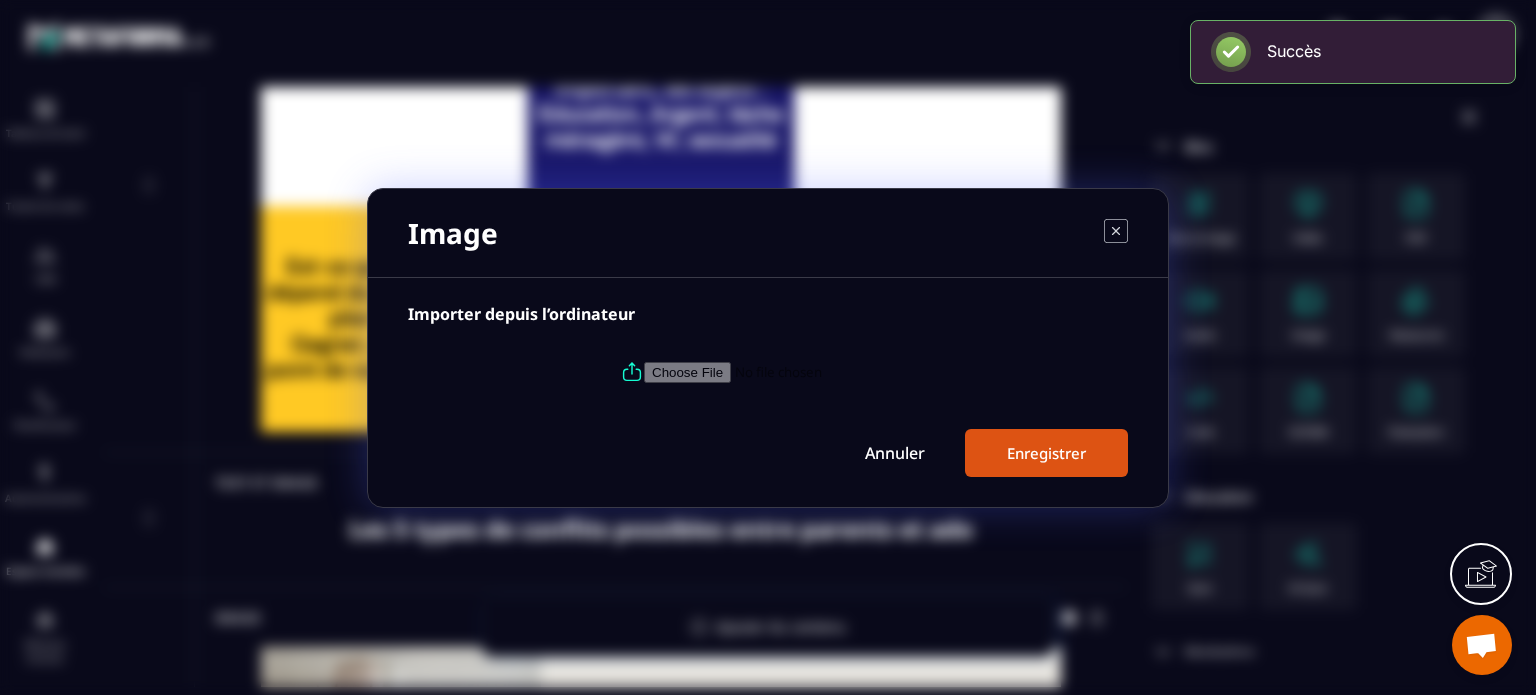 click at bounding box center (768, 372) 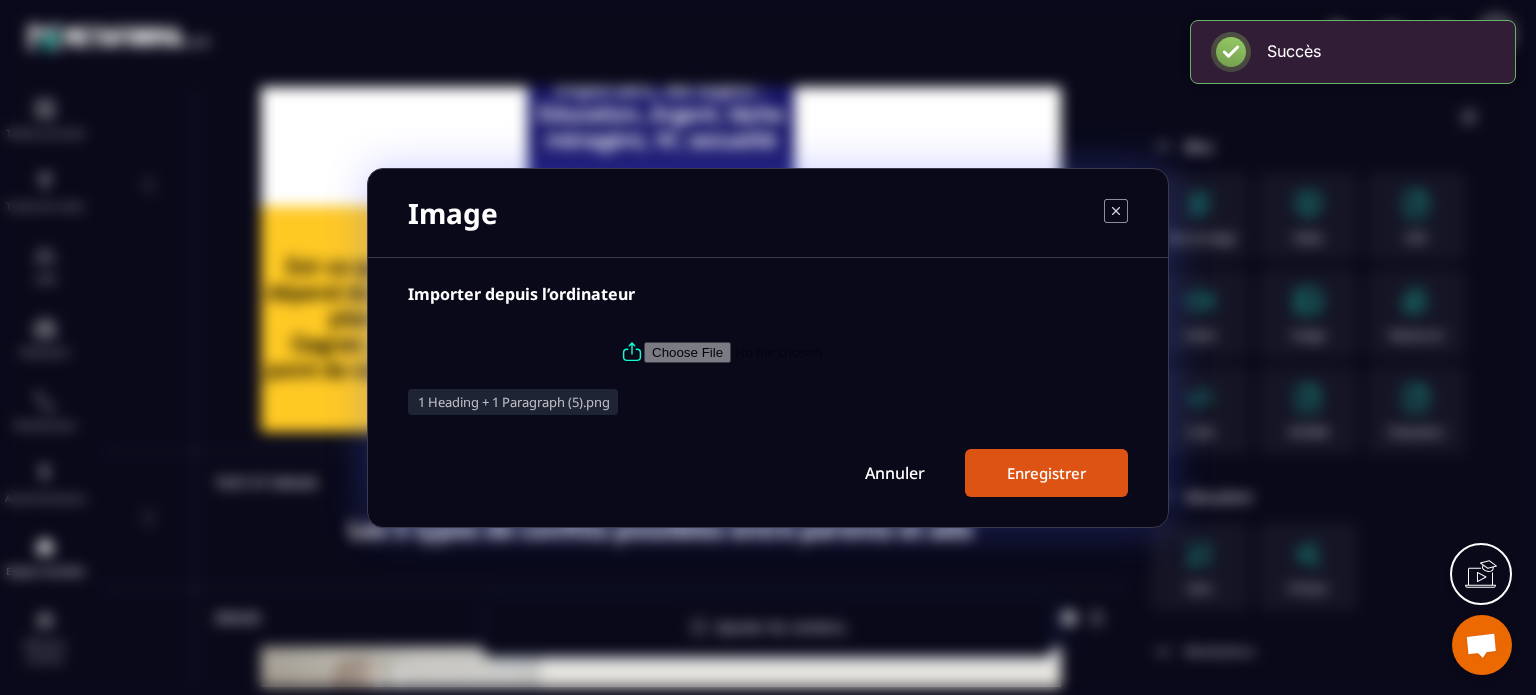 click on "Enregistrer" at bounding box center (1046, 473) 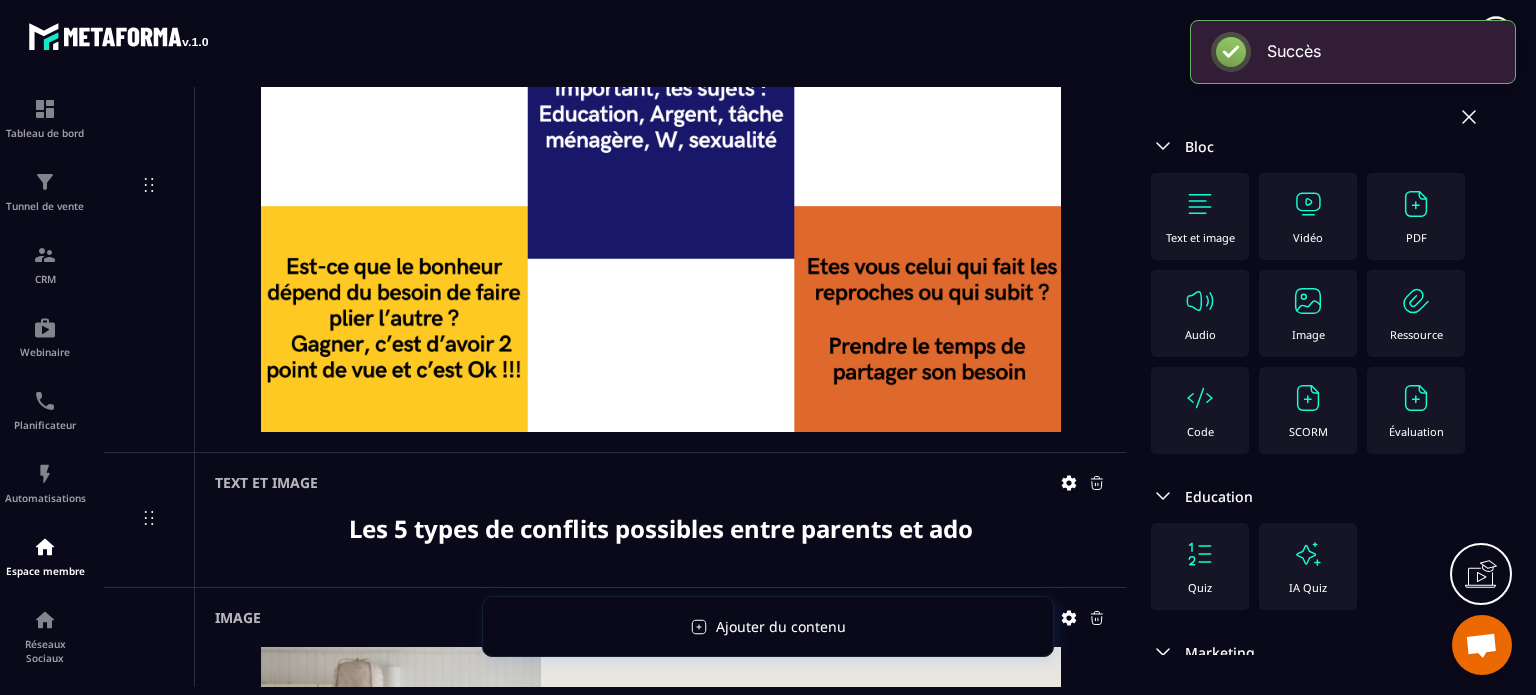 click on "Image" at bounding box center (1308, 313) 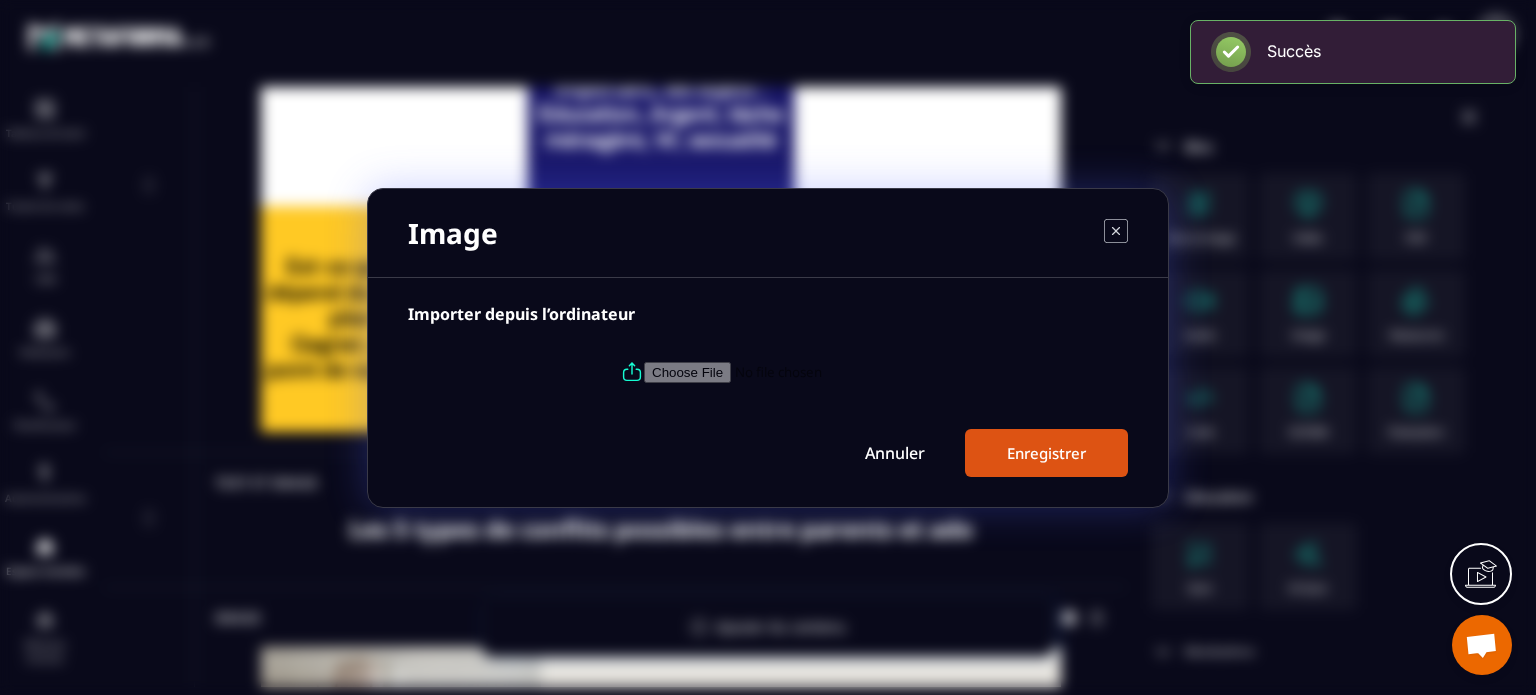 click at bounding box center [780, 371] 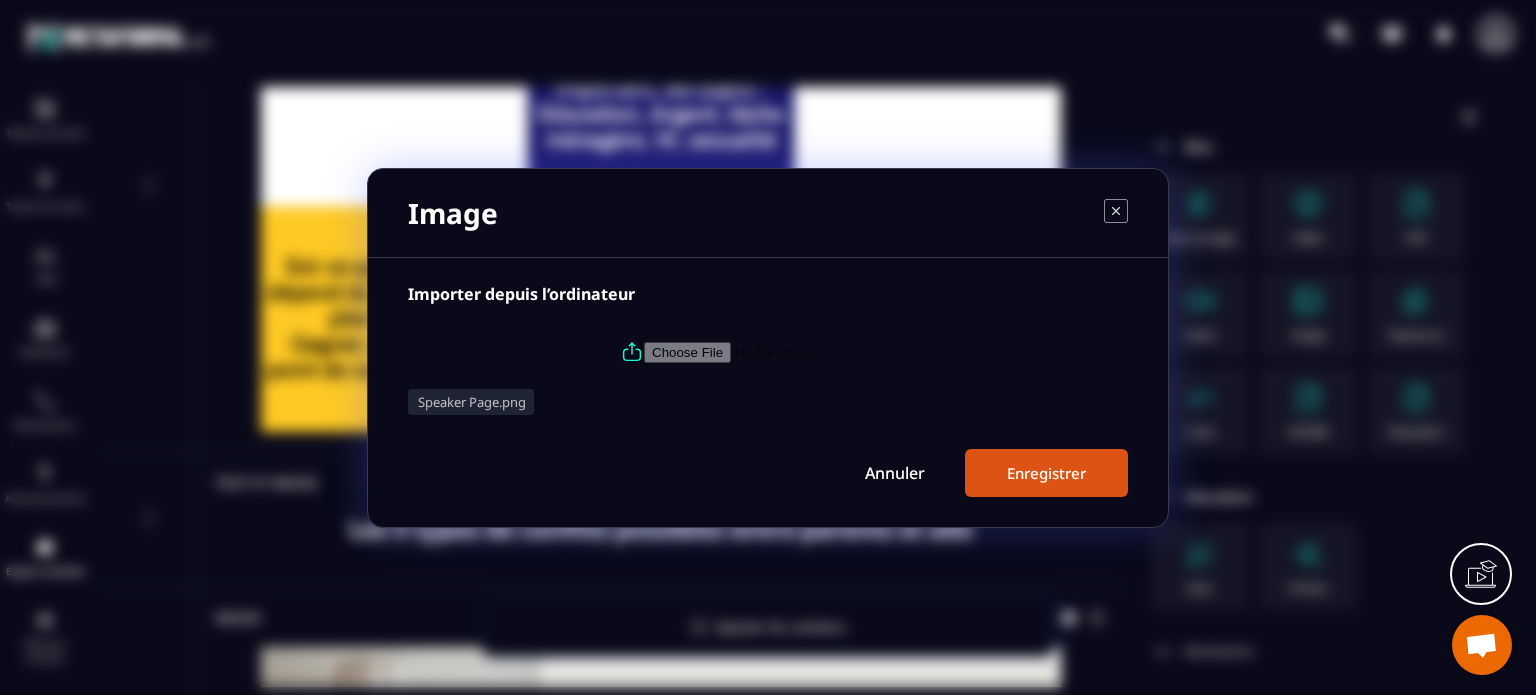 click on "Enregistrer" at bounding box center [1046, 473] 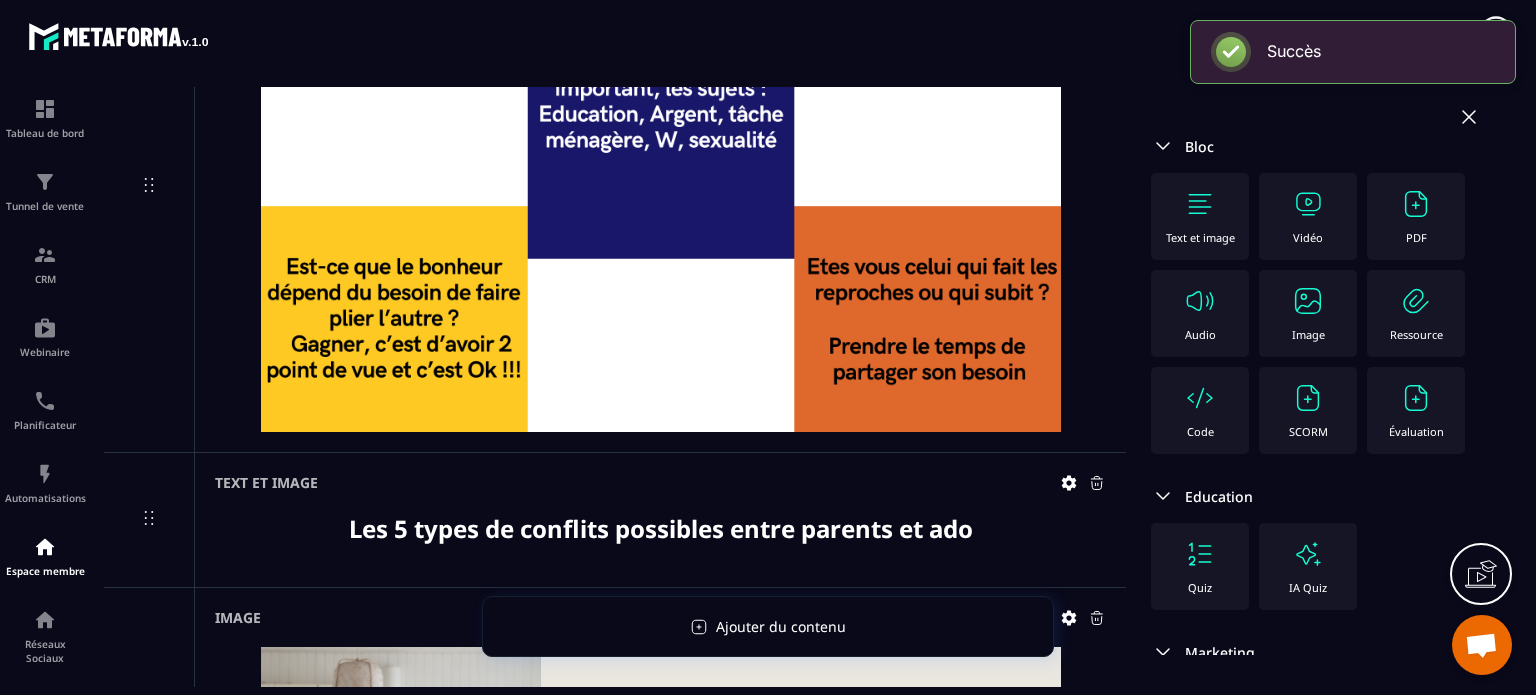 click on "Image" at bounding box center (1308, 334) 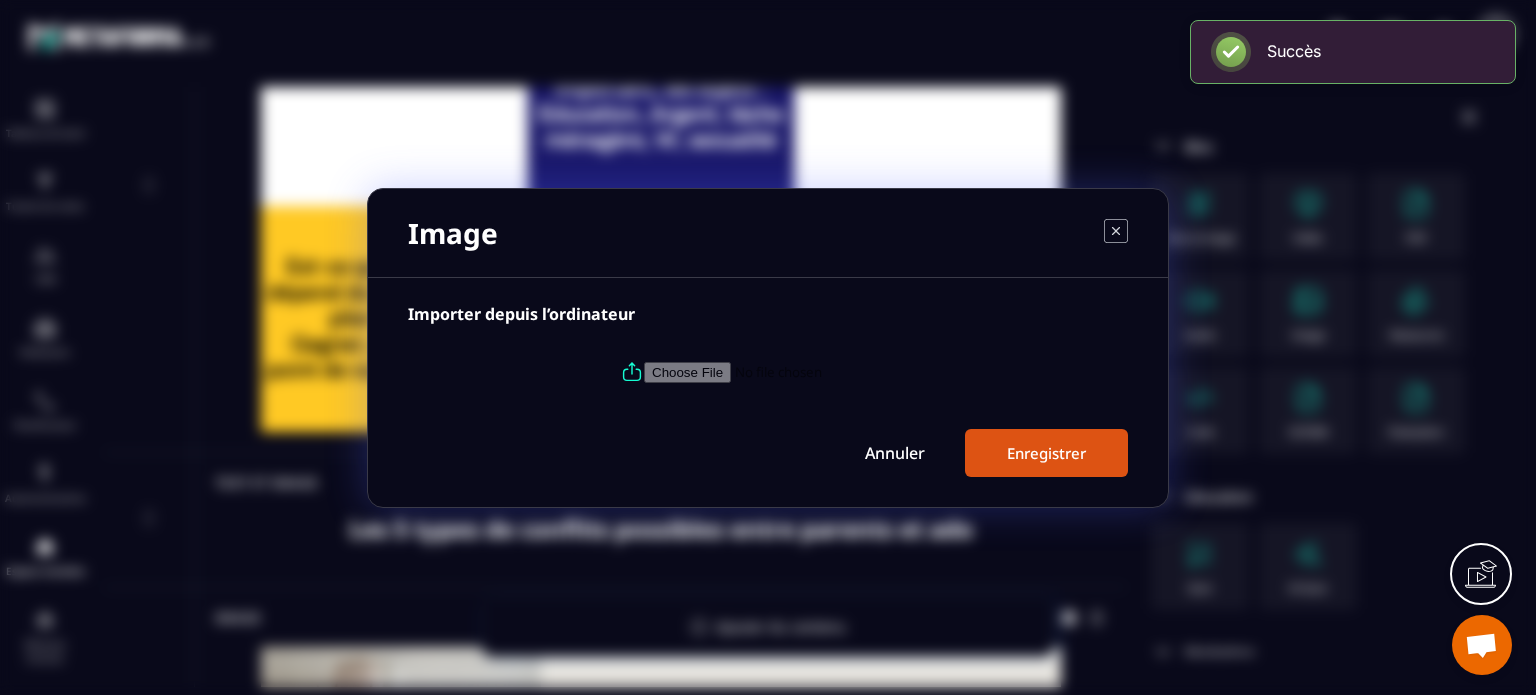 click at bounding box center (780, 371) 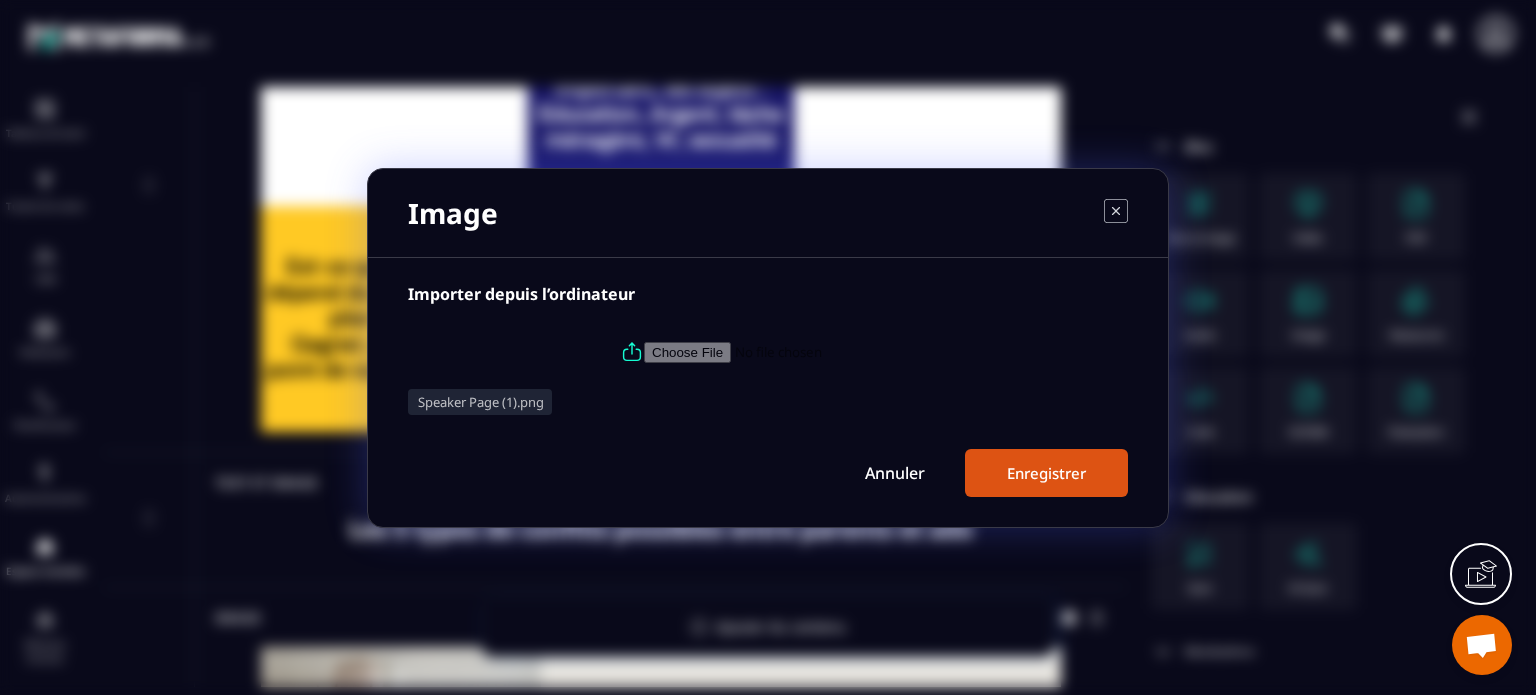 click on "Enregistrer" at bounding box center (1046, 473) 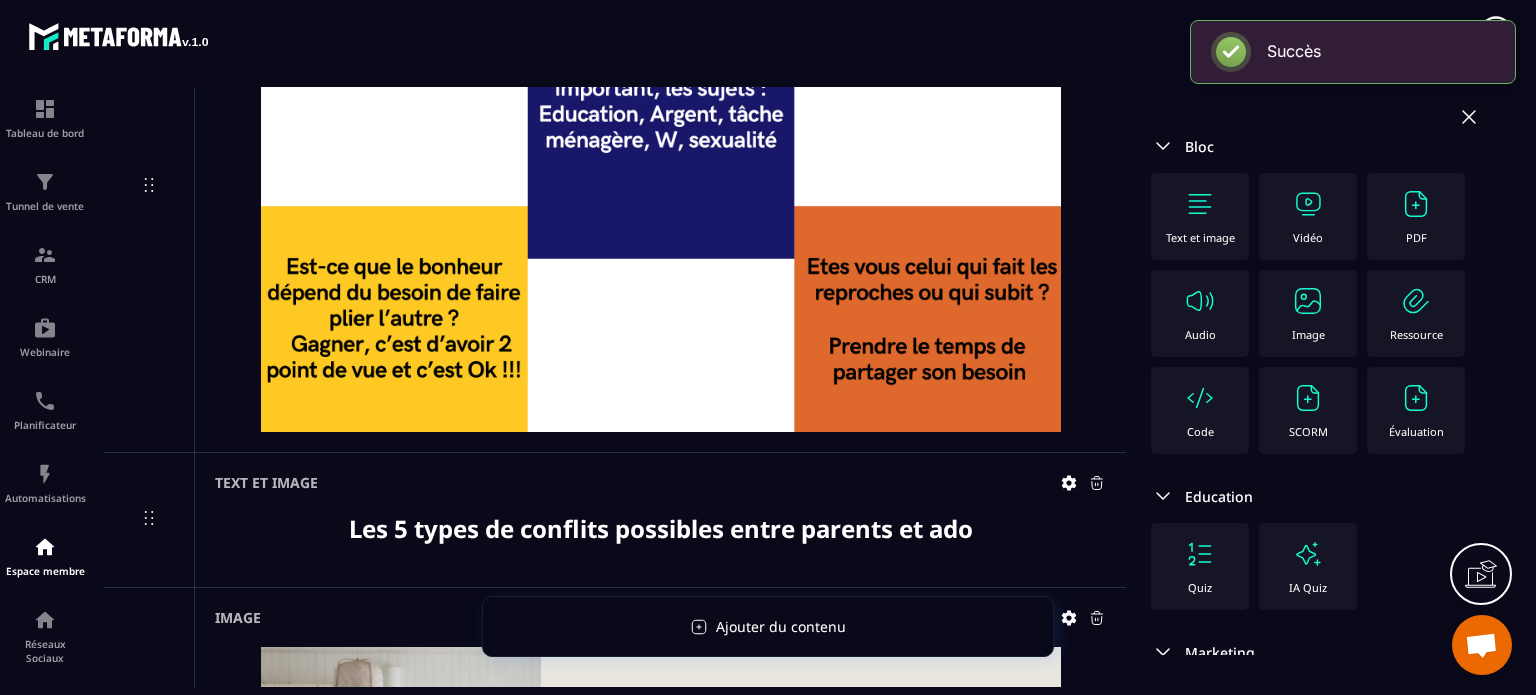 click at bounding box center [1308, 301] 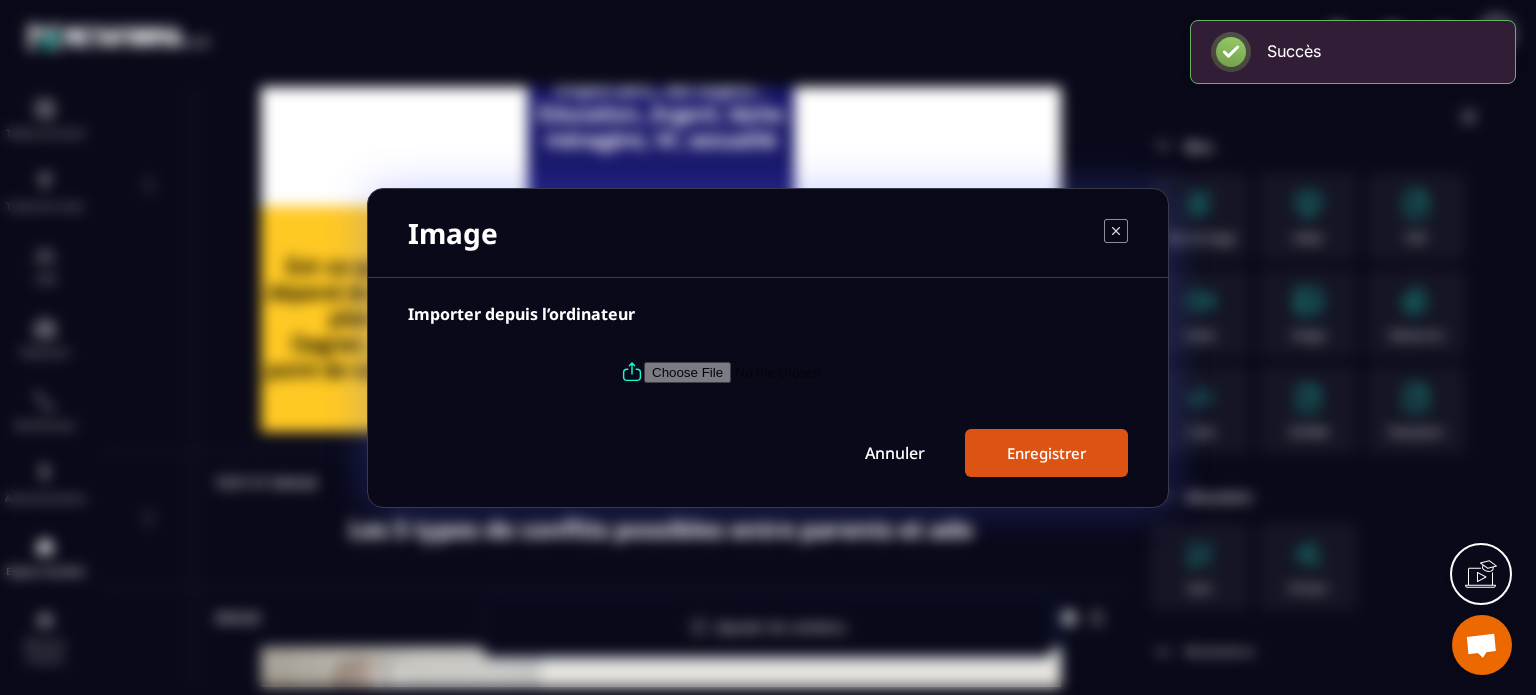 click at bounding box center (780, 371) 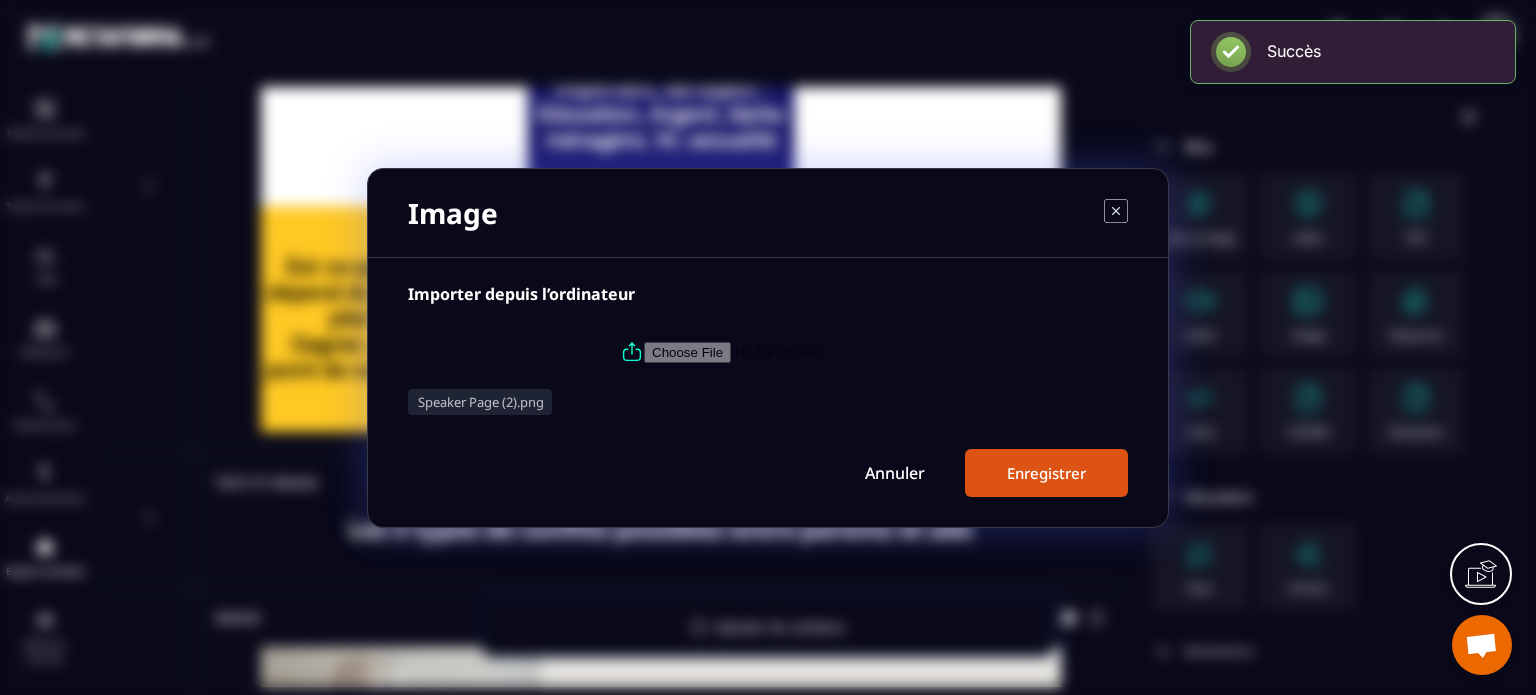 click on "Enregistrer" at bounding box center [1046, 473] 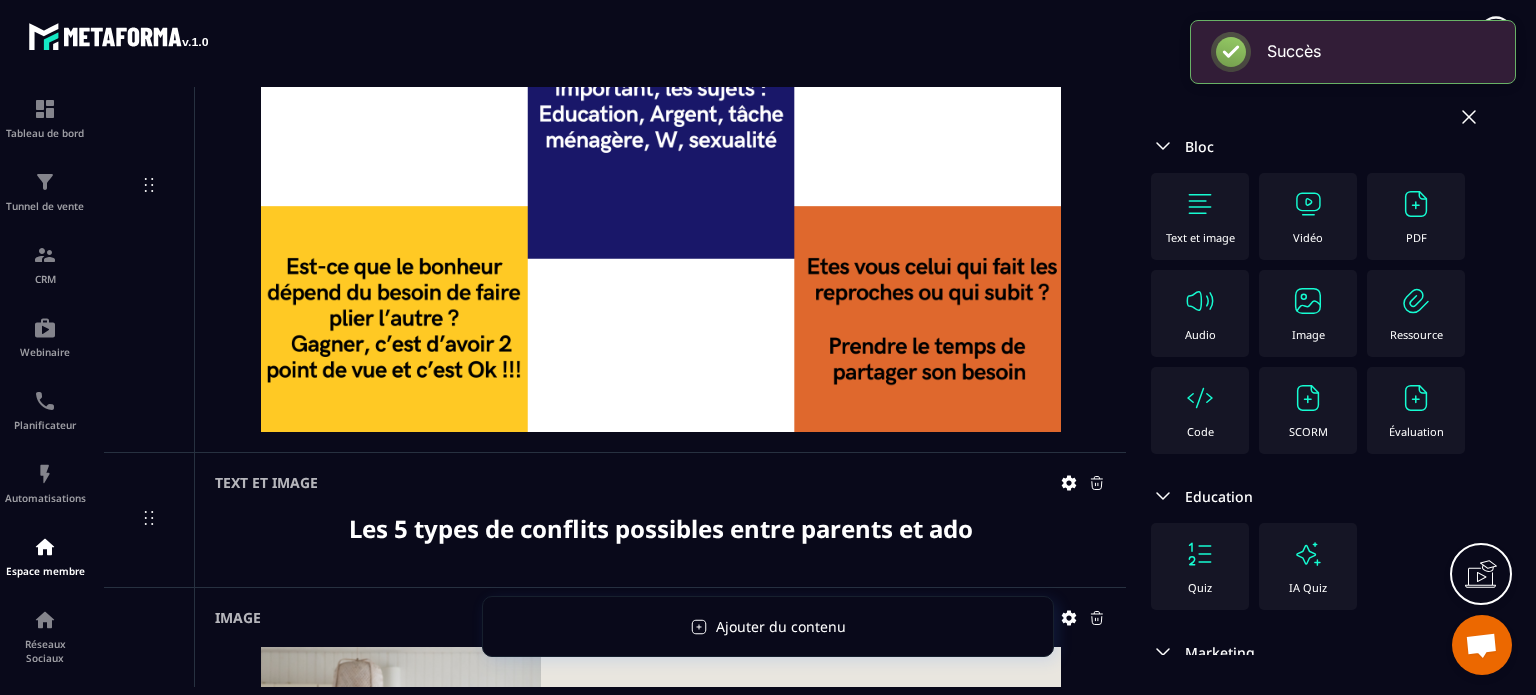 click on "Image" at bounding box center (1308, 334) 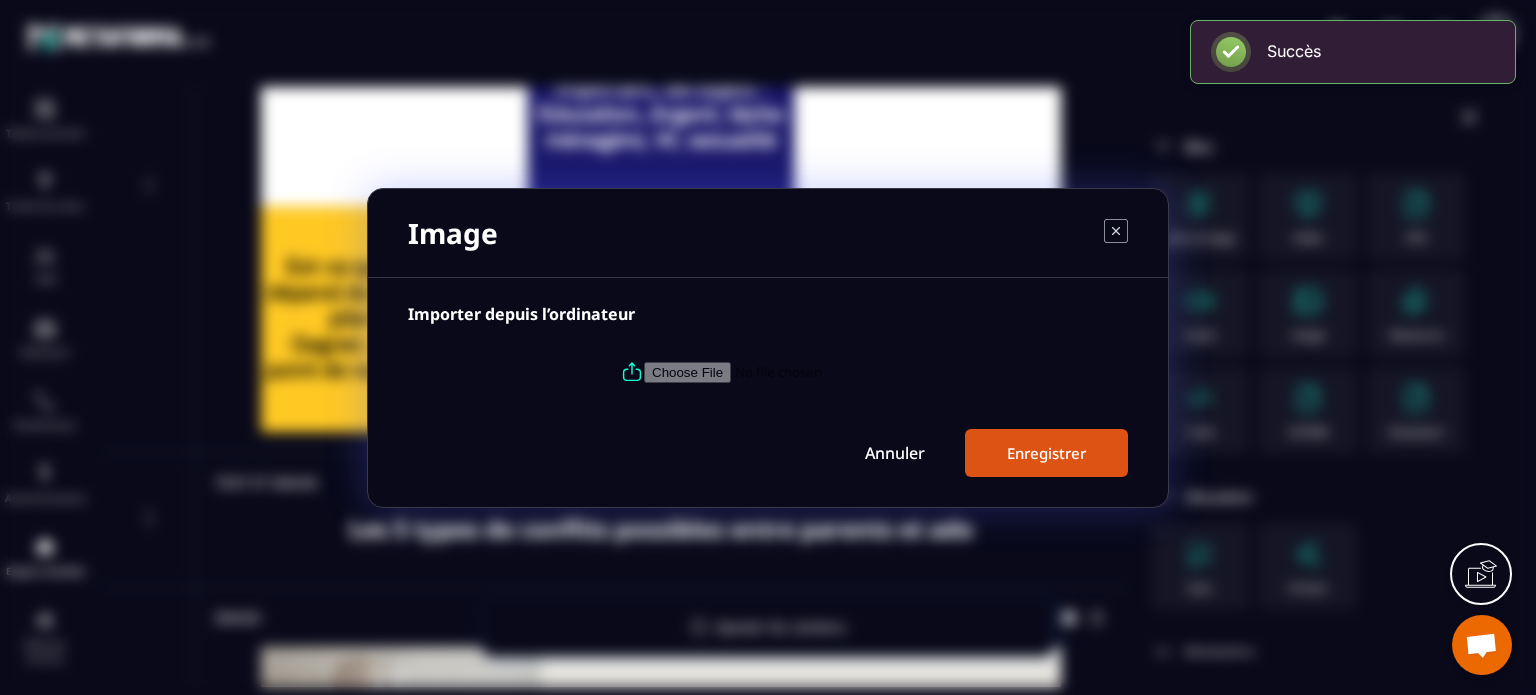 click at bounding box center (780, 371) 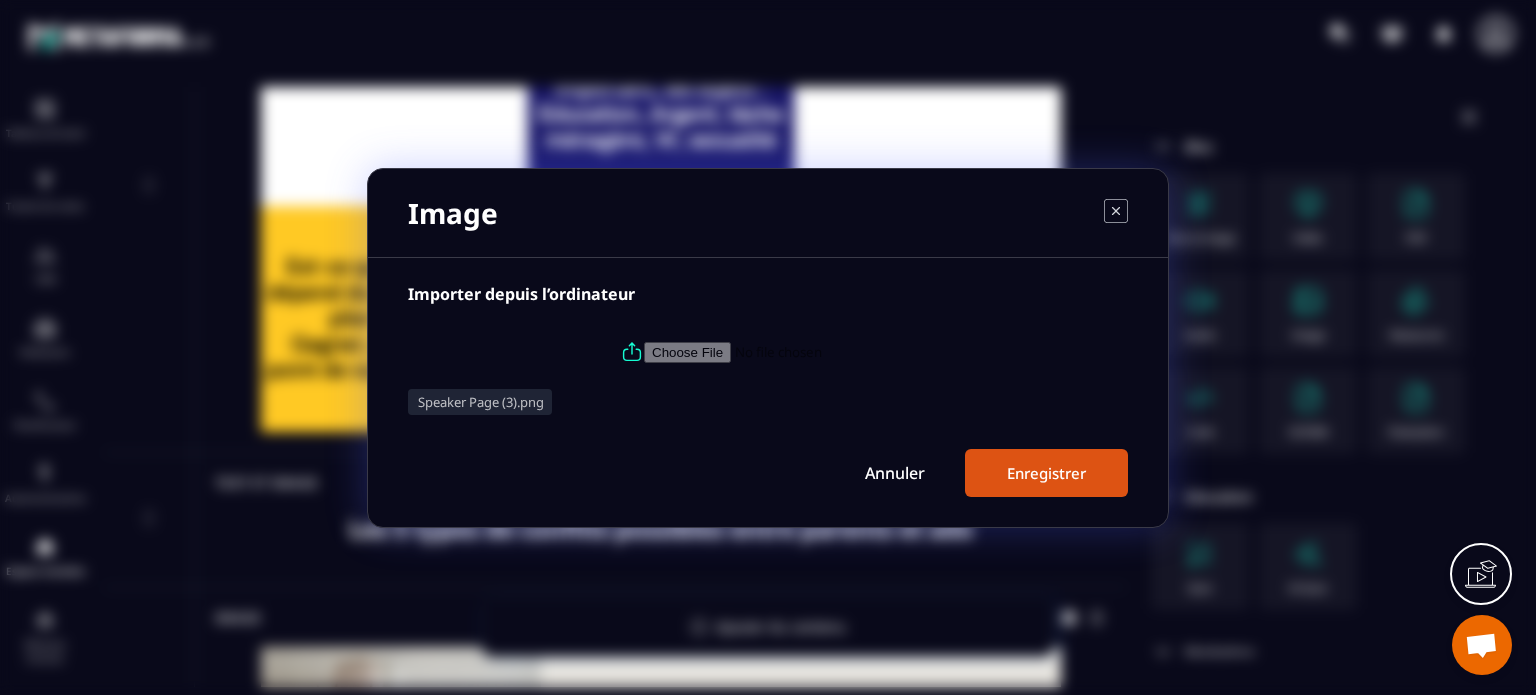 click on "Enregistrer" at bounding box center (1046, 473) 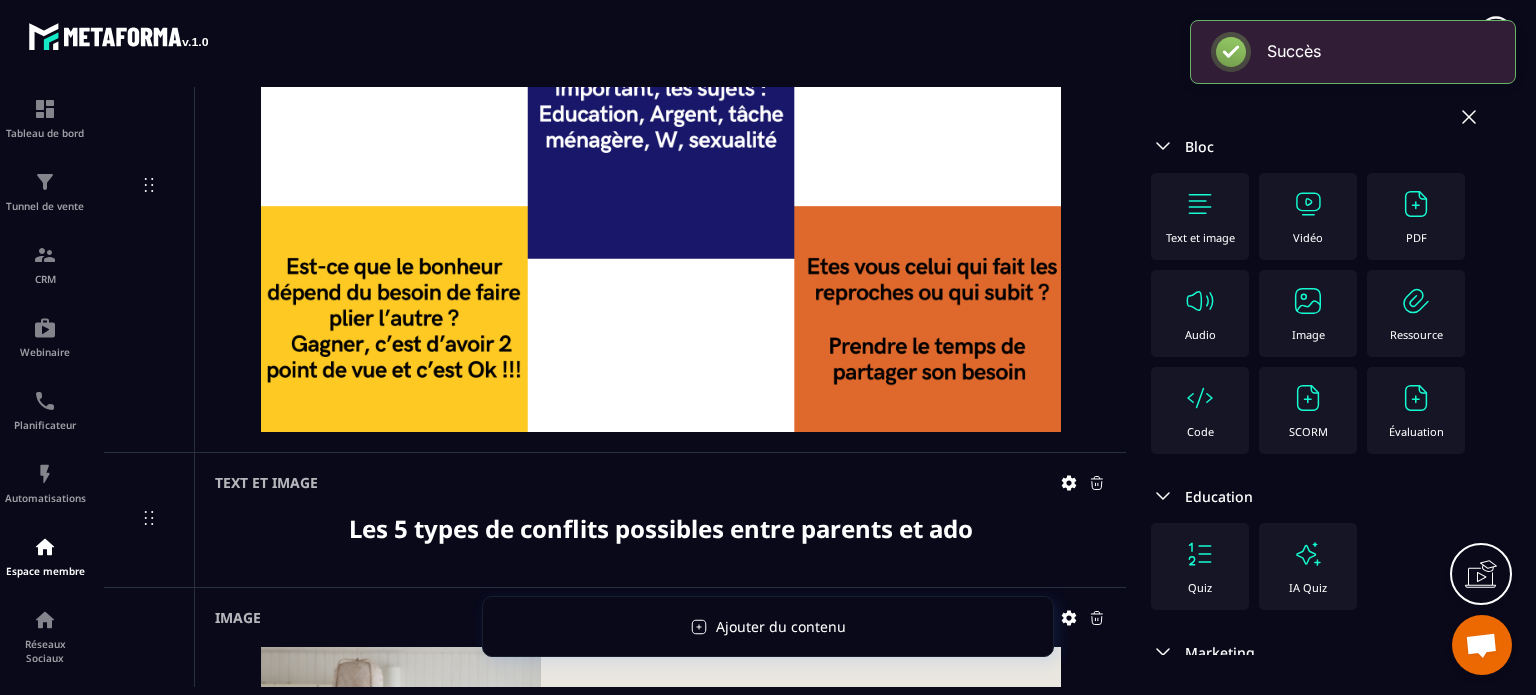 click on "Image" at bounding box center [1308, 313] 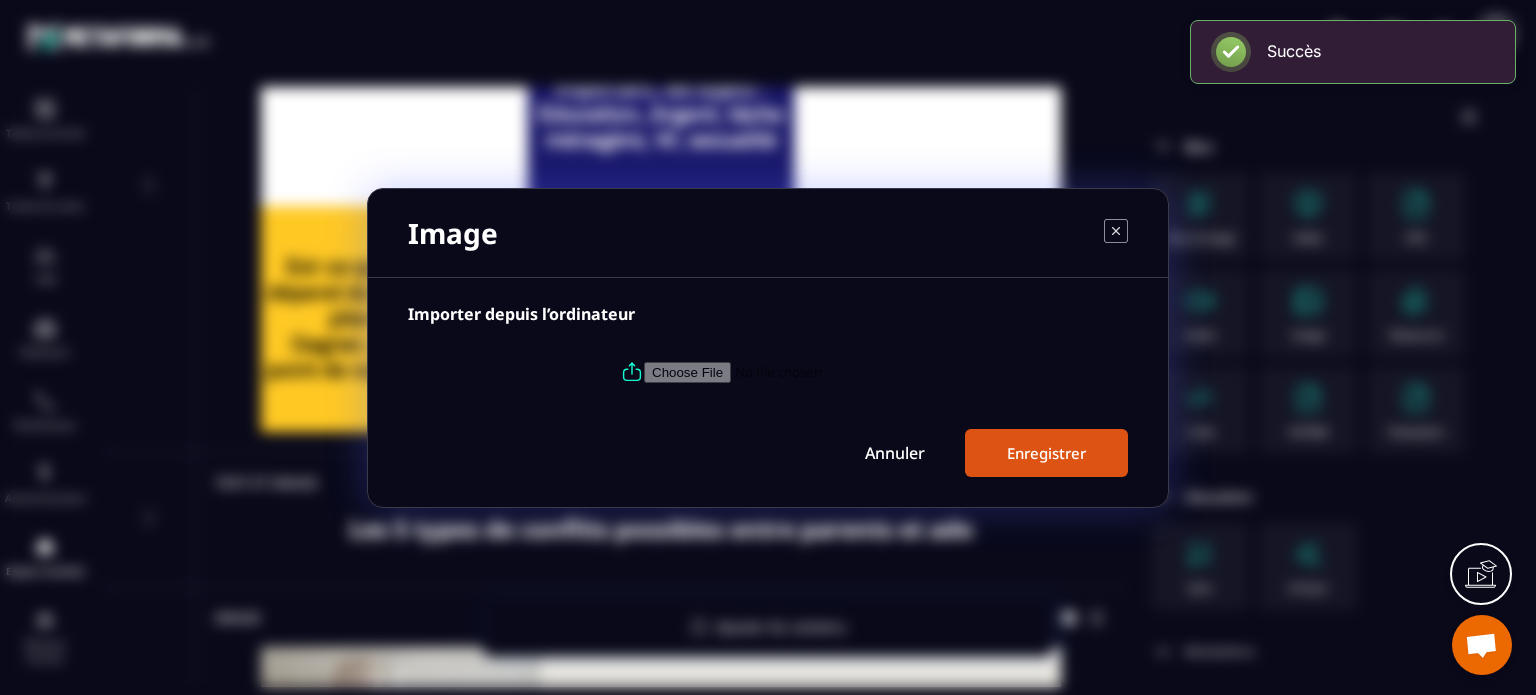 click at bounding box center (768, 372) 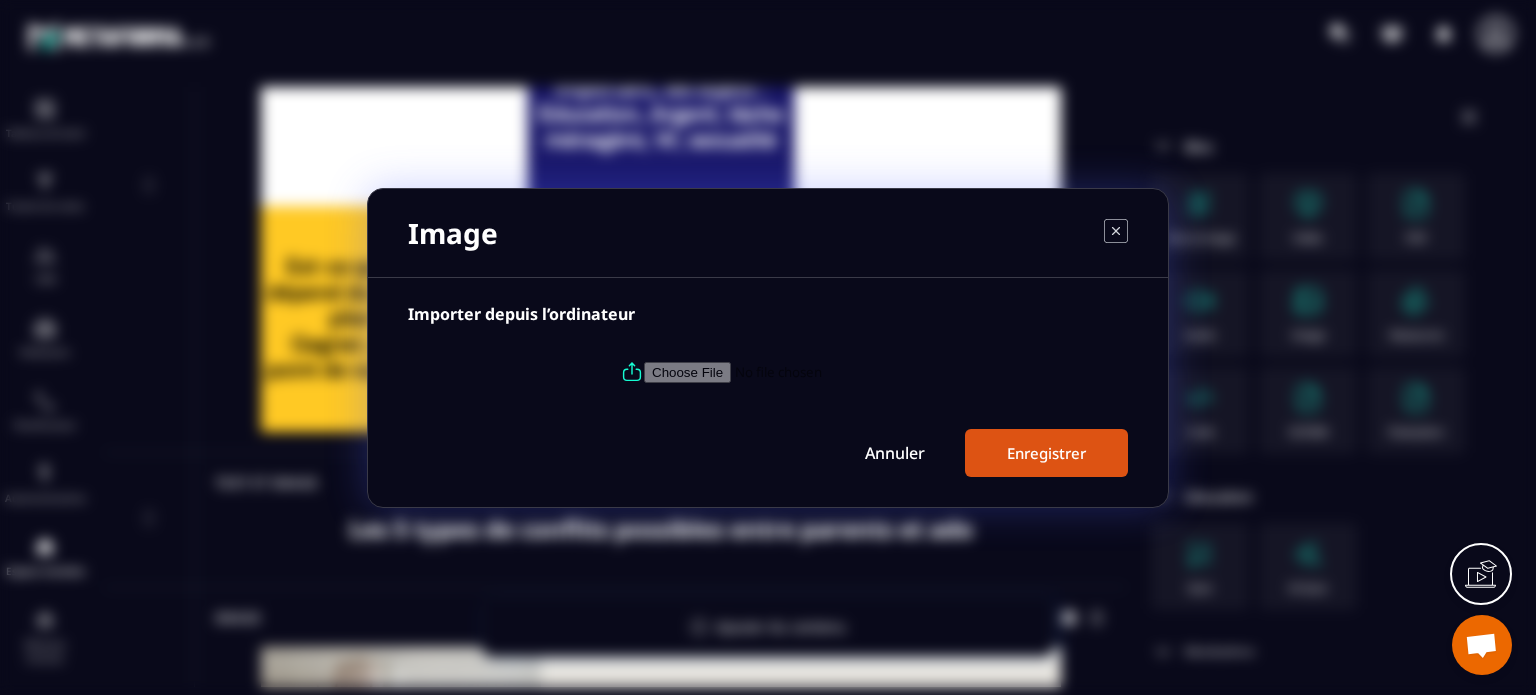 type on "**********" 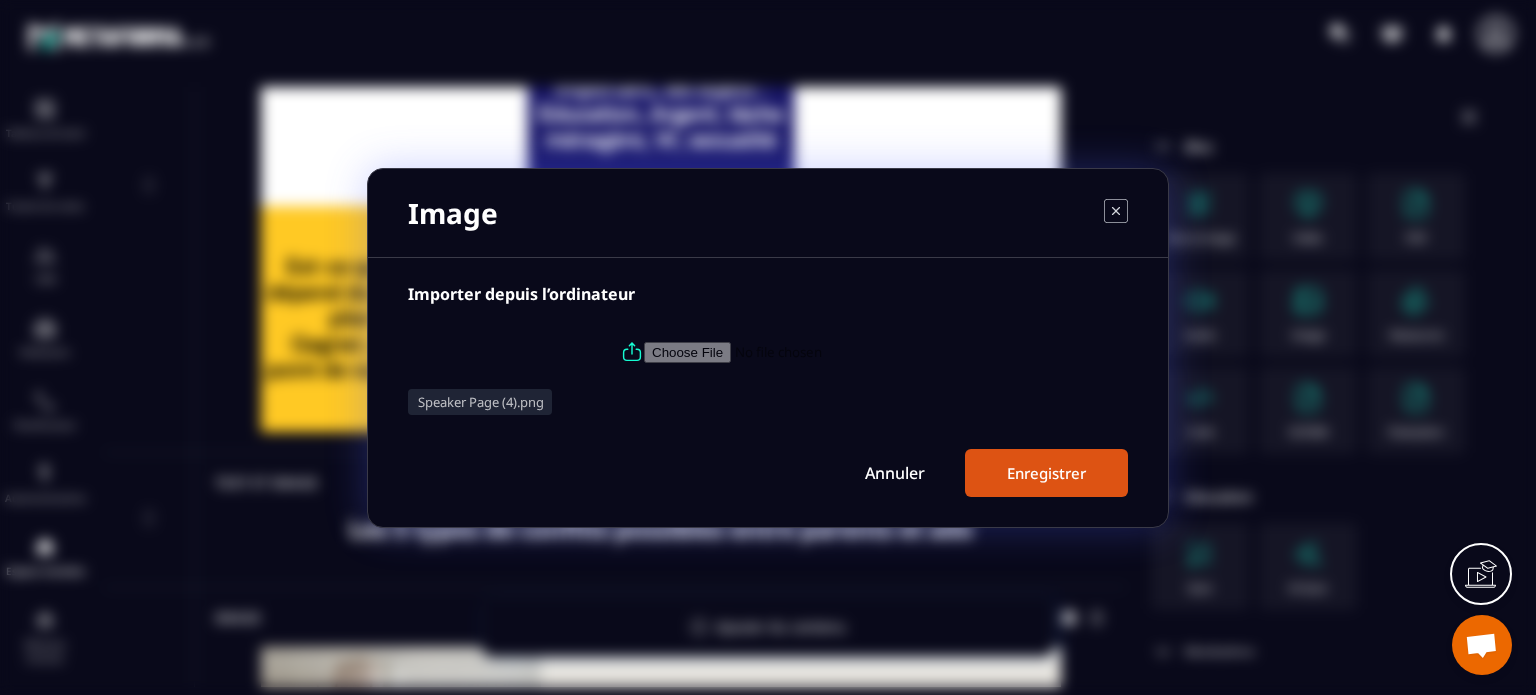 click on "Enregistrer" at bounding box center [1046, 473] 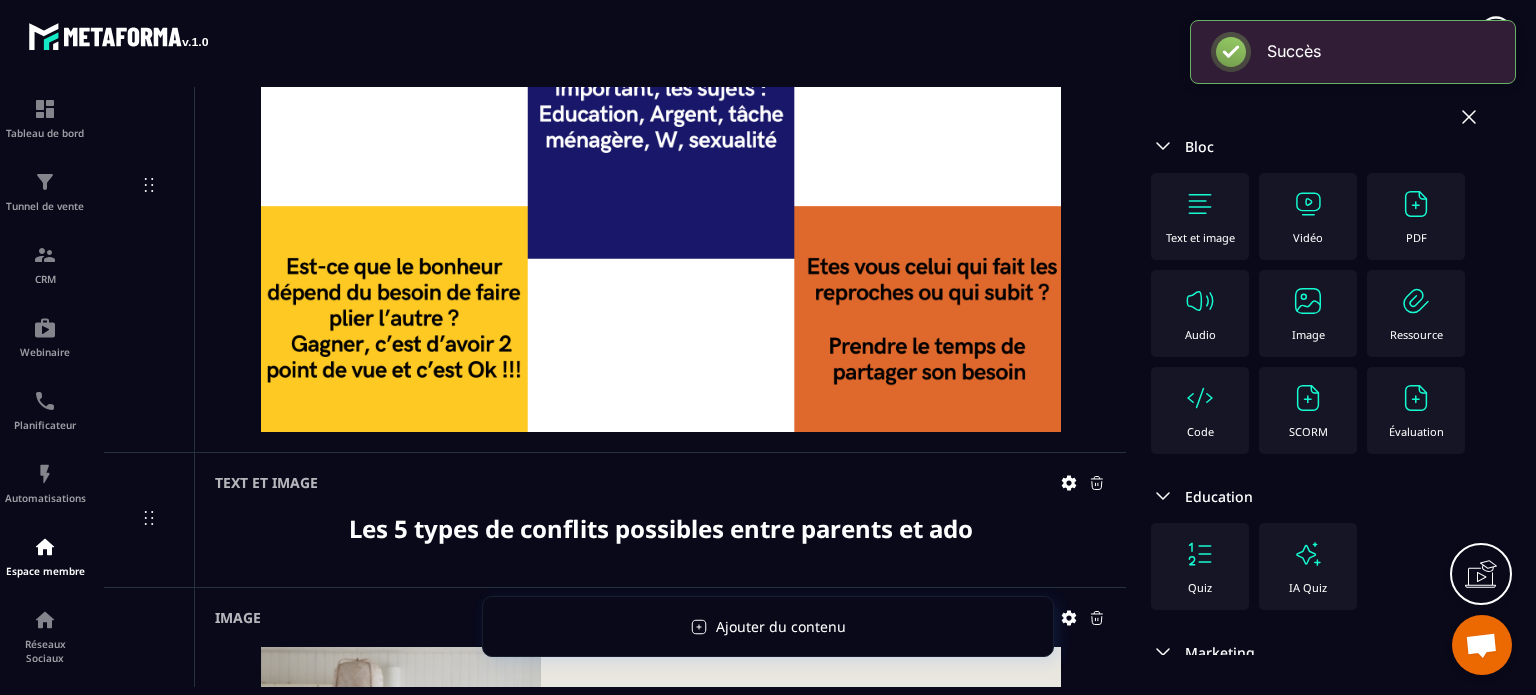 click on "Image" at bounding box center [1308, 313] 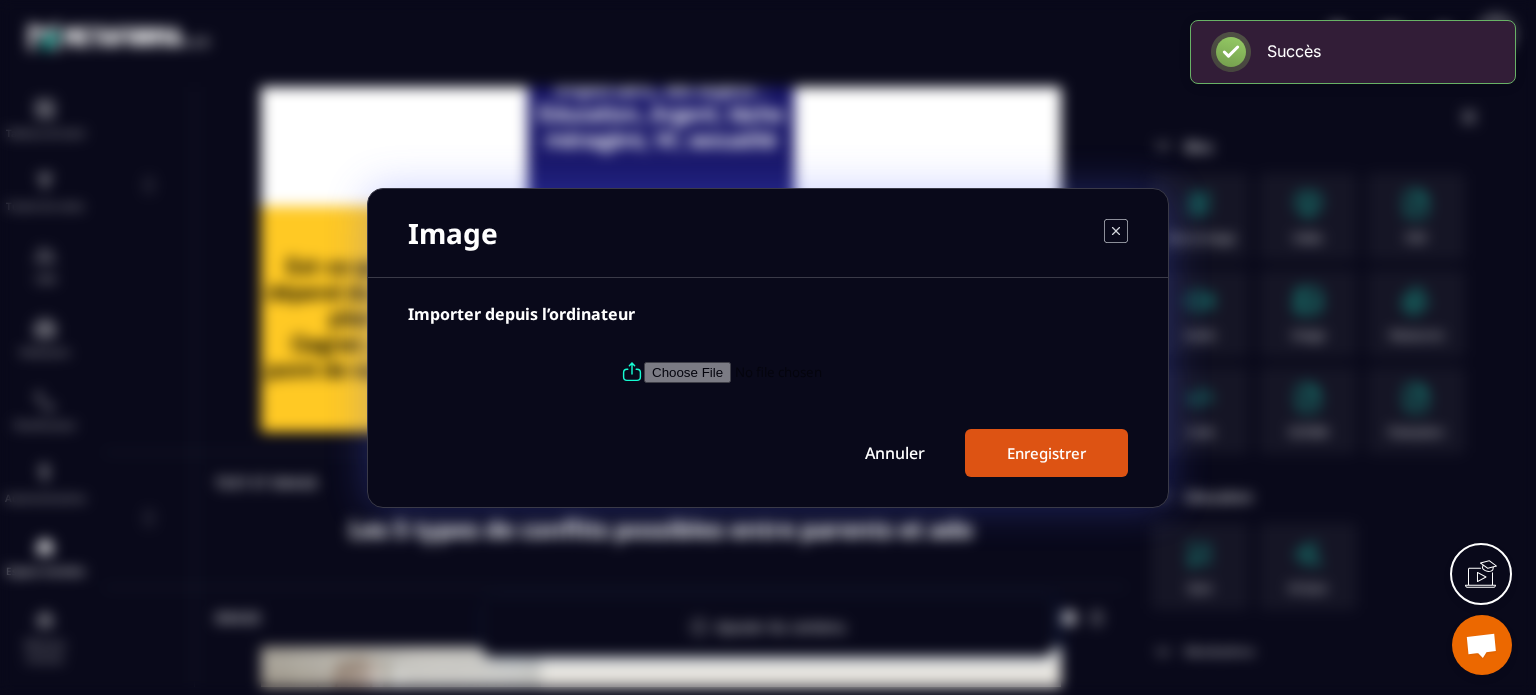 click at bounding box center [780, 371] 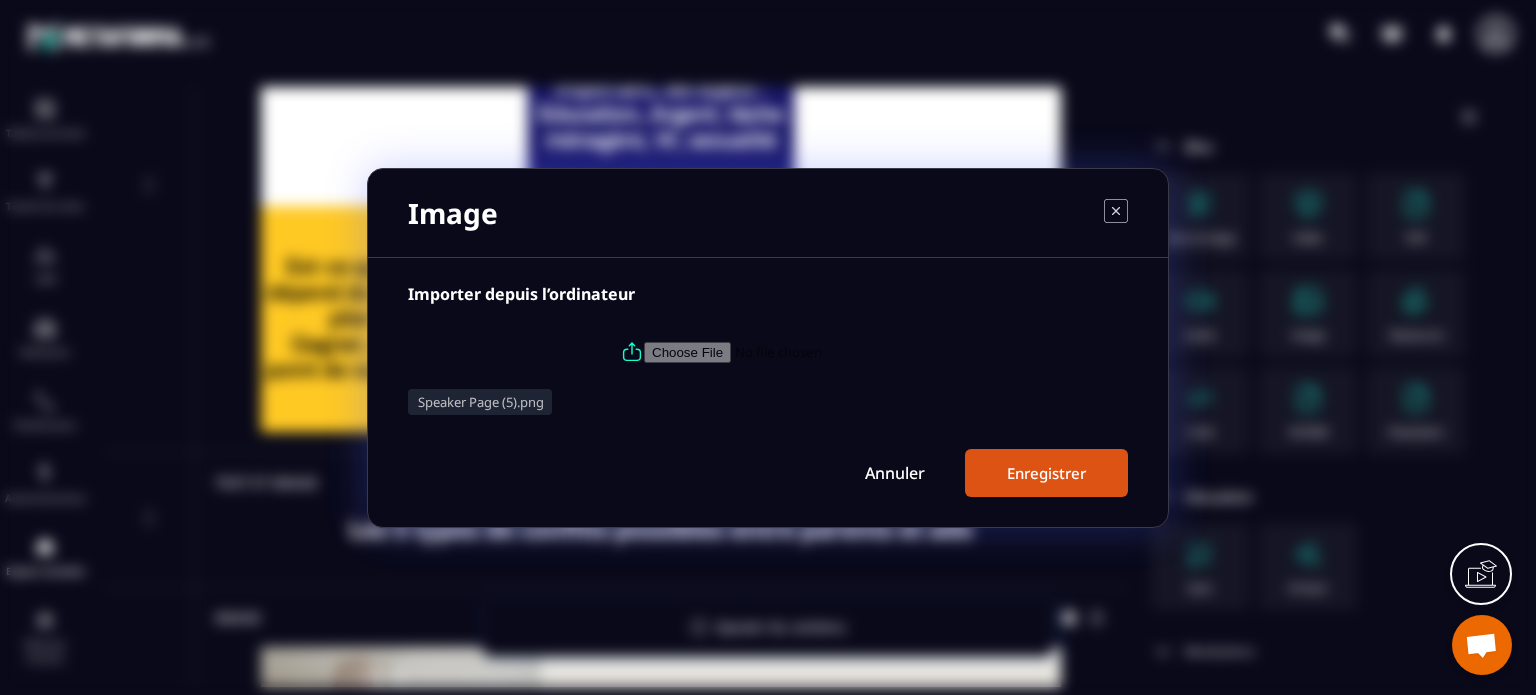 click on "Enregistrer" at bounding box center (1046, 473) 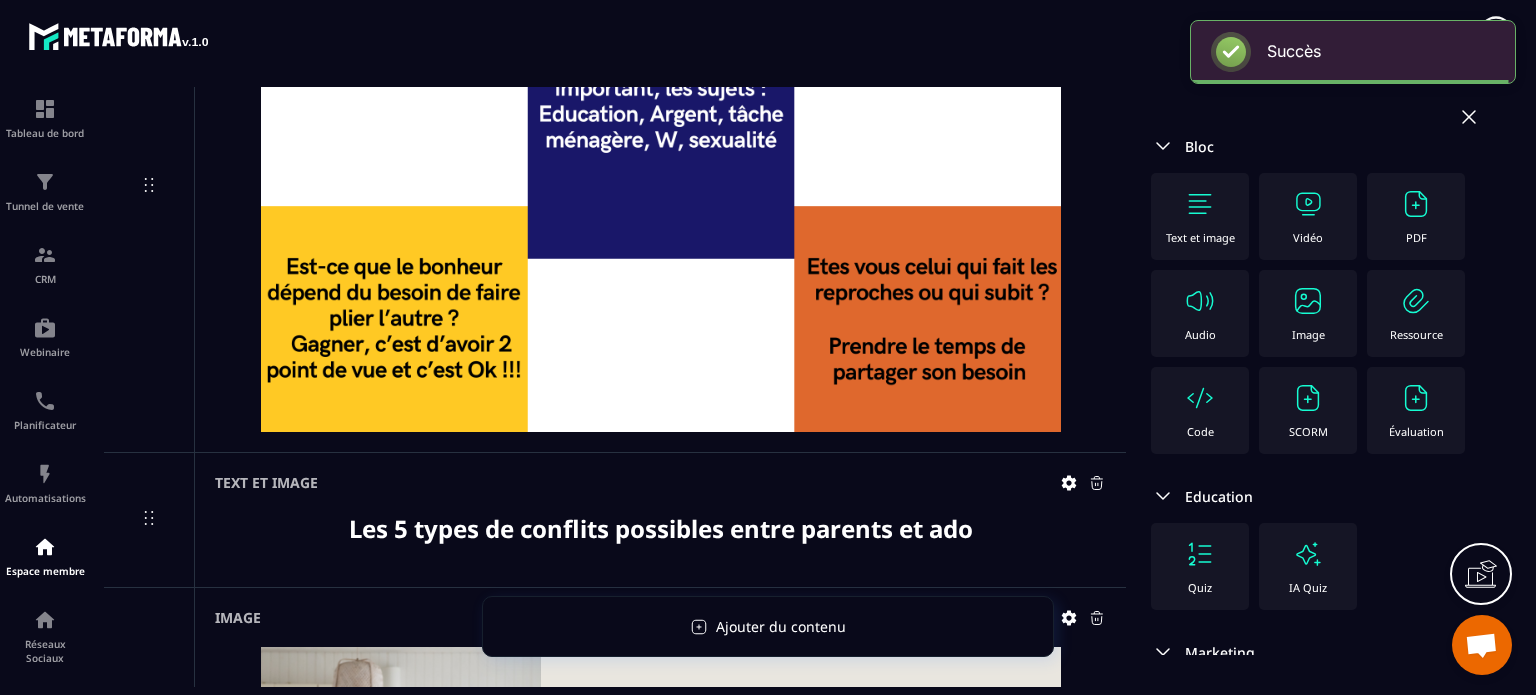 click at bounding box center (1308, 301) 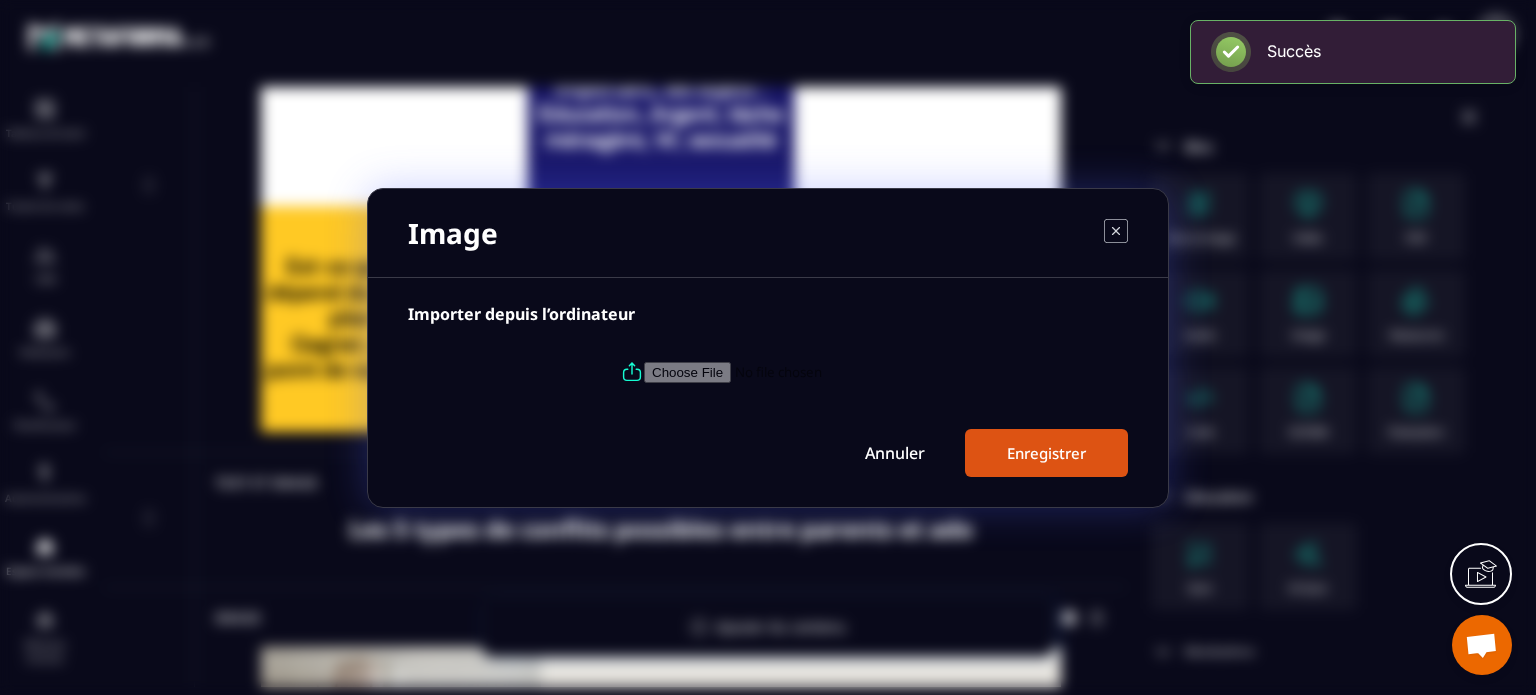 click at bounding box center (768, 372) 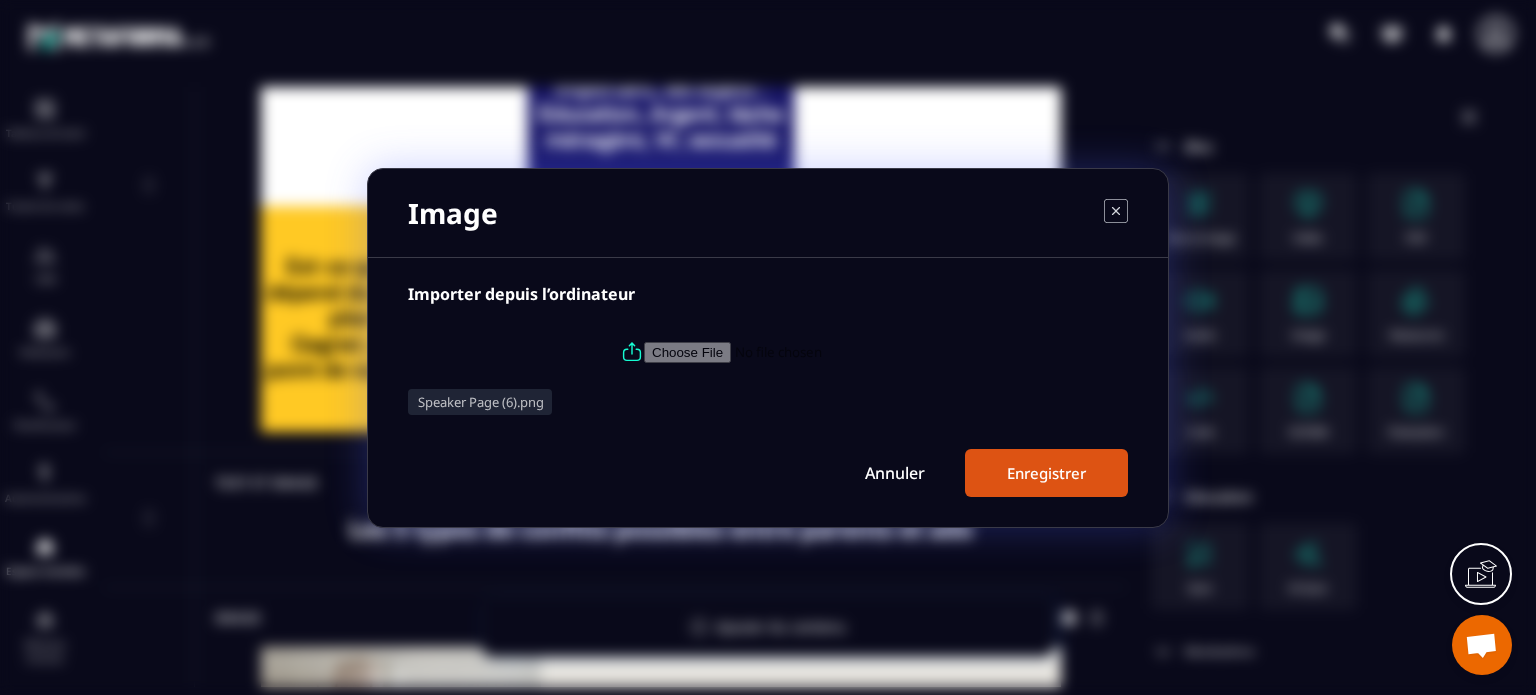 click on "Enregistrer" at bounding box center [1046, 473] 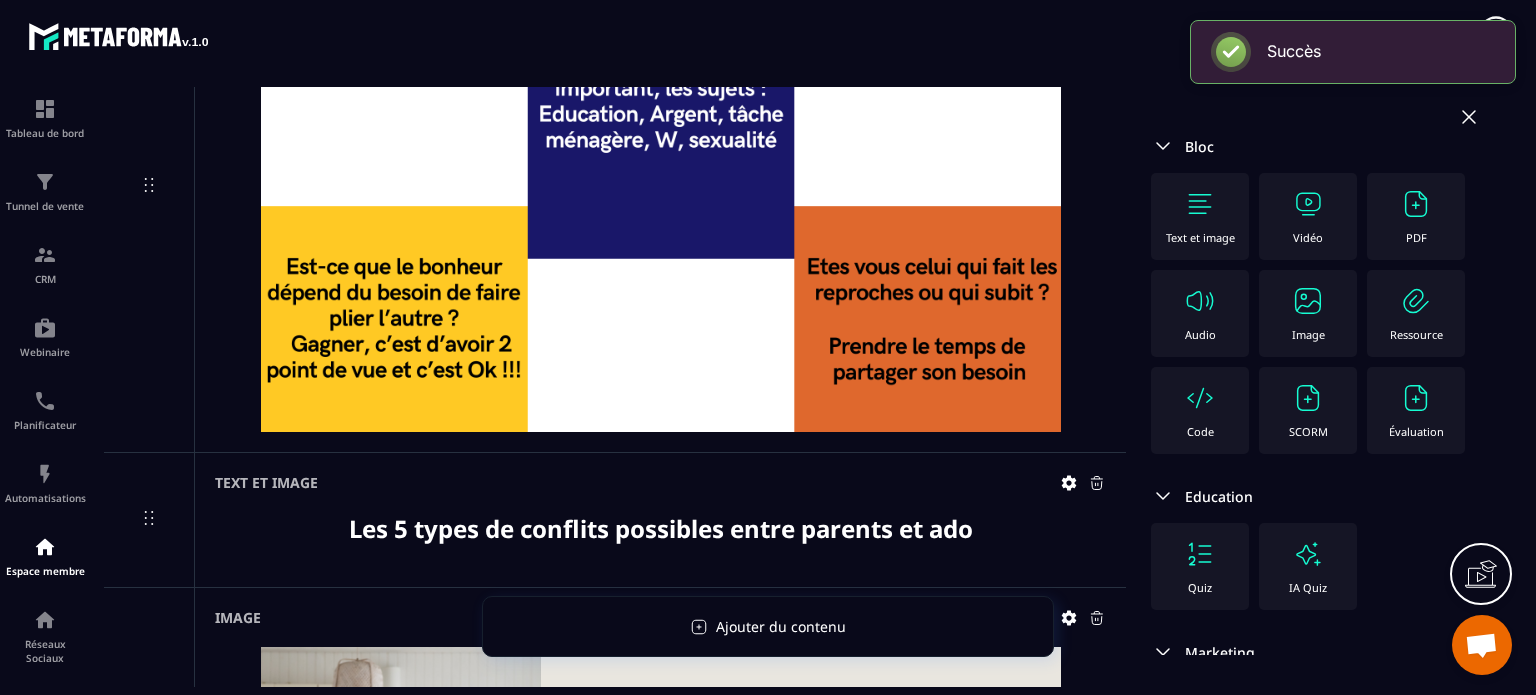 click on "Image" at bounding box center [1308, 313] 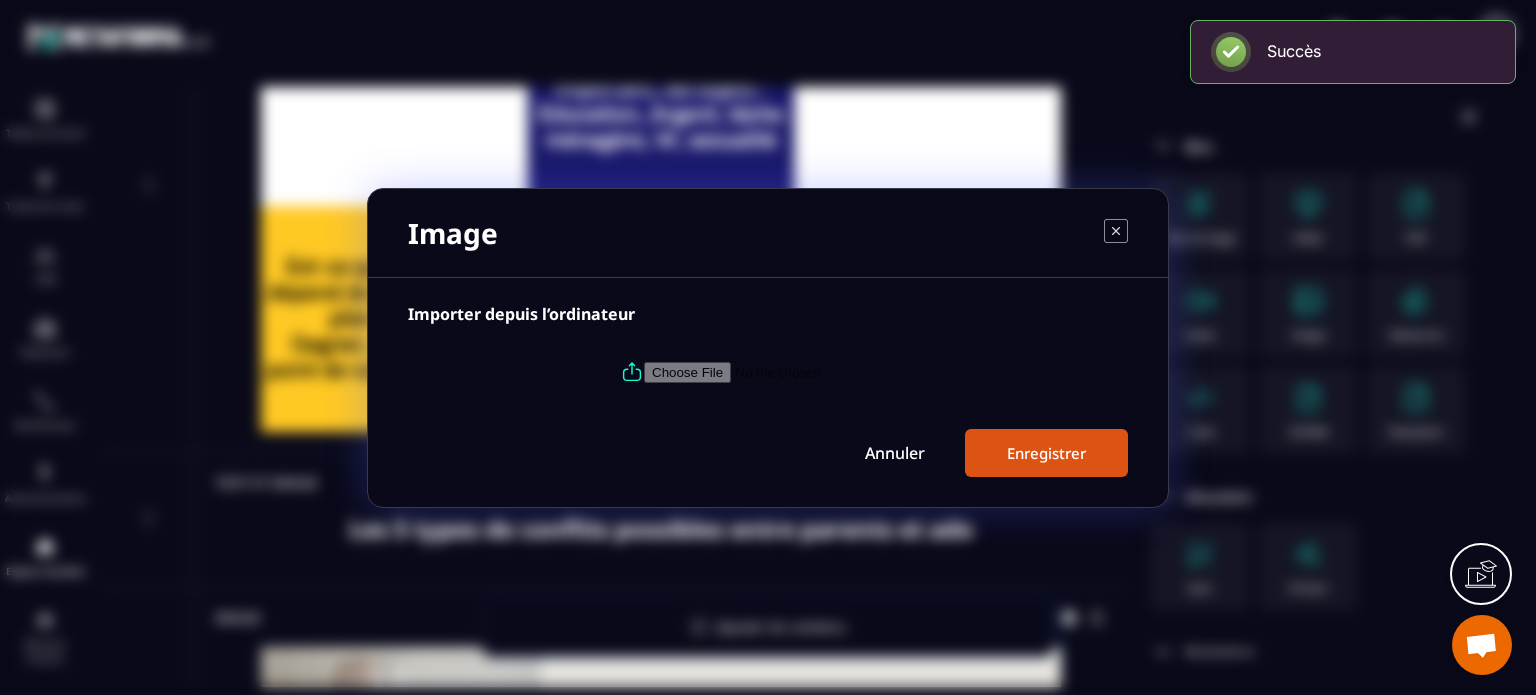 click at bounding box center [780, 371] 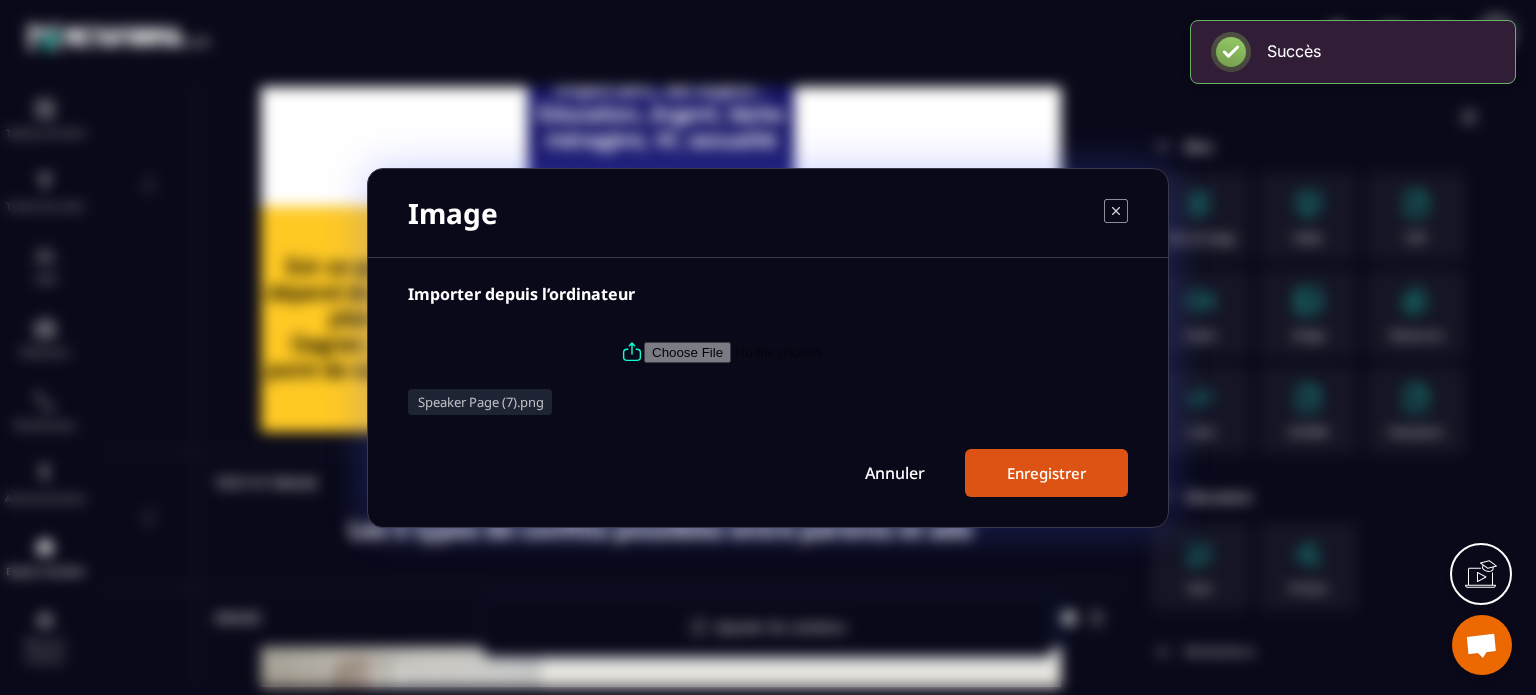 click on "Enregistrer" at bounding box center (1046, 473) 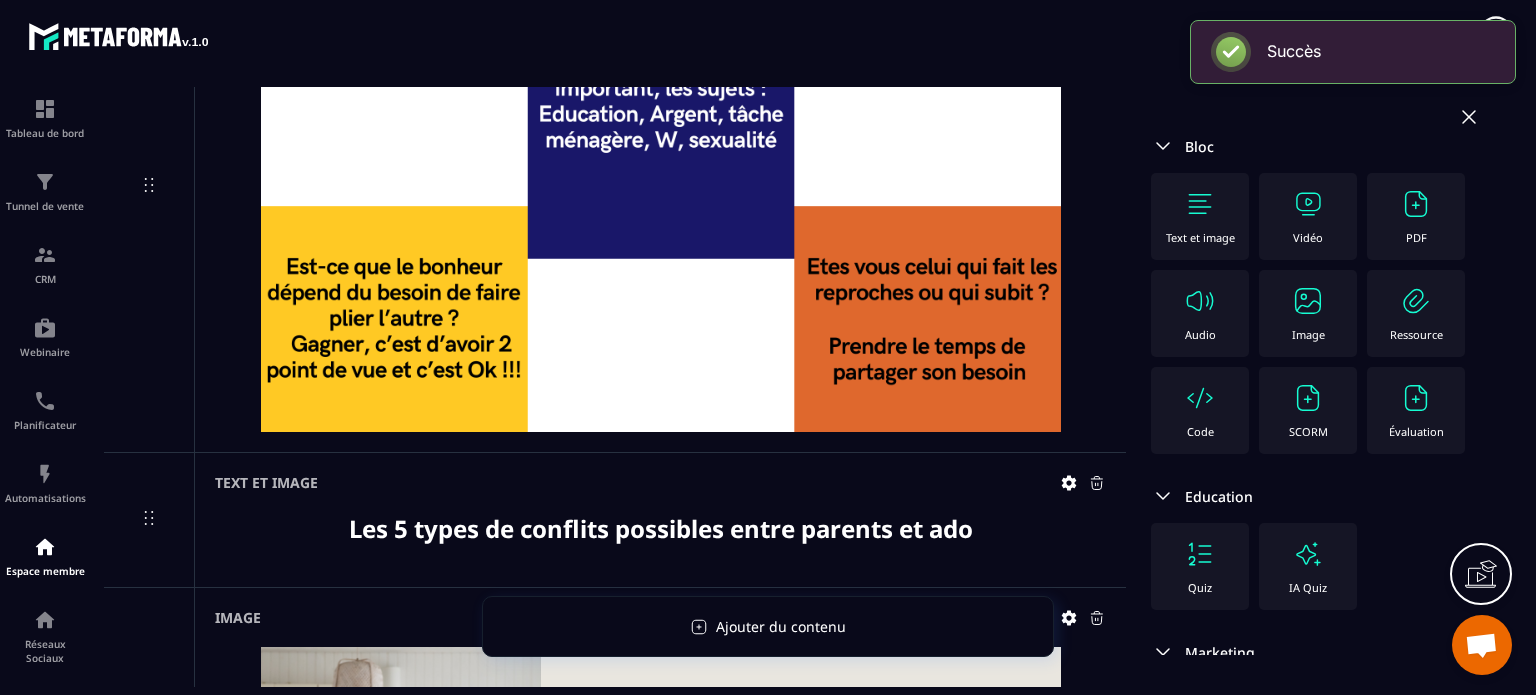 click at bounding box center (1308, 301) 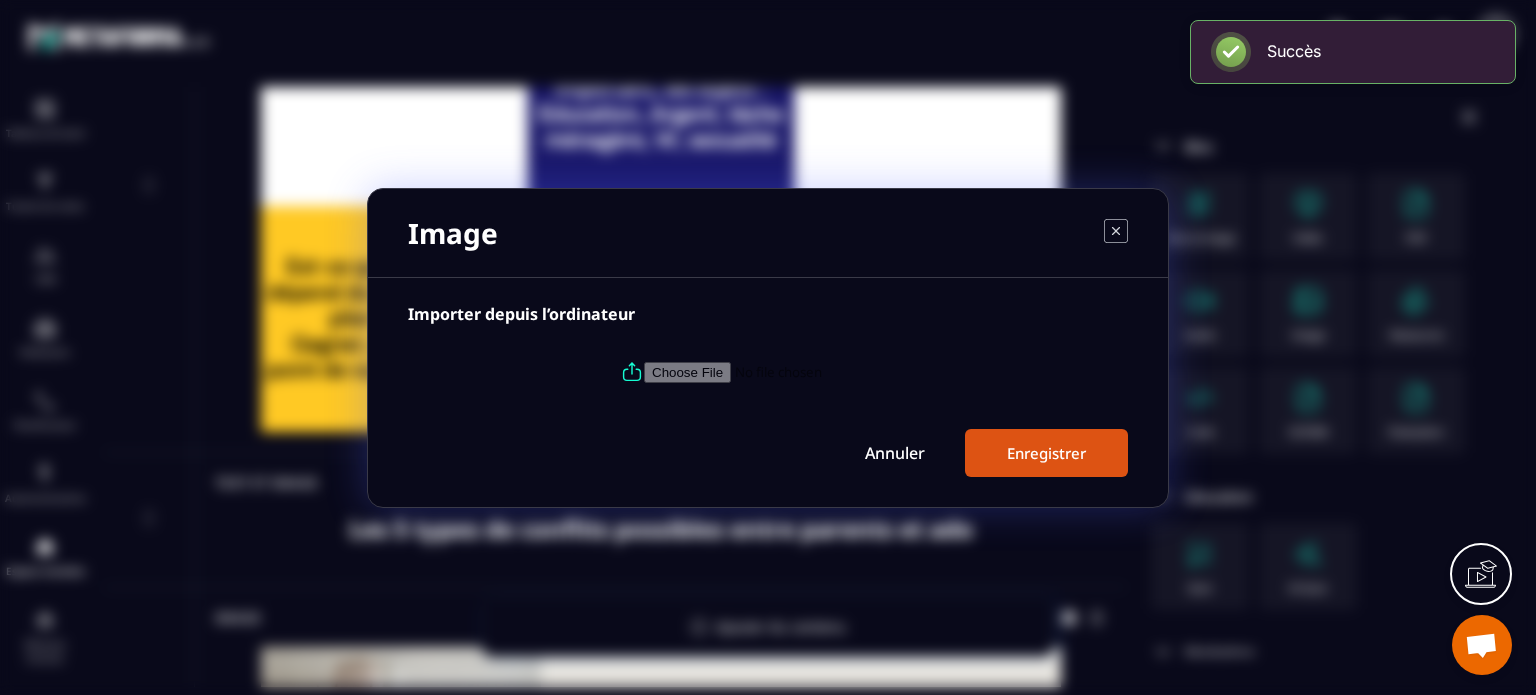 click at bounding box center [780, 371] 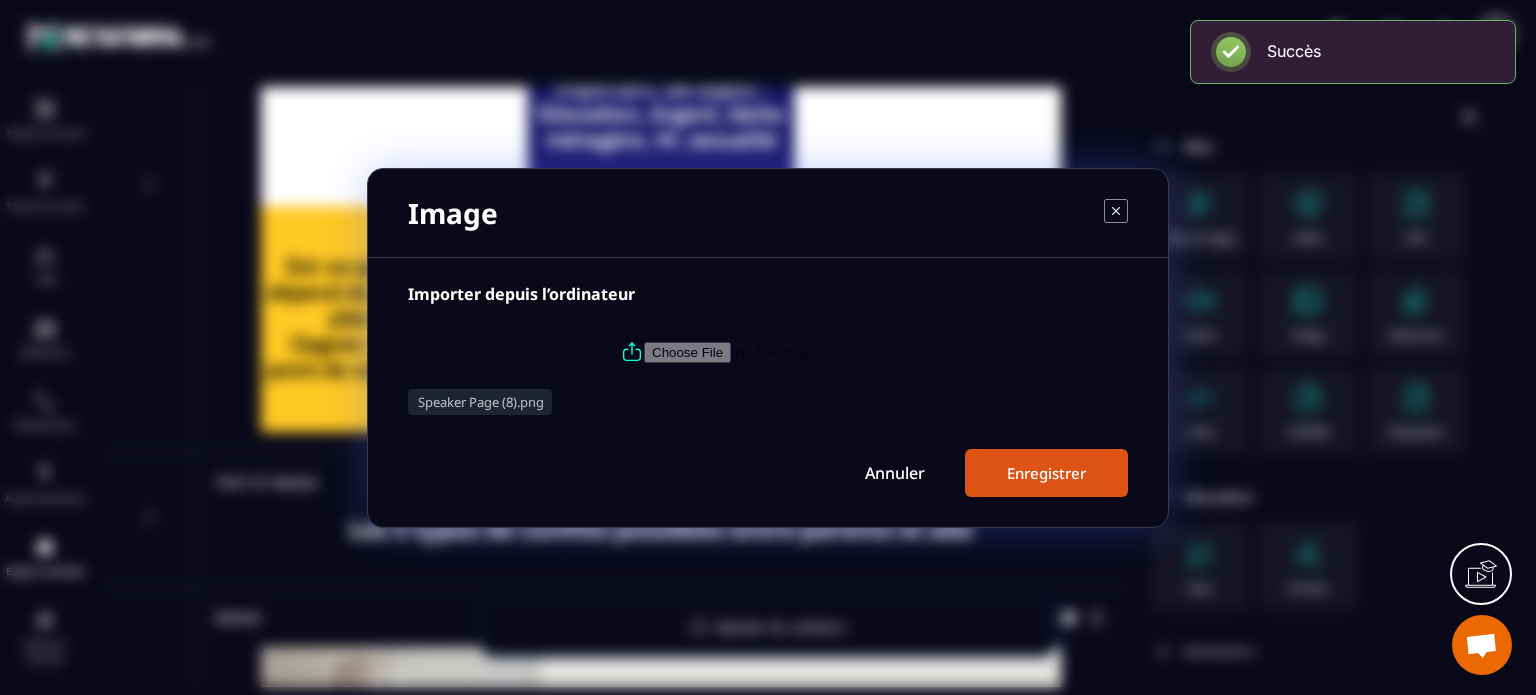 click on "Enregistrer" at bounding box center (1046, 473) 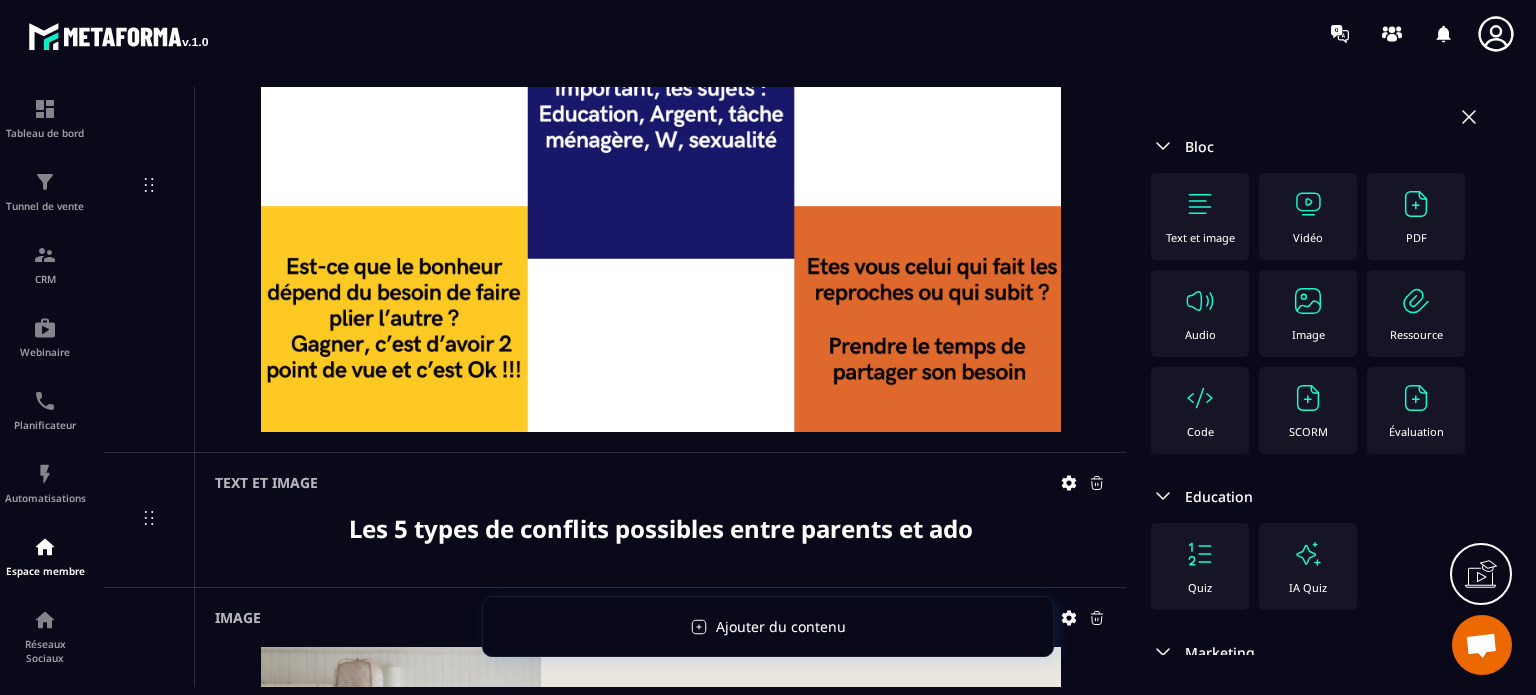 click on "Image" at bounding box center [660, 187] 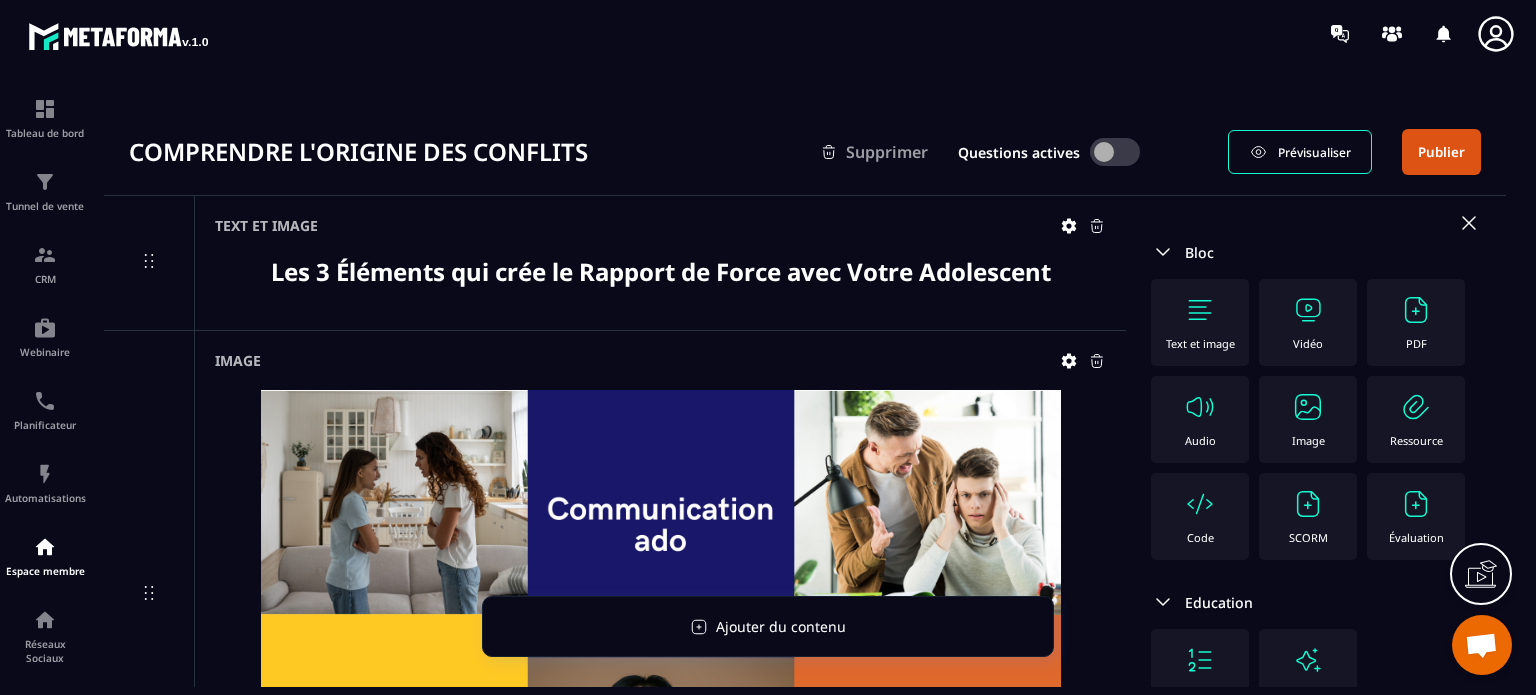 scroll, scrollTop: 0, scrollLeft: 0, axis: both 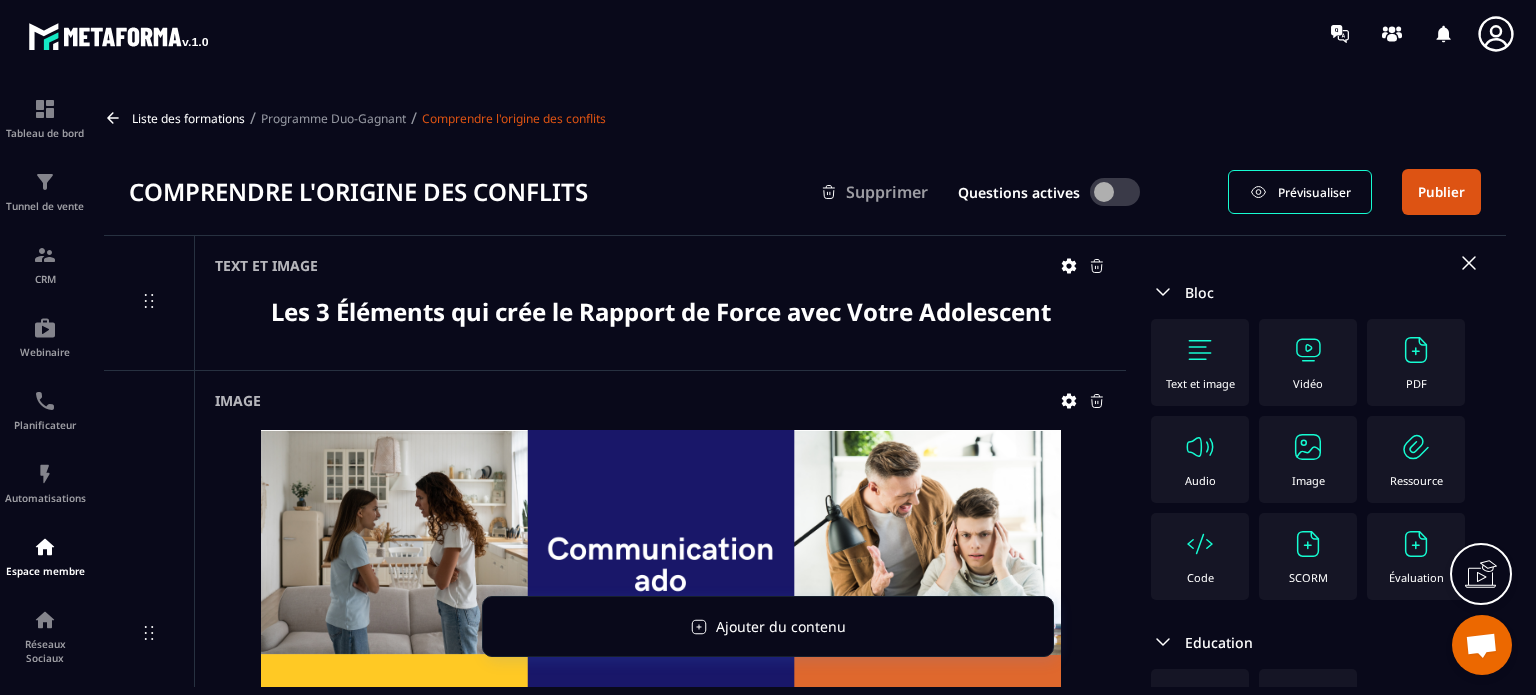 click on "Text et image" at bounding box center (1200, 362) 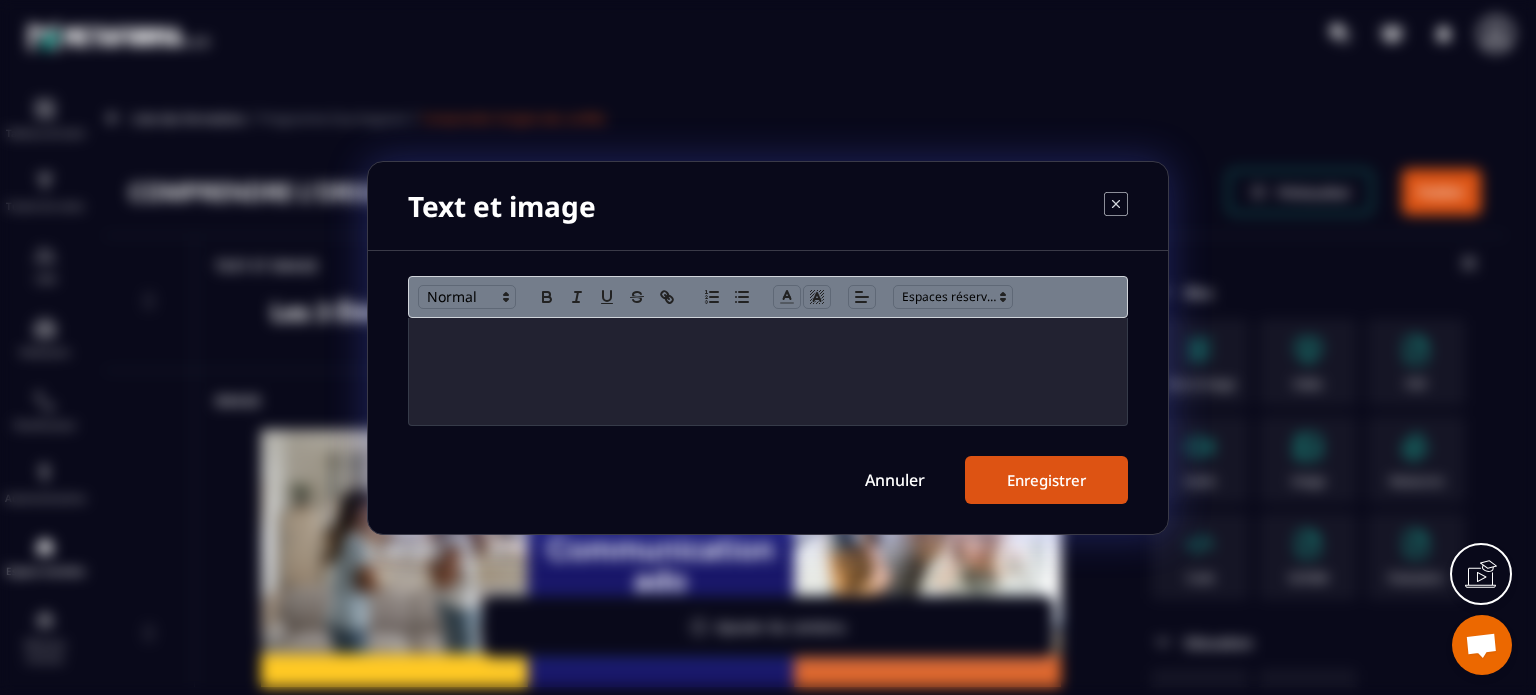 click at bounding box center [768, 371] 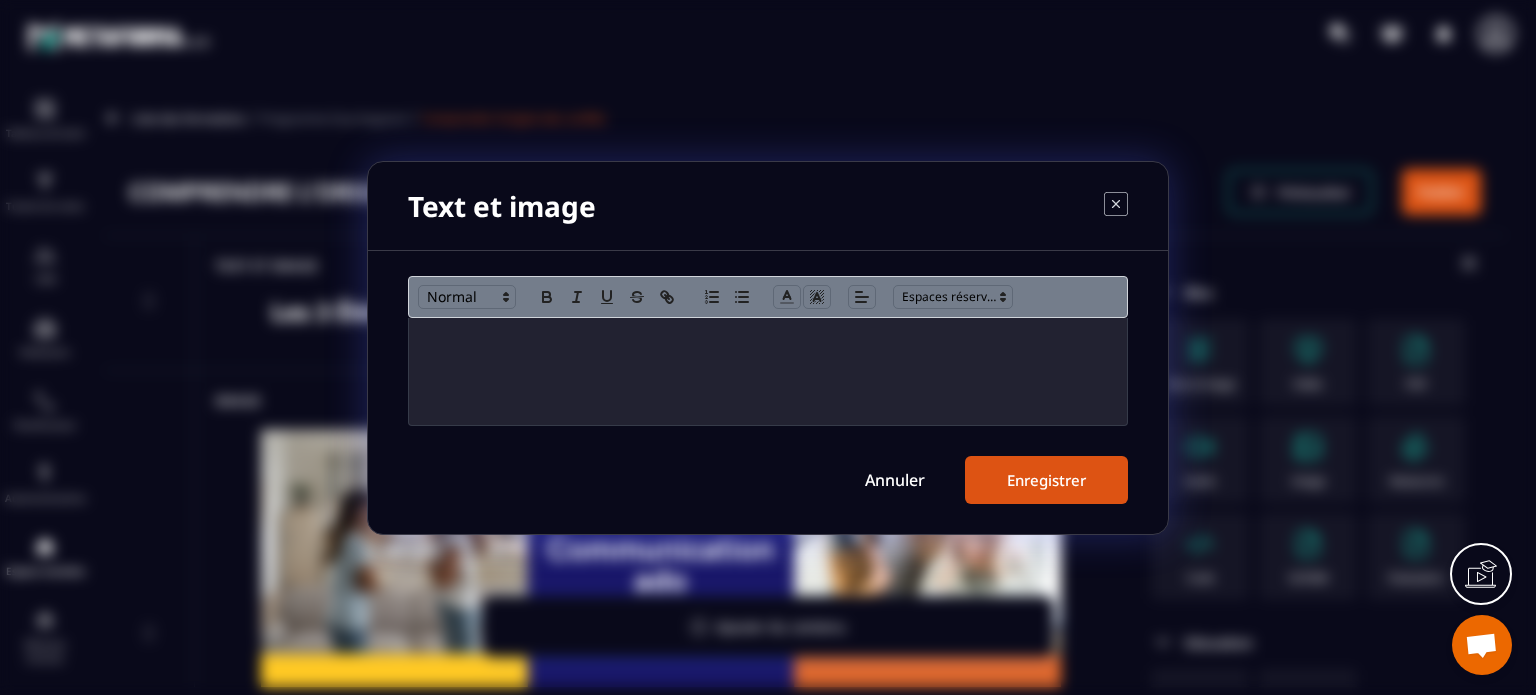 click at bounding box center [768, 371] 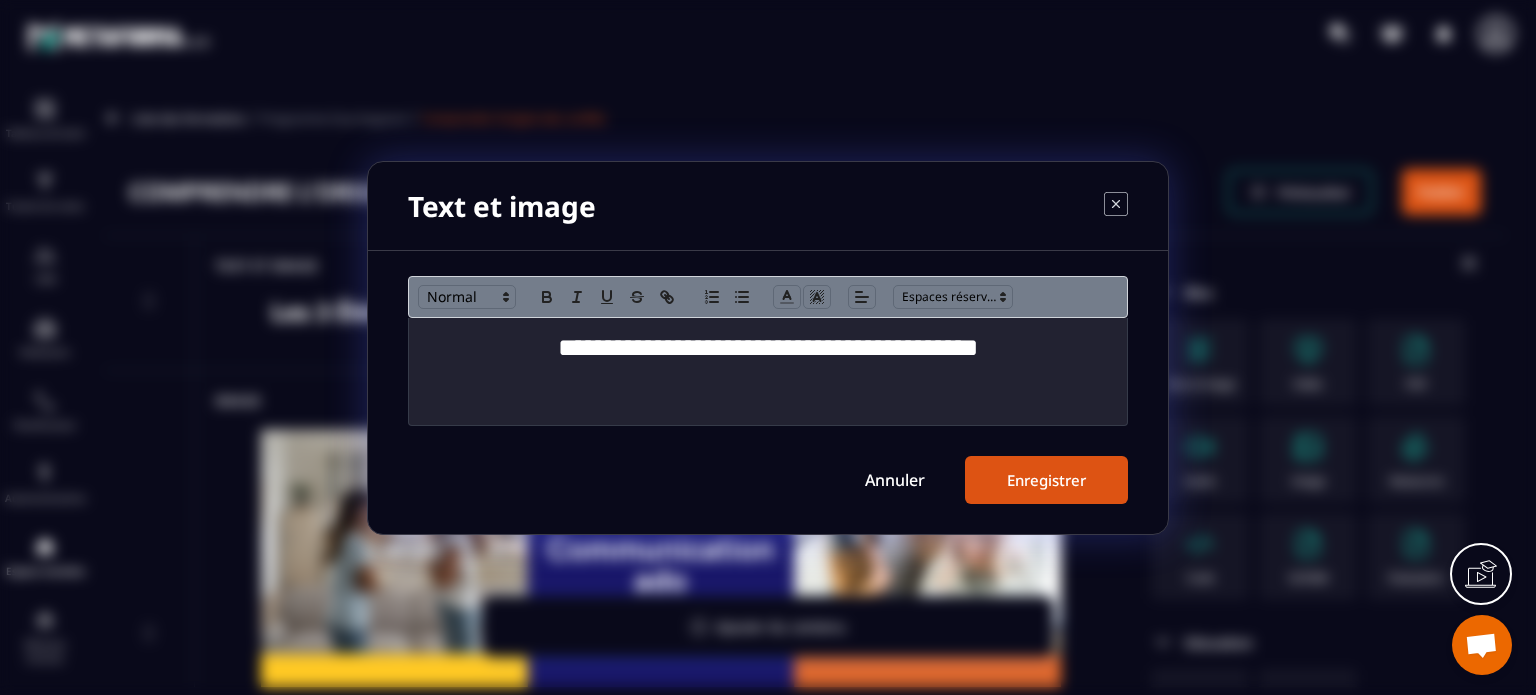 scroll, scrollTop: 0, scrollLeft: 0, axis: both 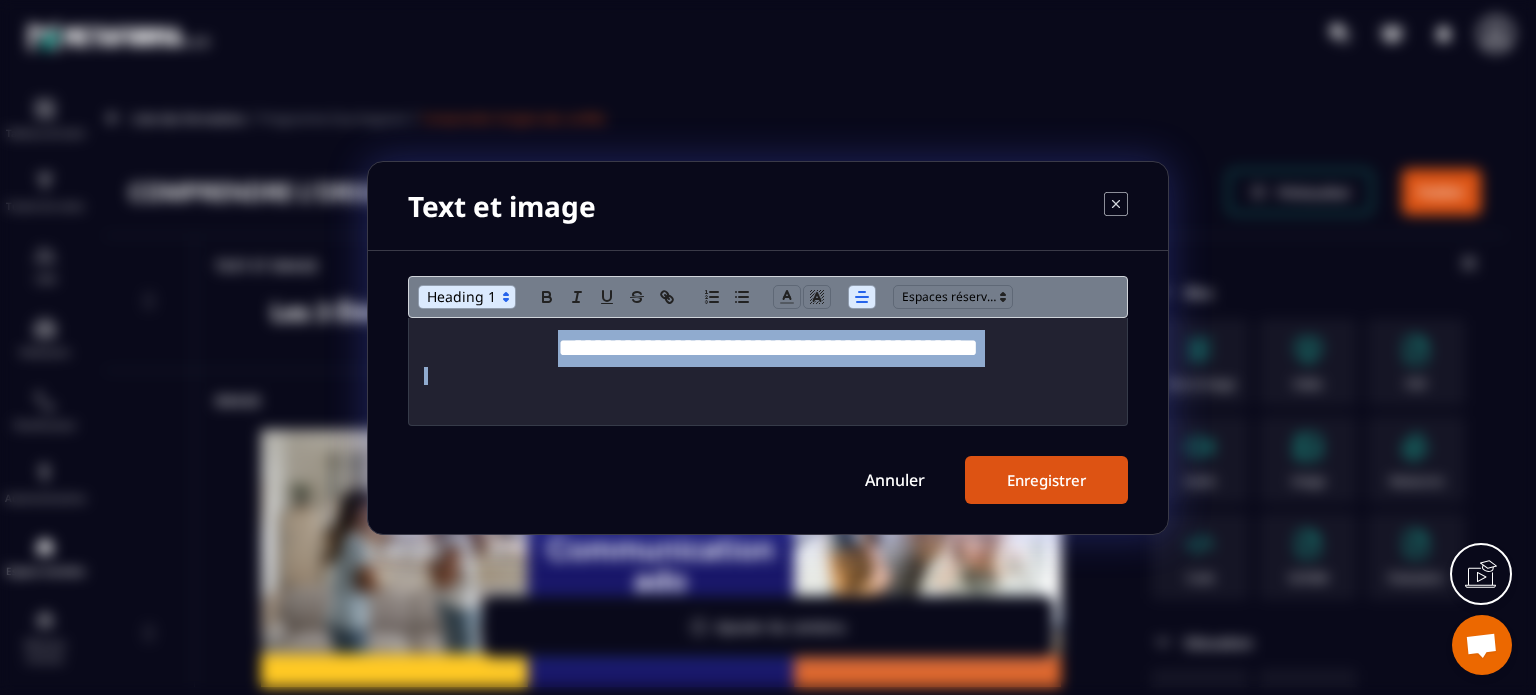 click 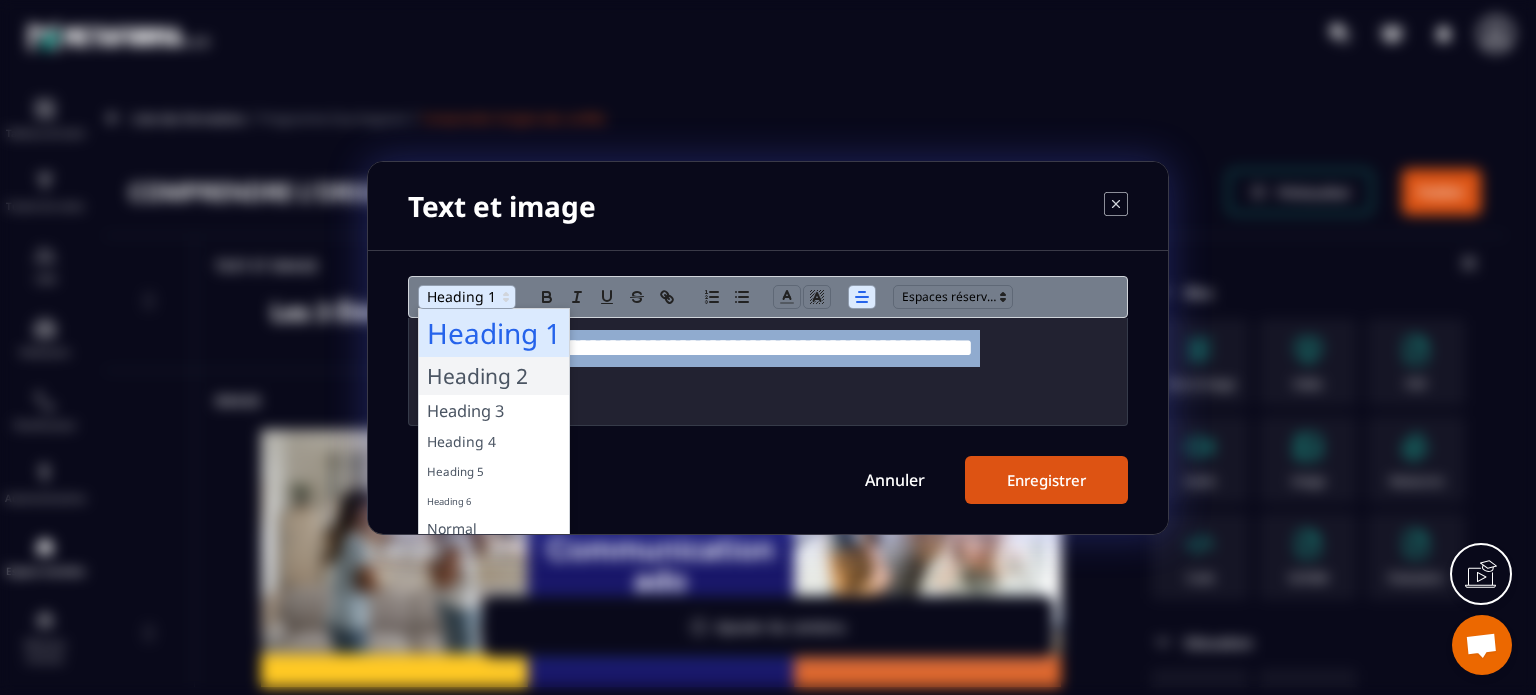 click at bounding box center [494, 376] 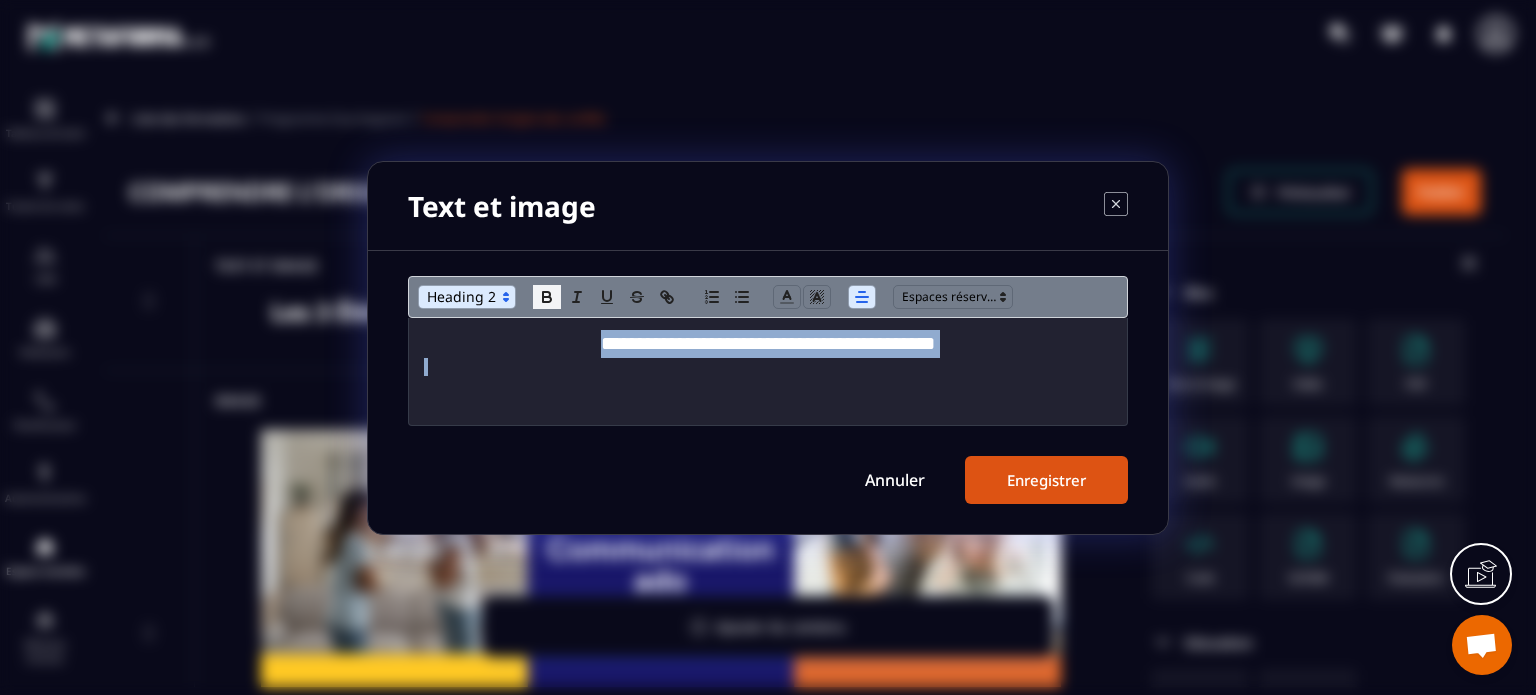 click at bounding box center (547, 297) 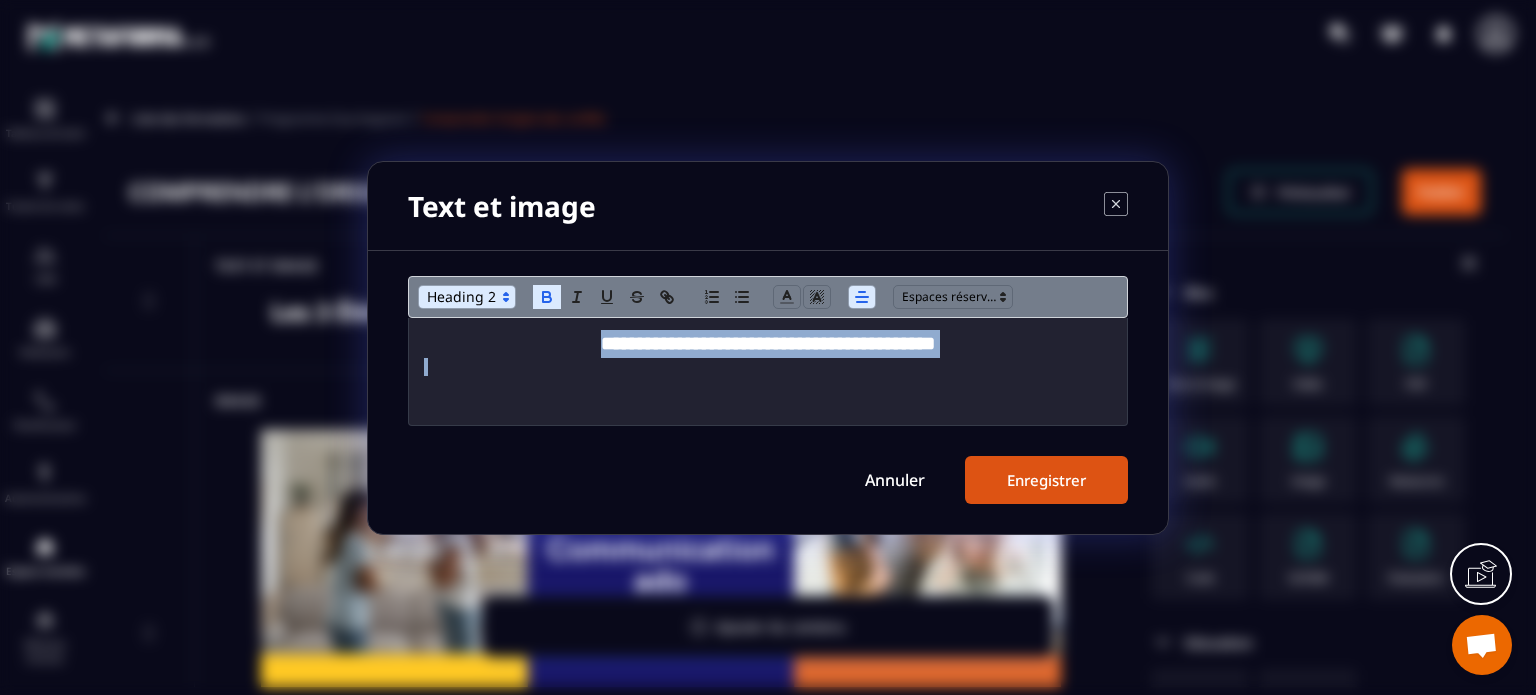click on "Enregistrer" at bounding box center [1046, 480] 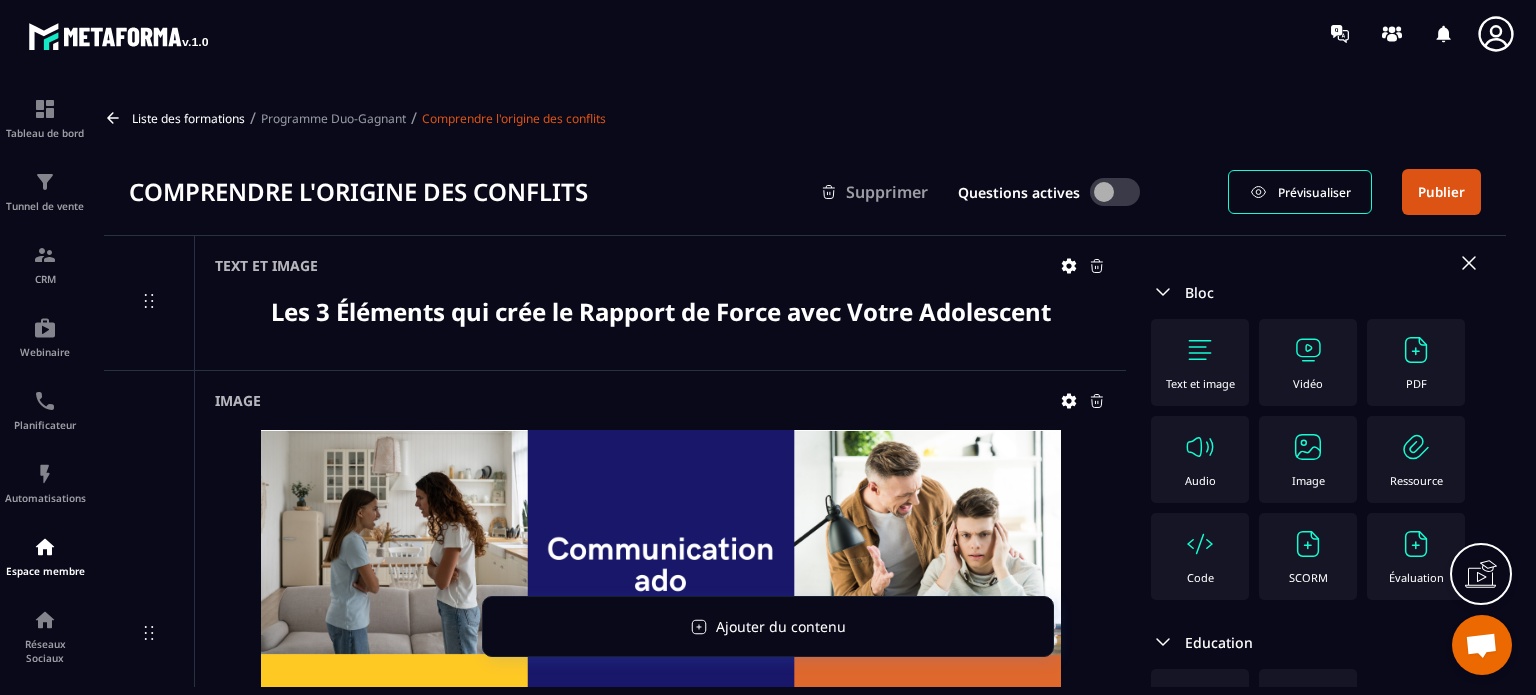 click at bounding box center (660, 339) 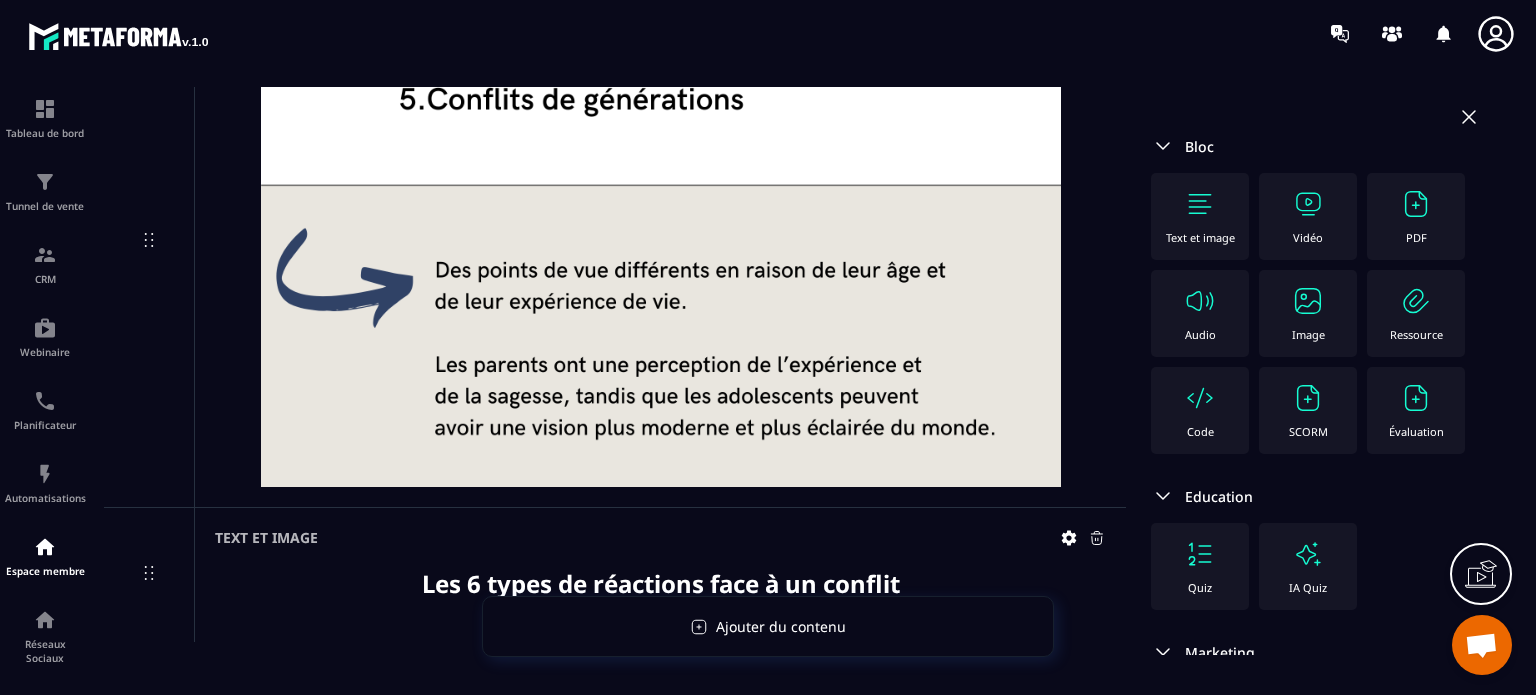 scroll, scrollTop: 7472, scrollLeft: 0, axis: vertical 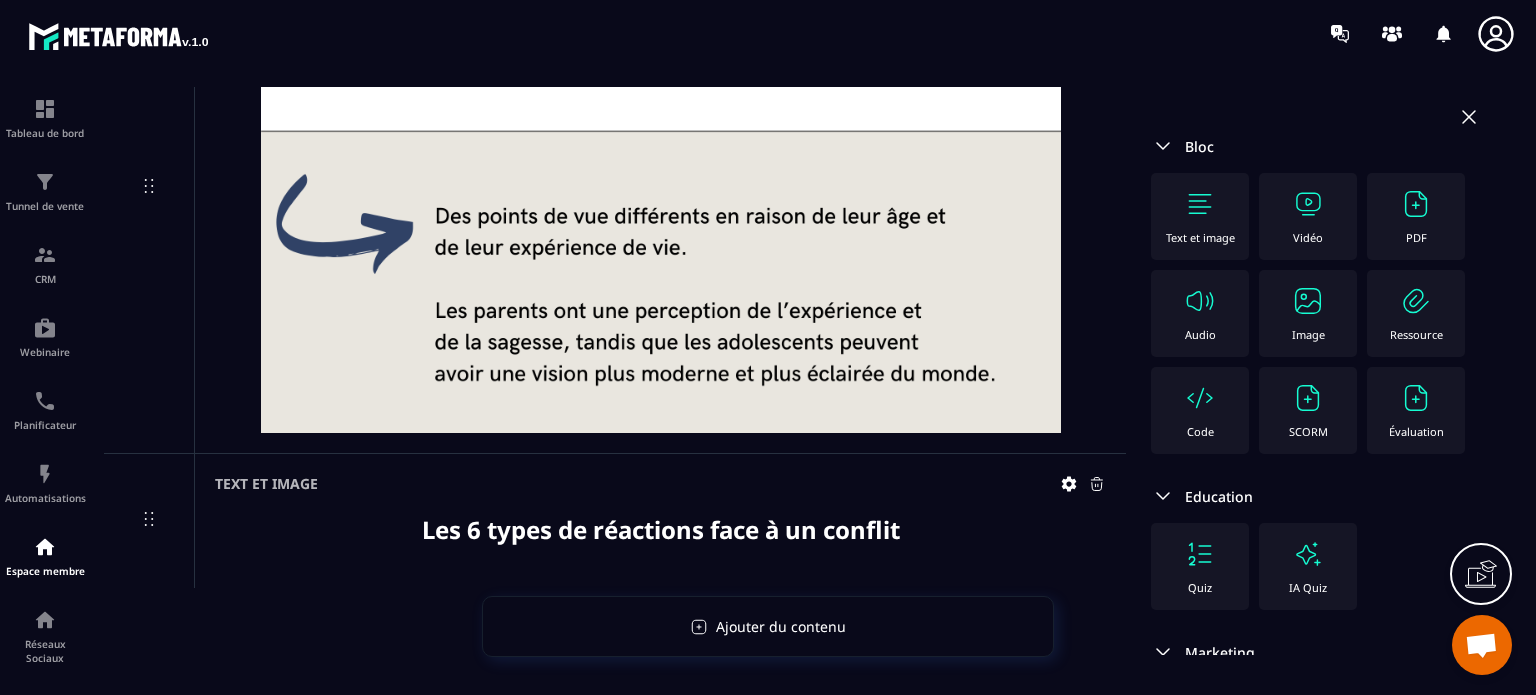 click on "Image" at bounding box center (1308, 334) 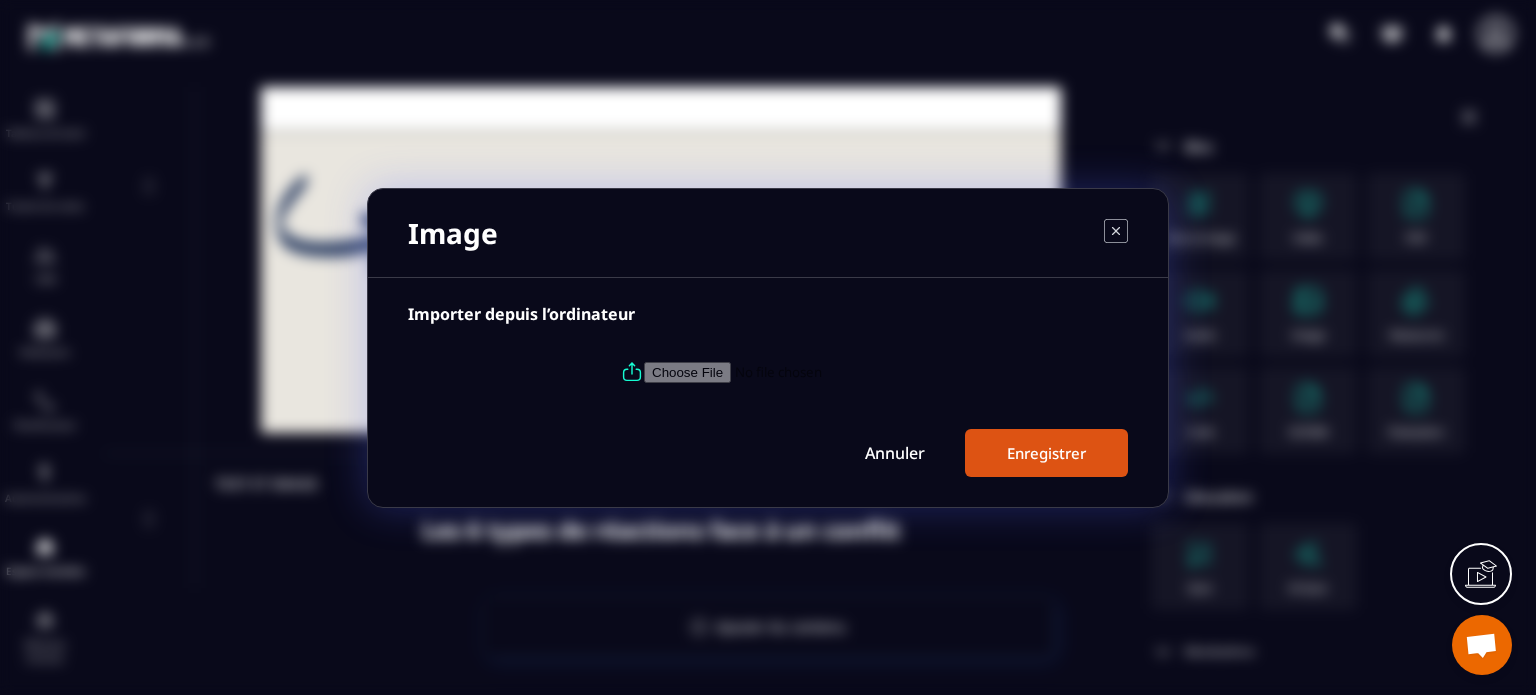 click at bounding box center (768, 372) 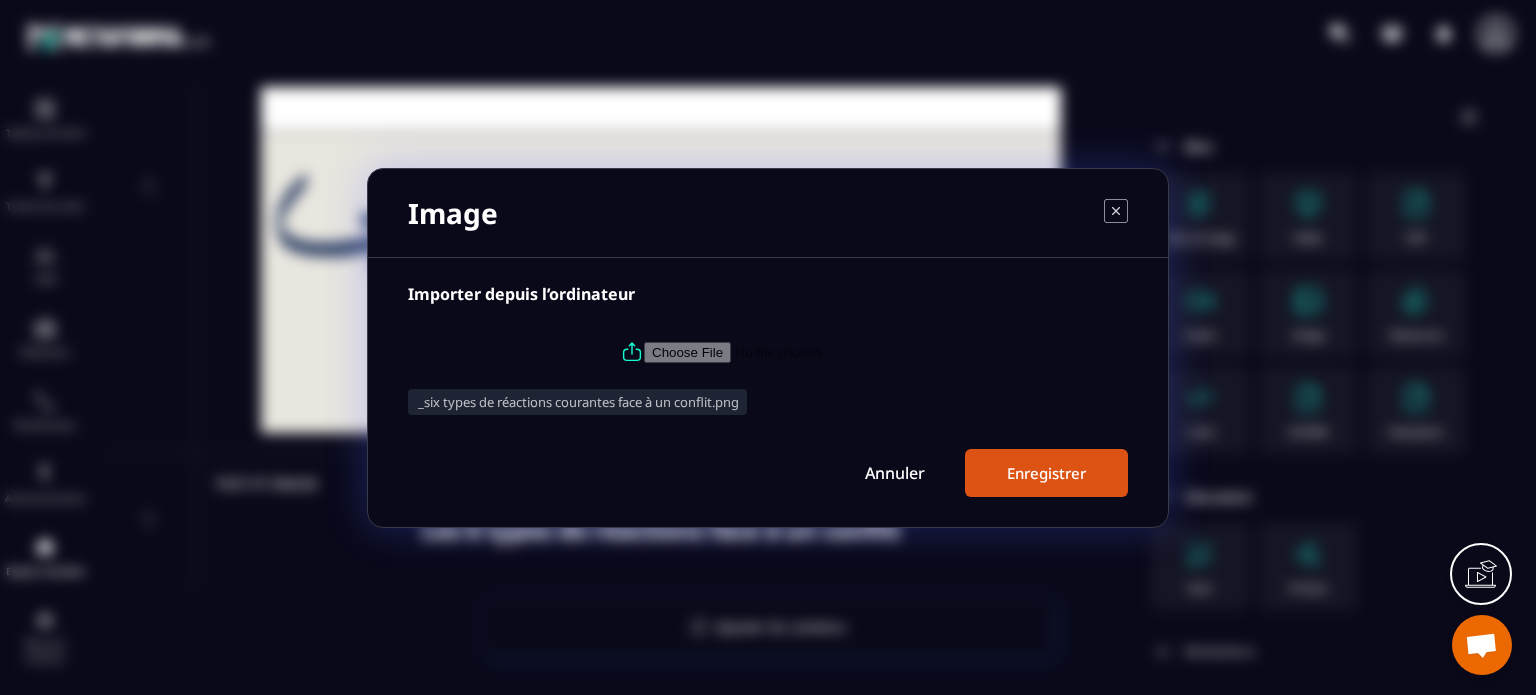 click on "Enregistrer" at bounding box center (1046, 473) 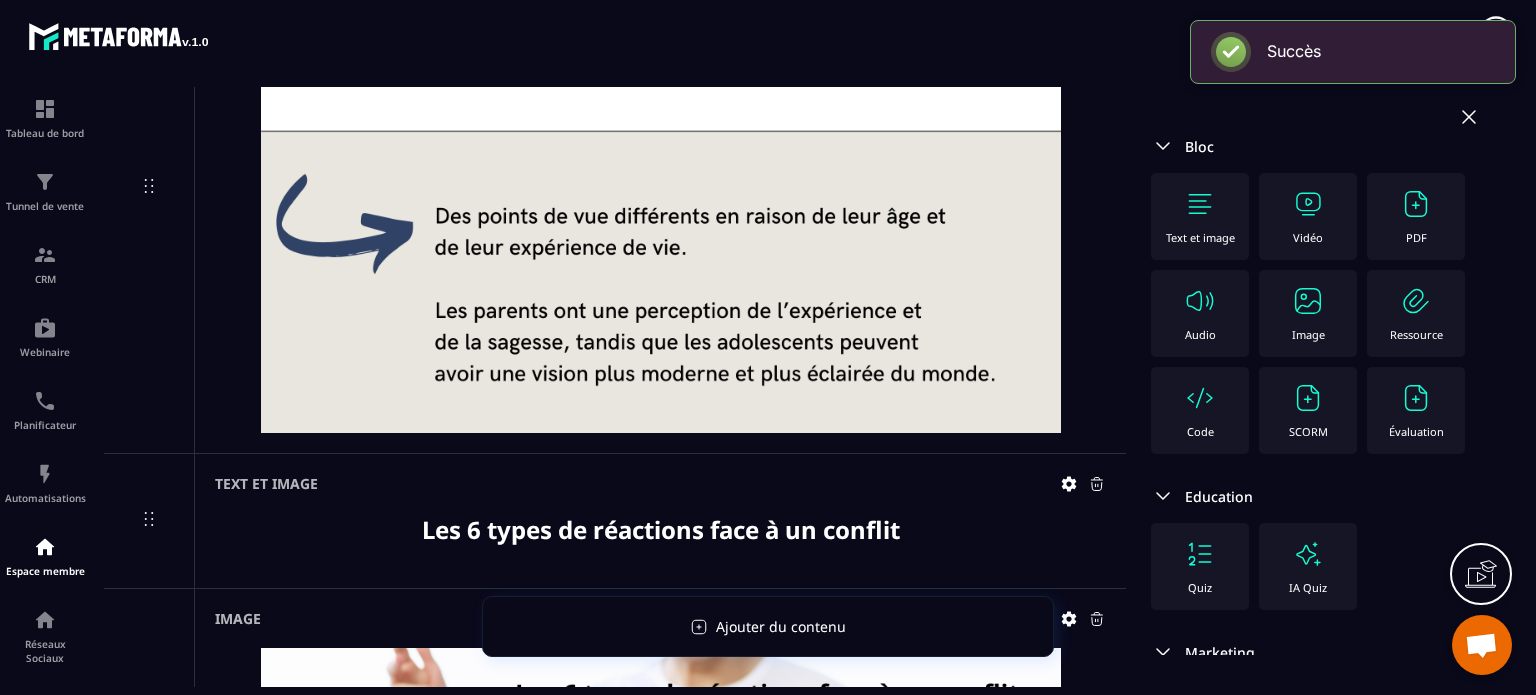 click at bounding box center (1308, 301) 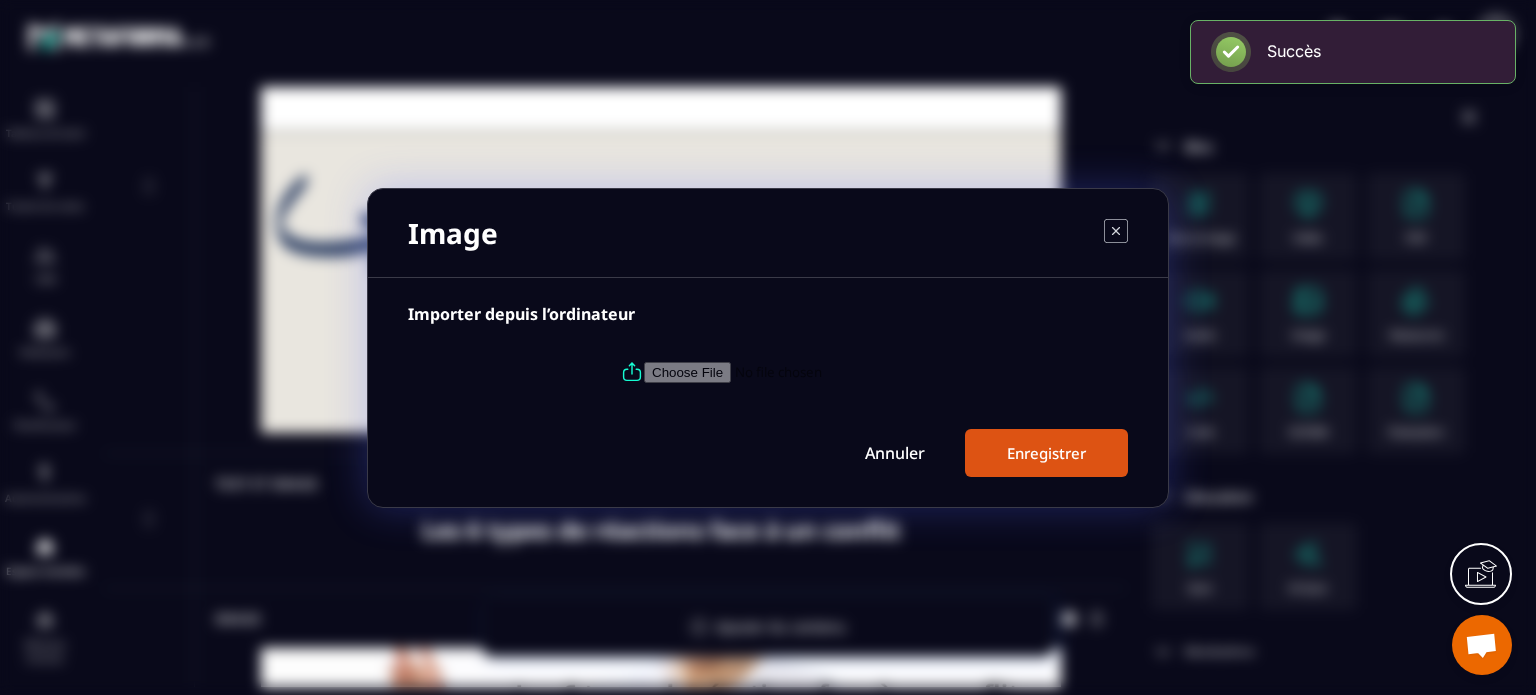click at bounding box center [780, 371] 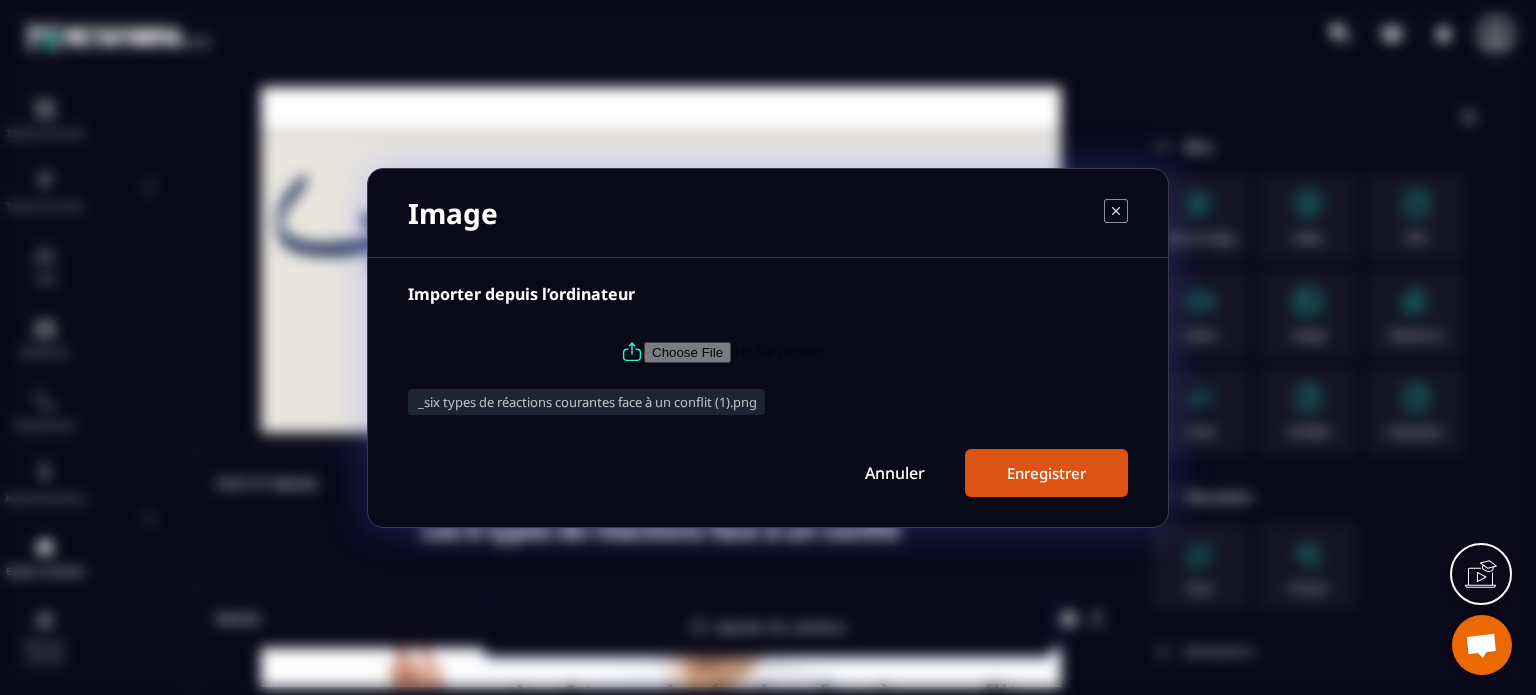 click on "Enregistrer" at bounding box center [1046, 473] 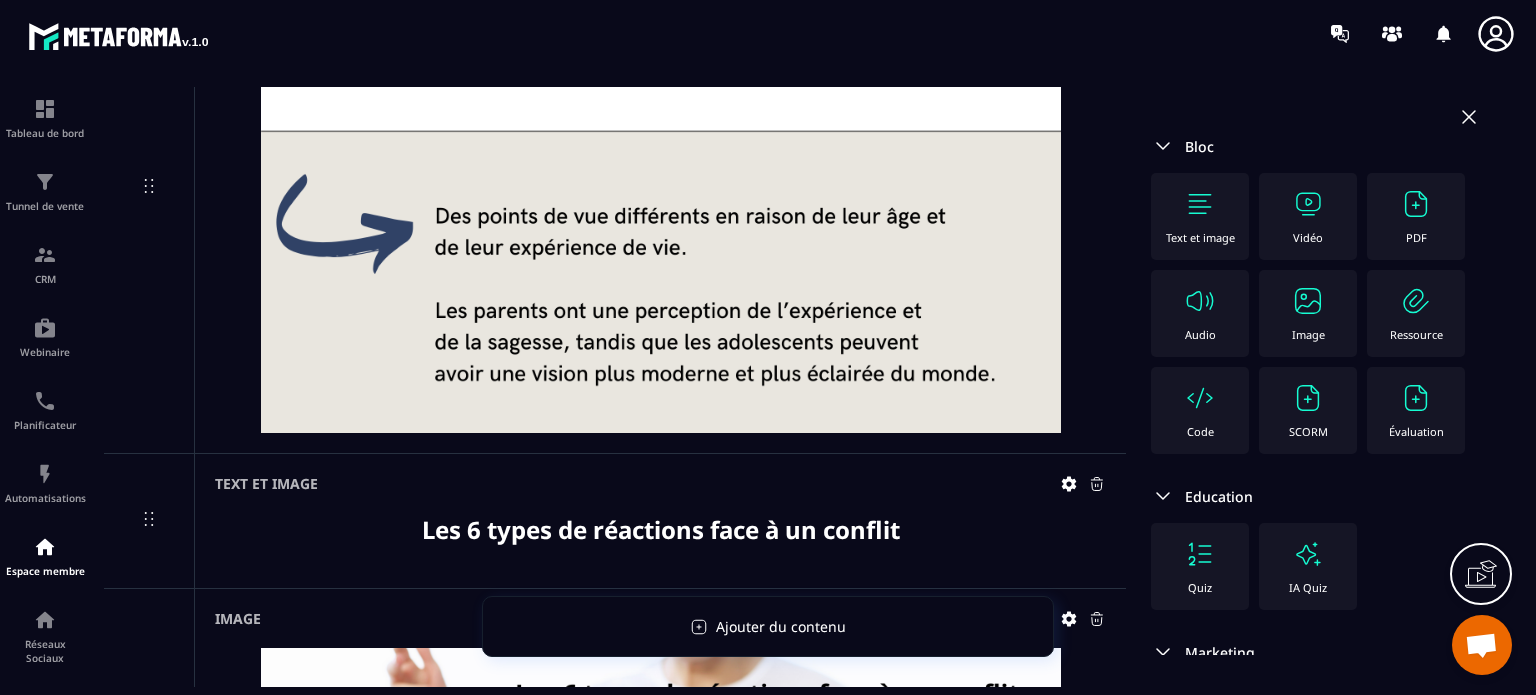 click at bounding box center [1308, 301] 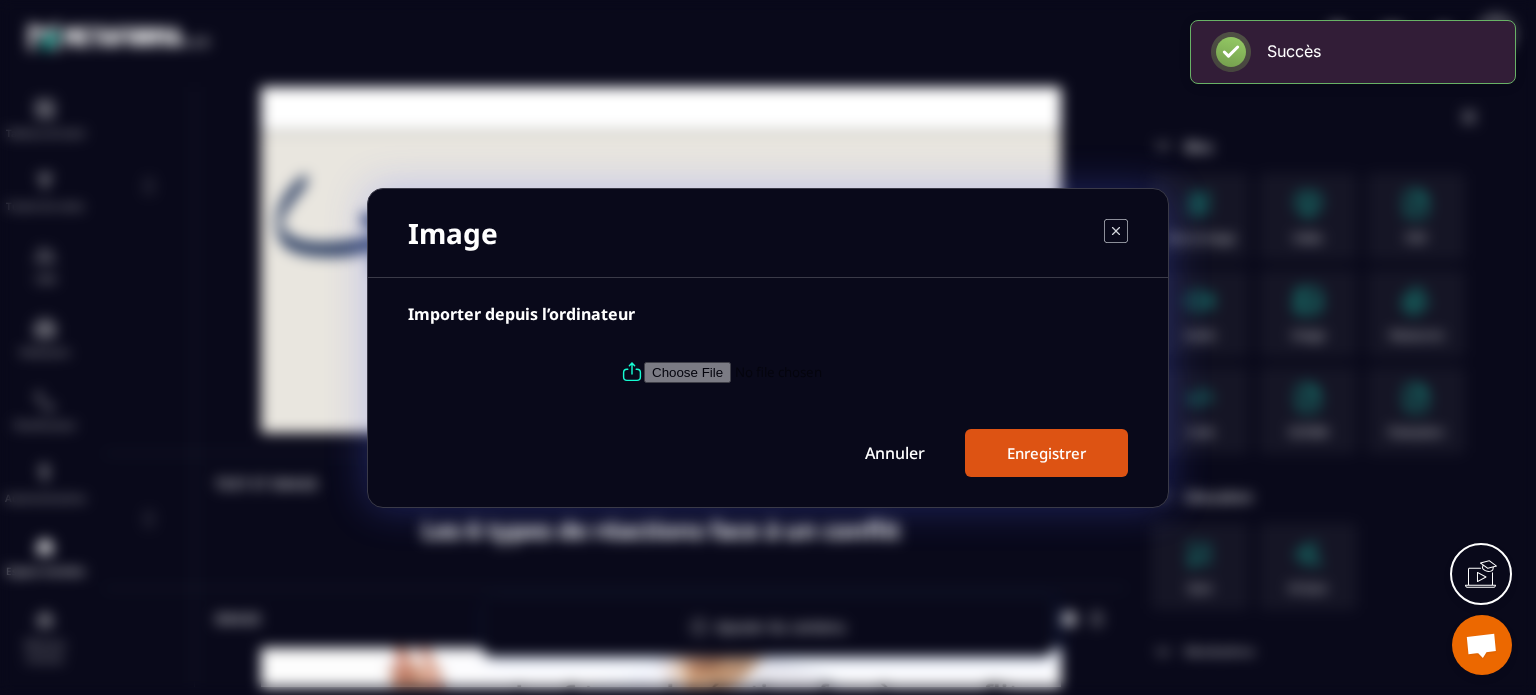 click at bounding box center (780, 371) 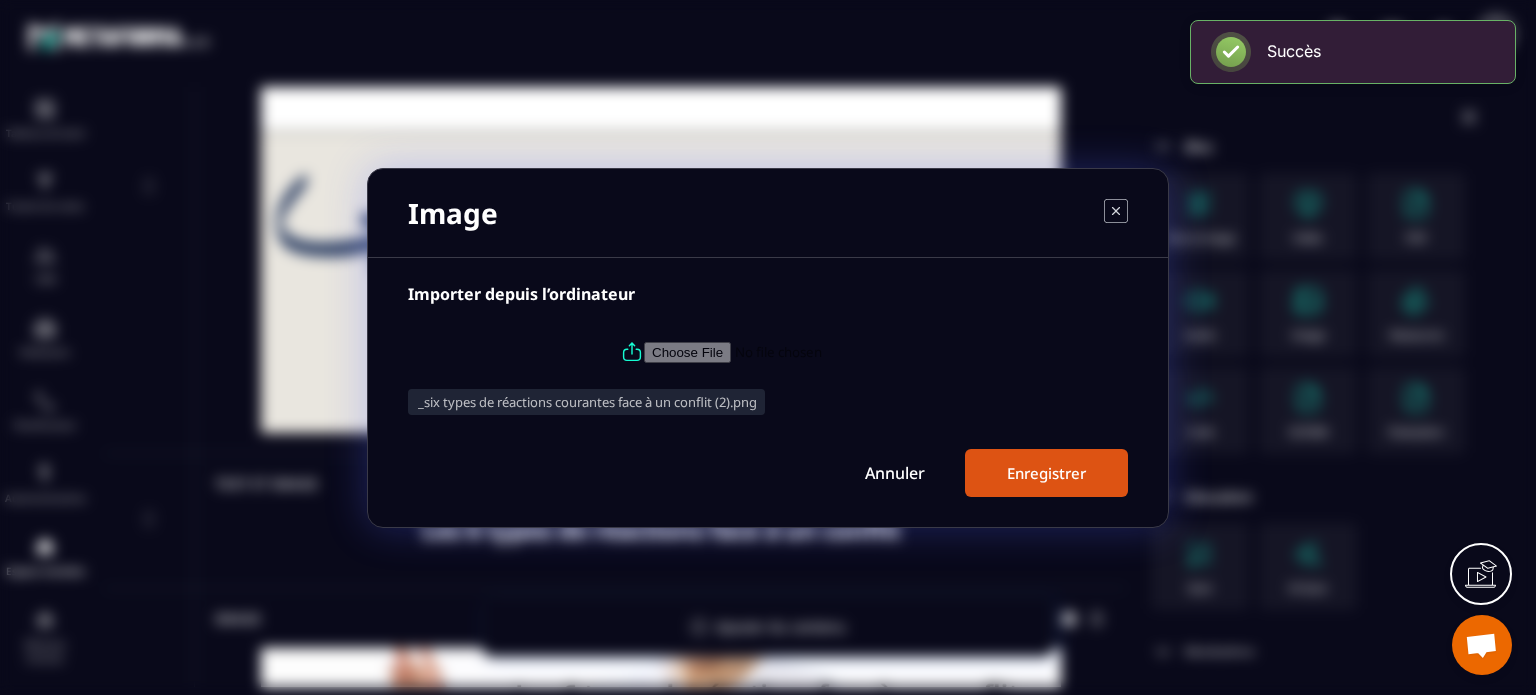 click on "Enregistrer" at bounding box center [1046, 473] 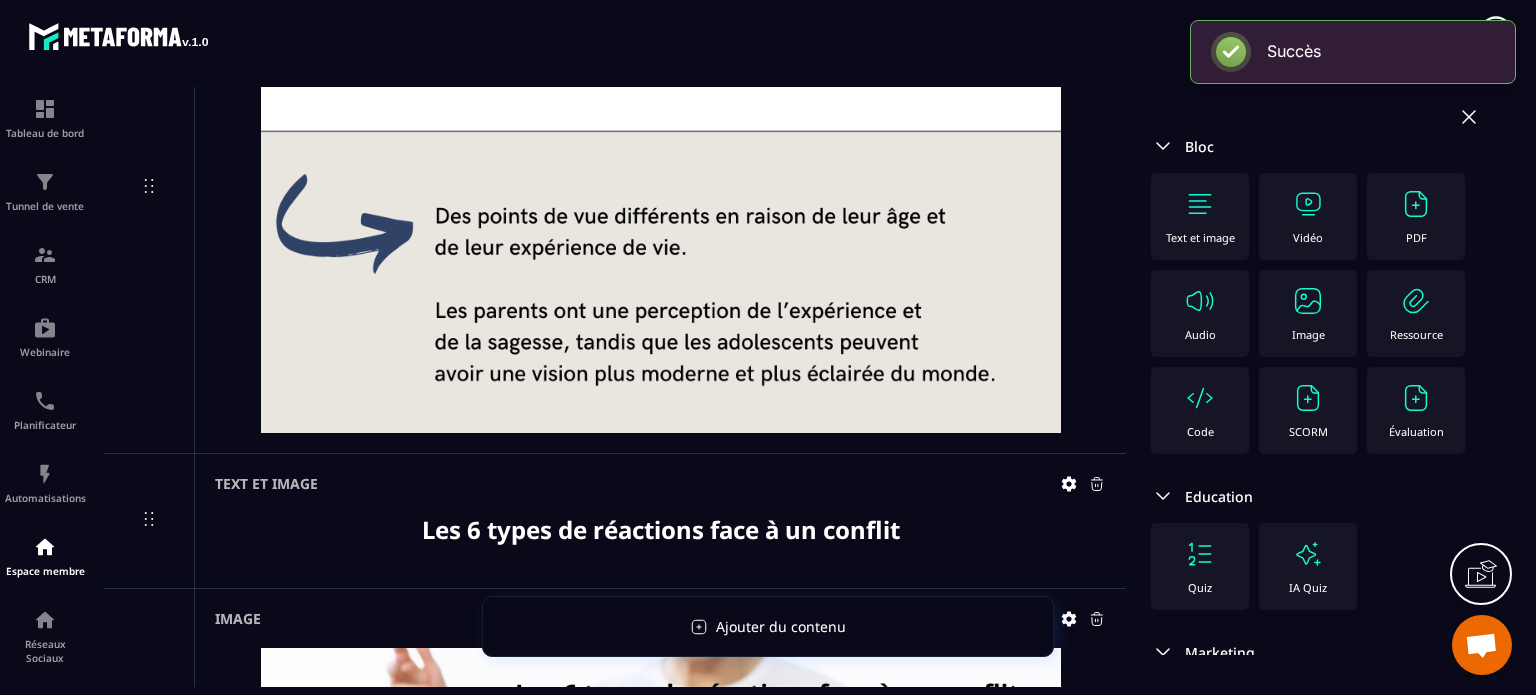 click on "Image" at bounding box center (1308, 313) 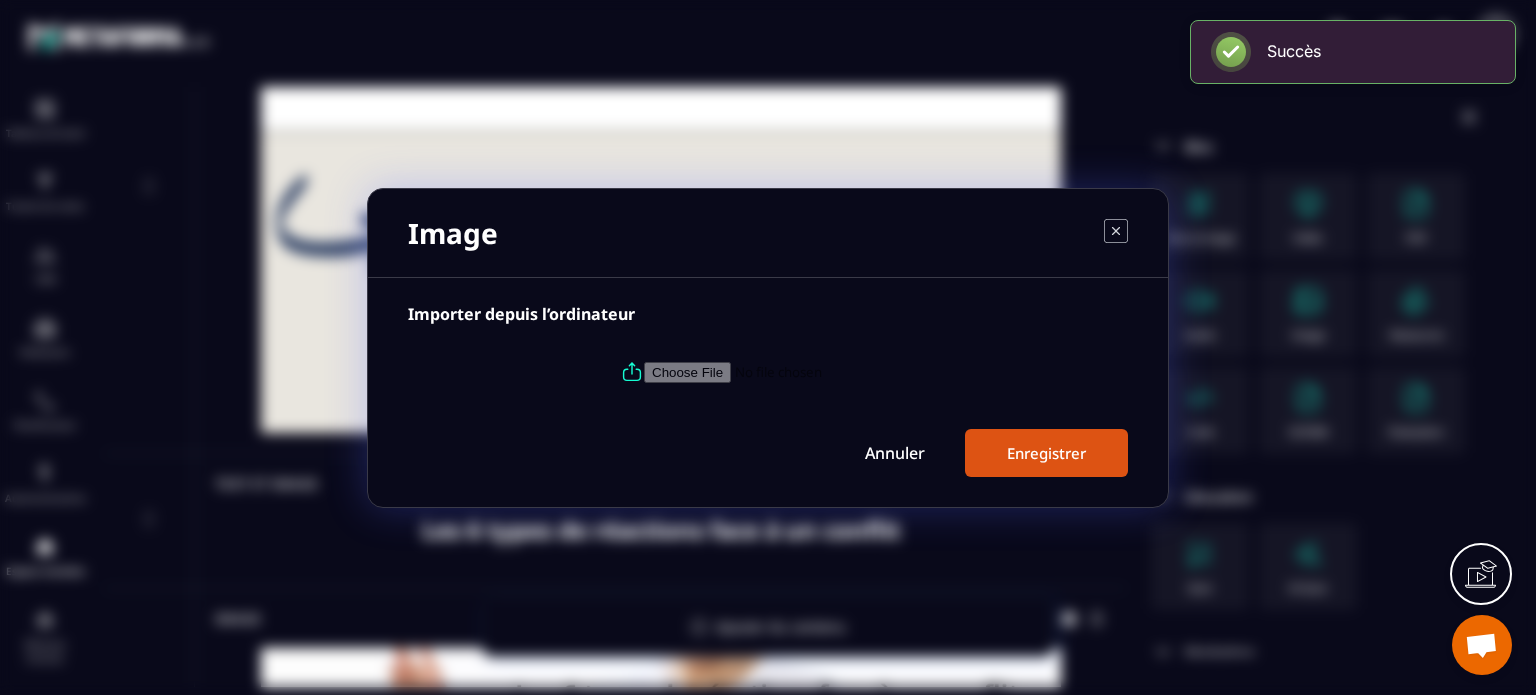 click at bounding box center [780, 371] 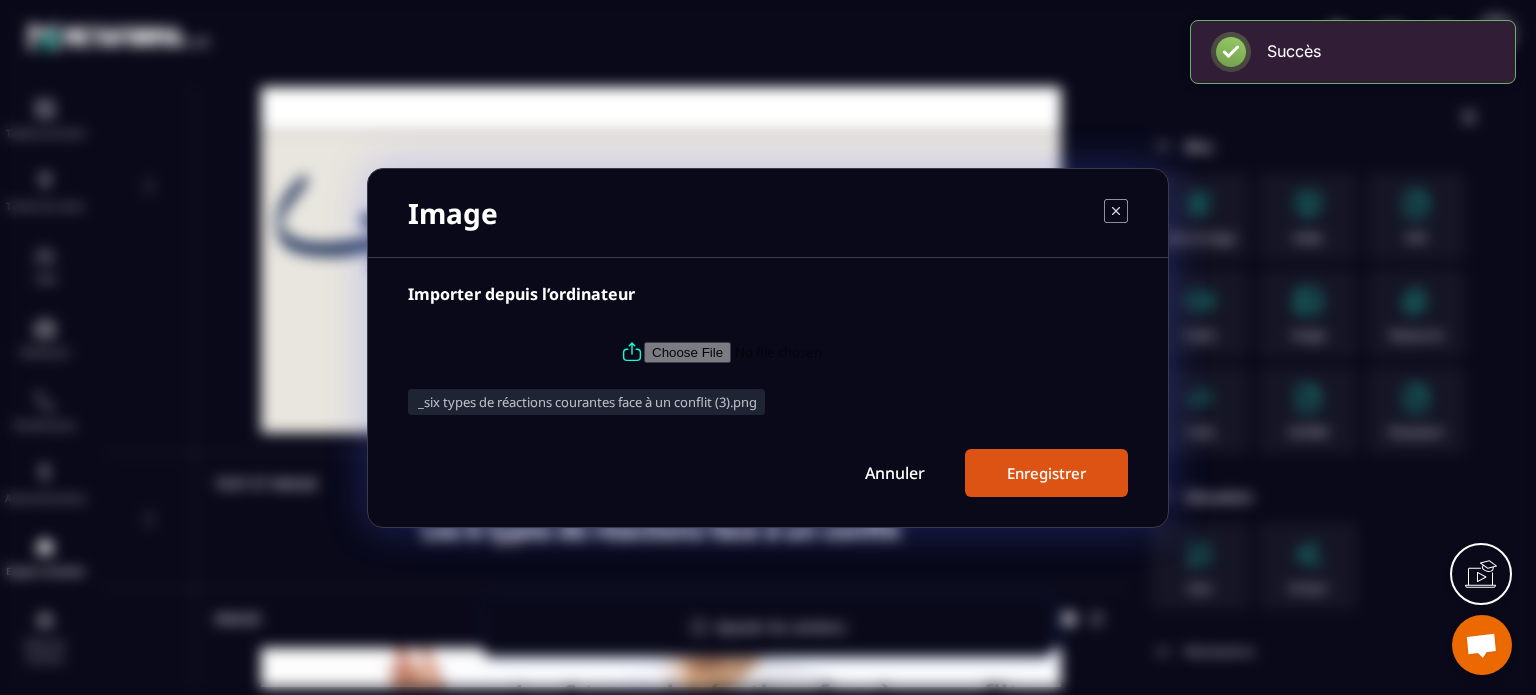 click on "Enregistrer" at bounding box center (1046, 473) 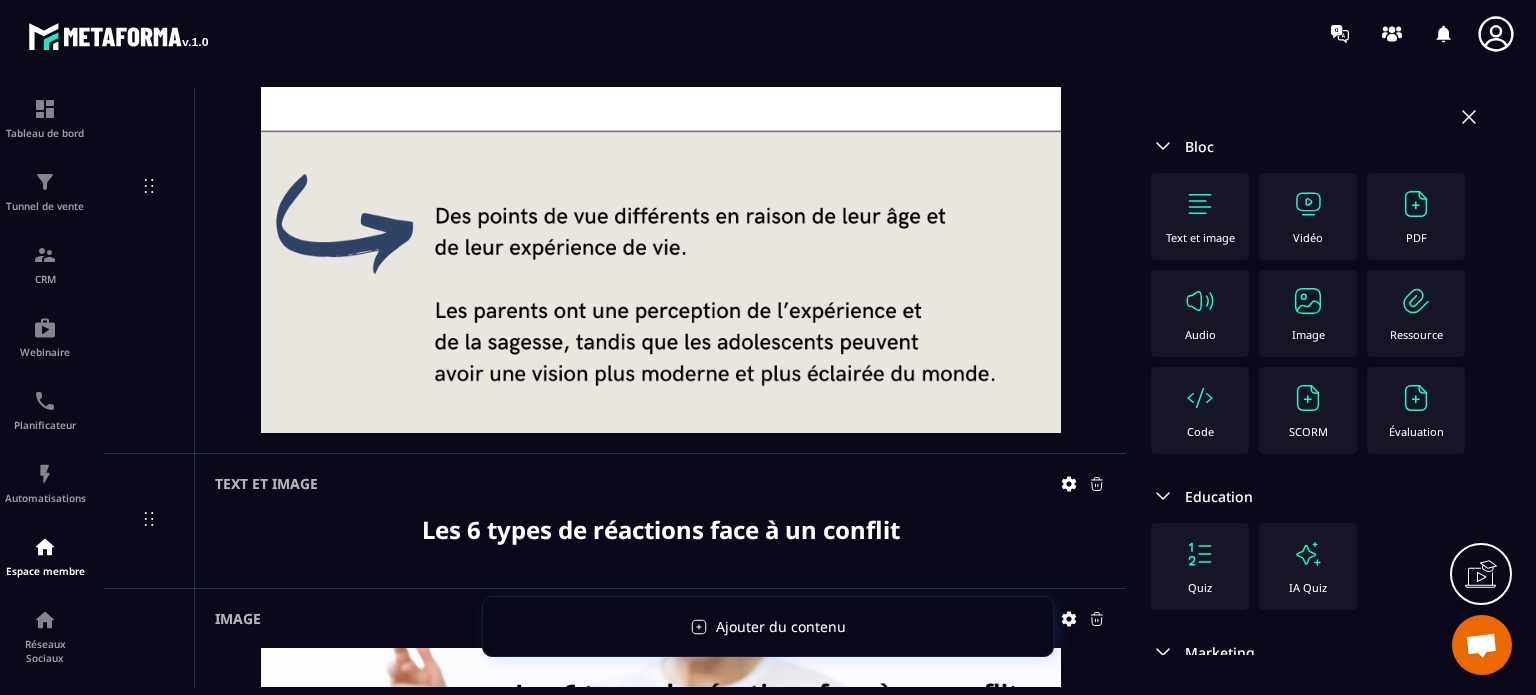 click at bounding box center [1308, 301] 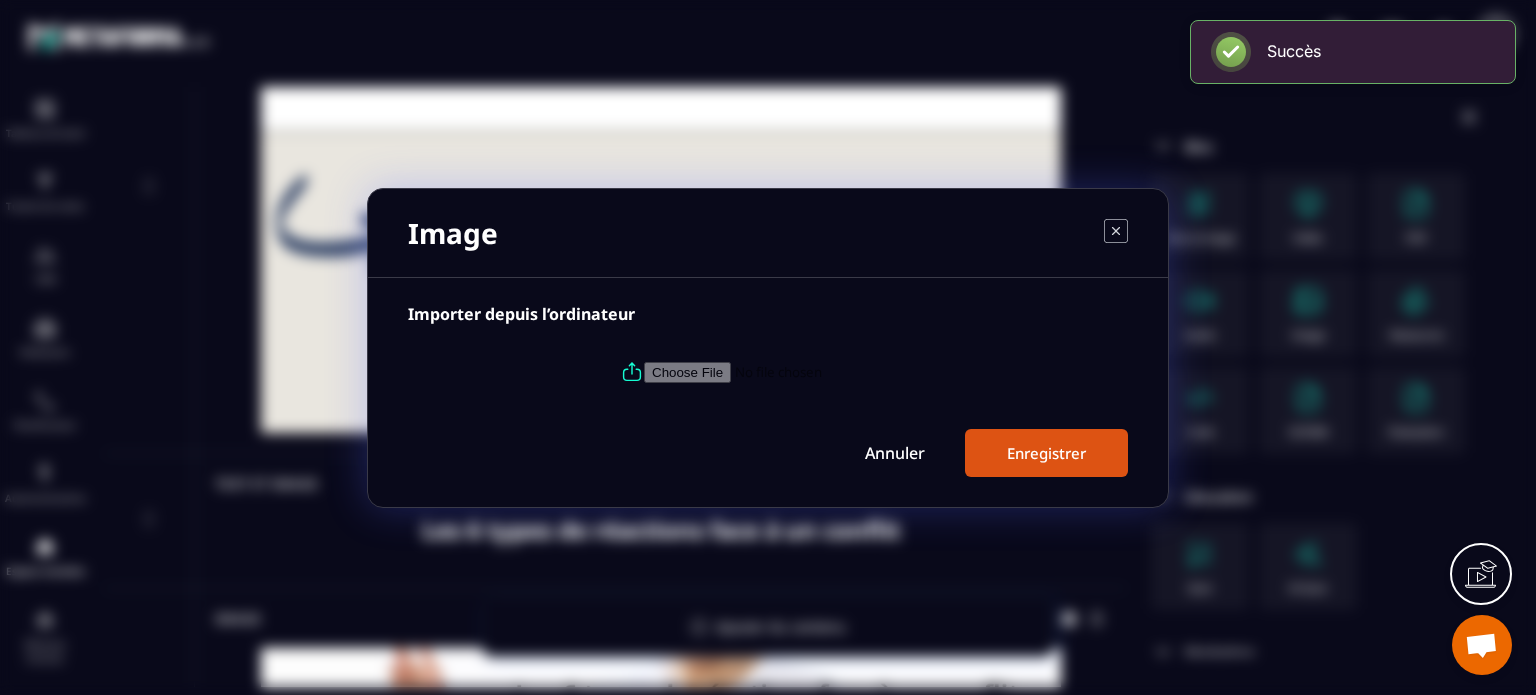 click at bounding box center (780, 371) 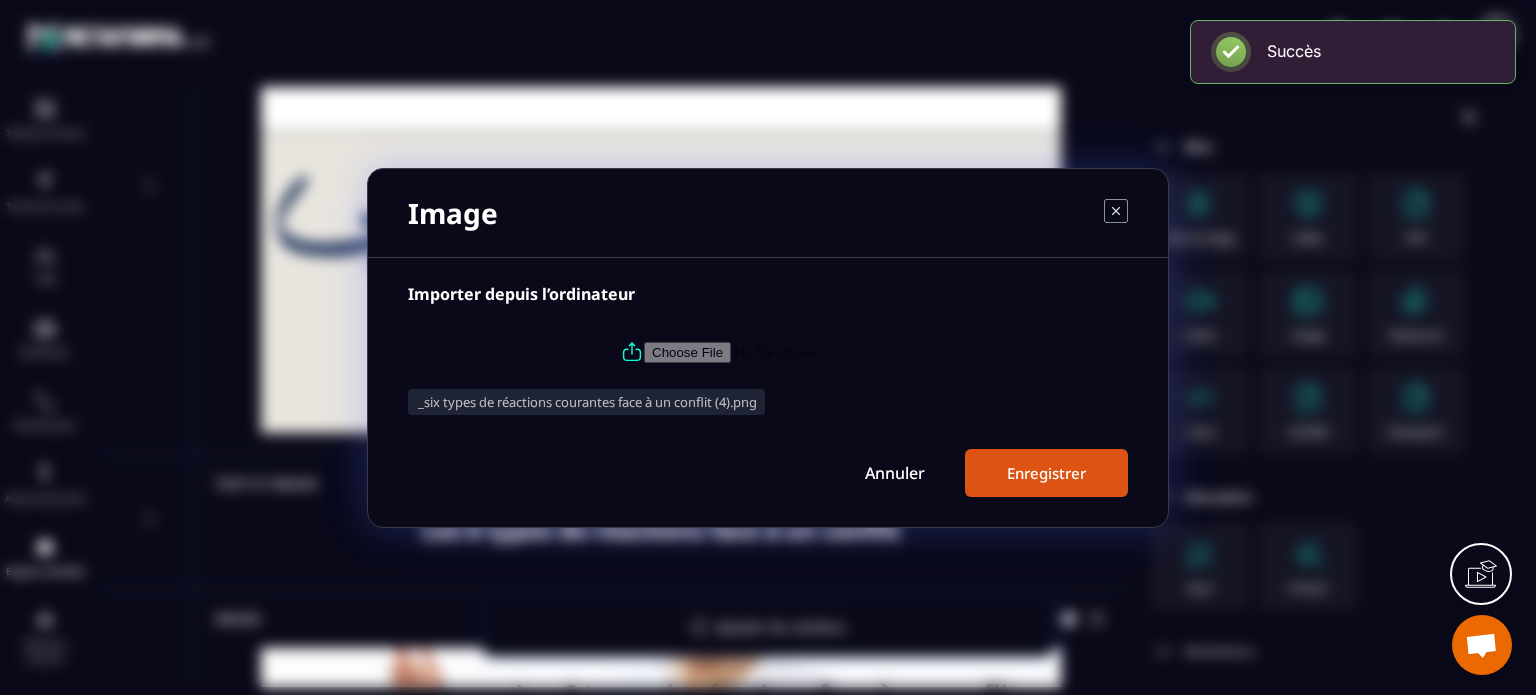 click on "Enregistrer" at bounding box center [1046, 473] 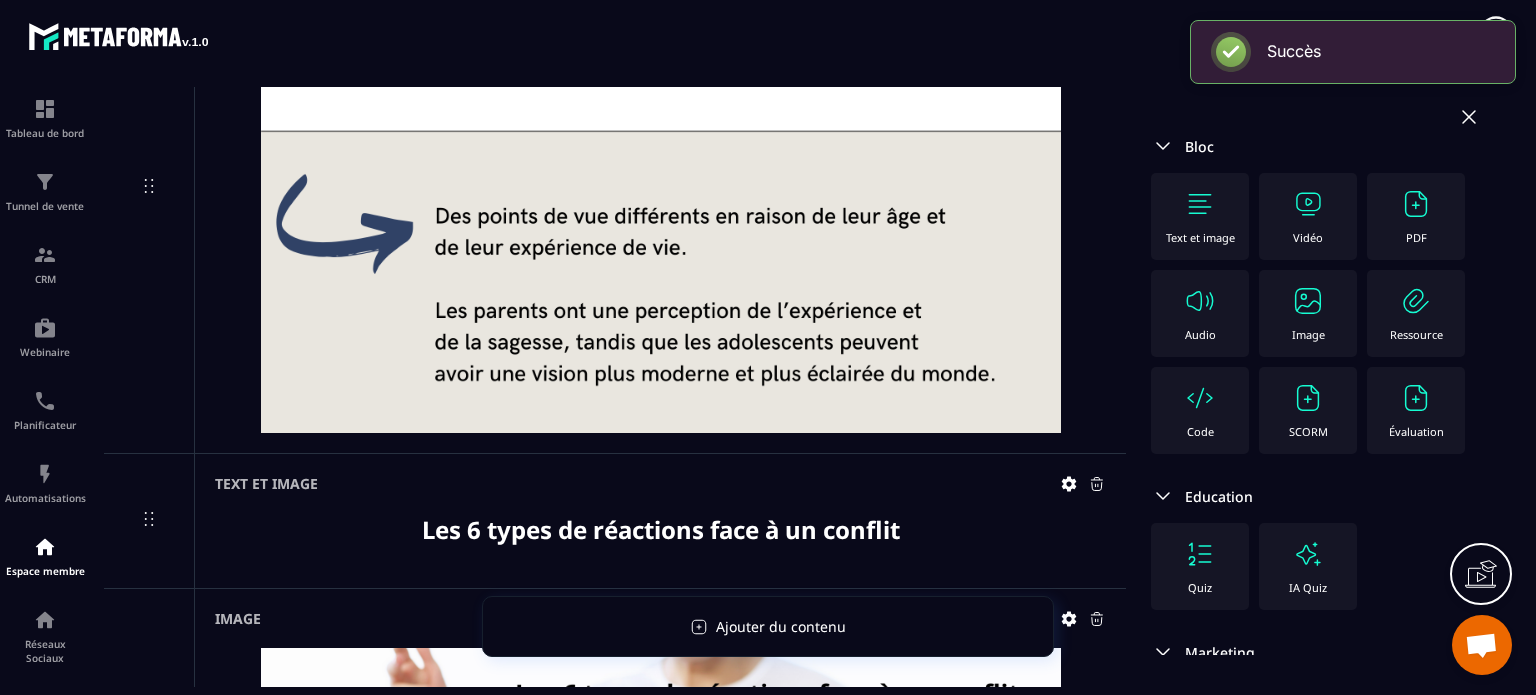 click at bounding box center [1308, 301] 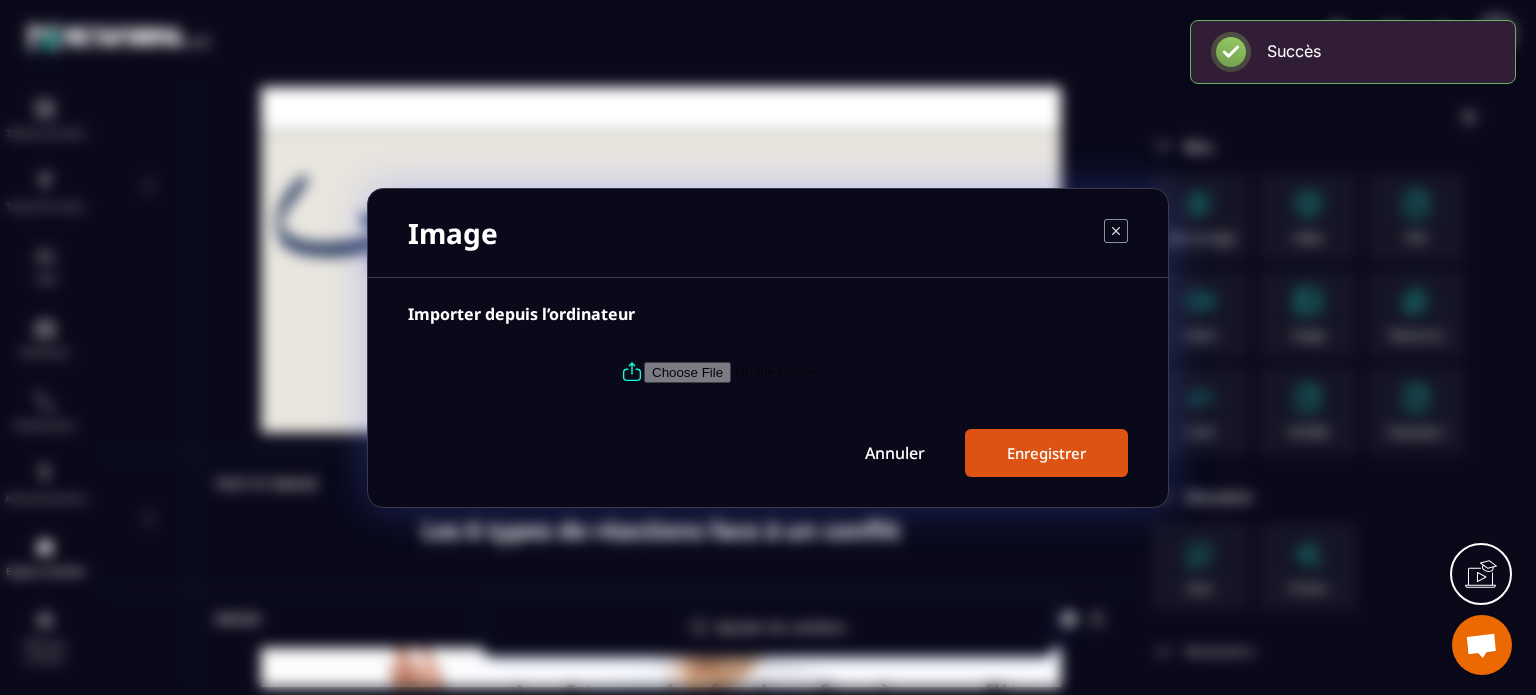 click at bounding box center [780, 371] 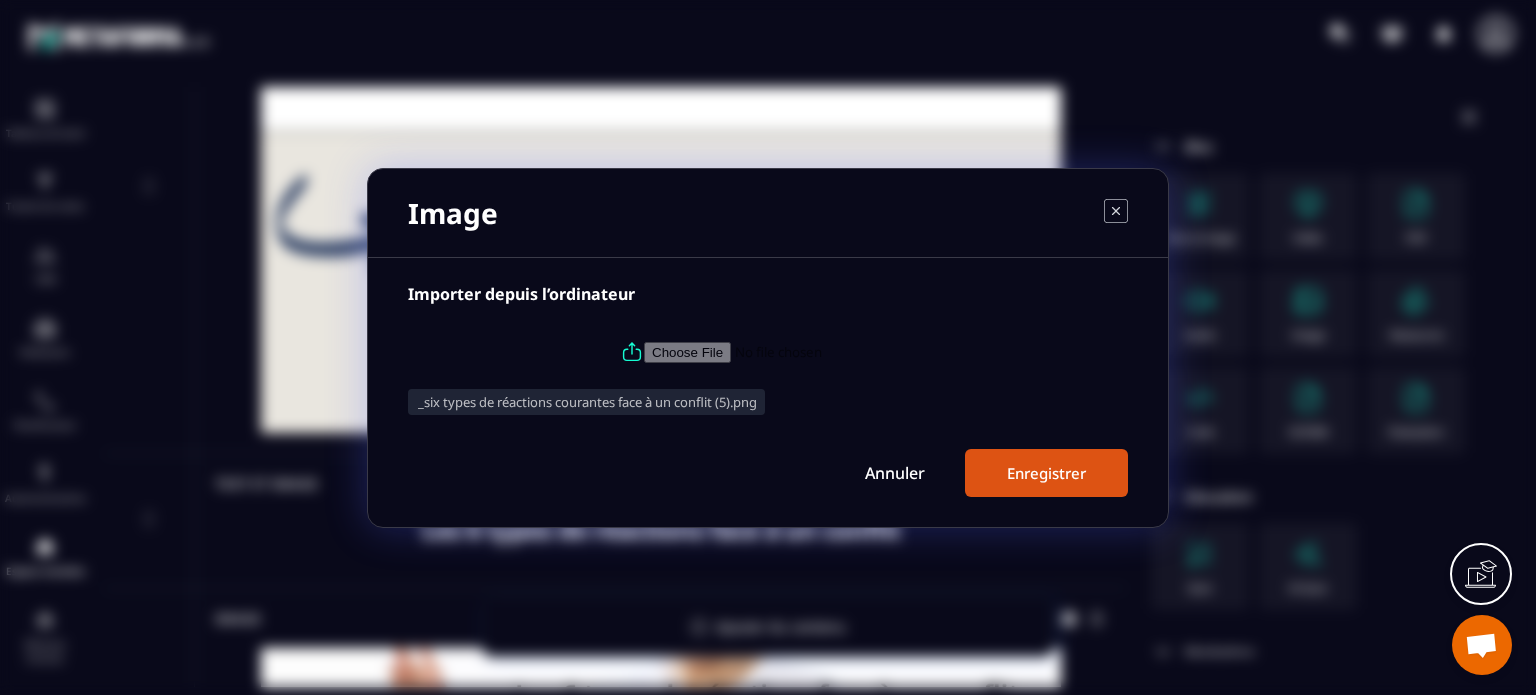 click on "Enregistrer" at bounding box center (1046, 473) 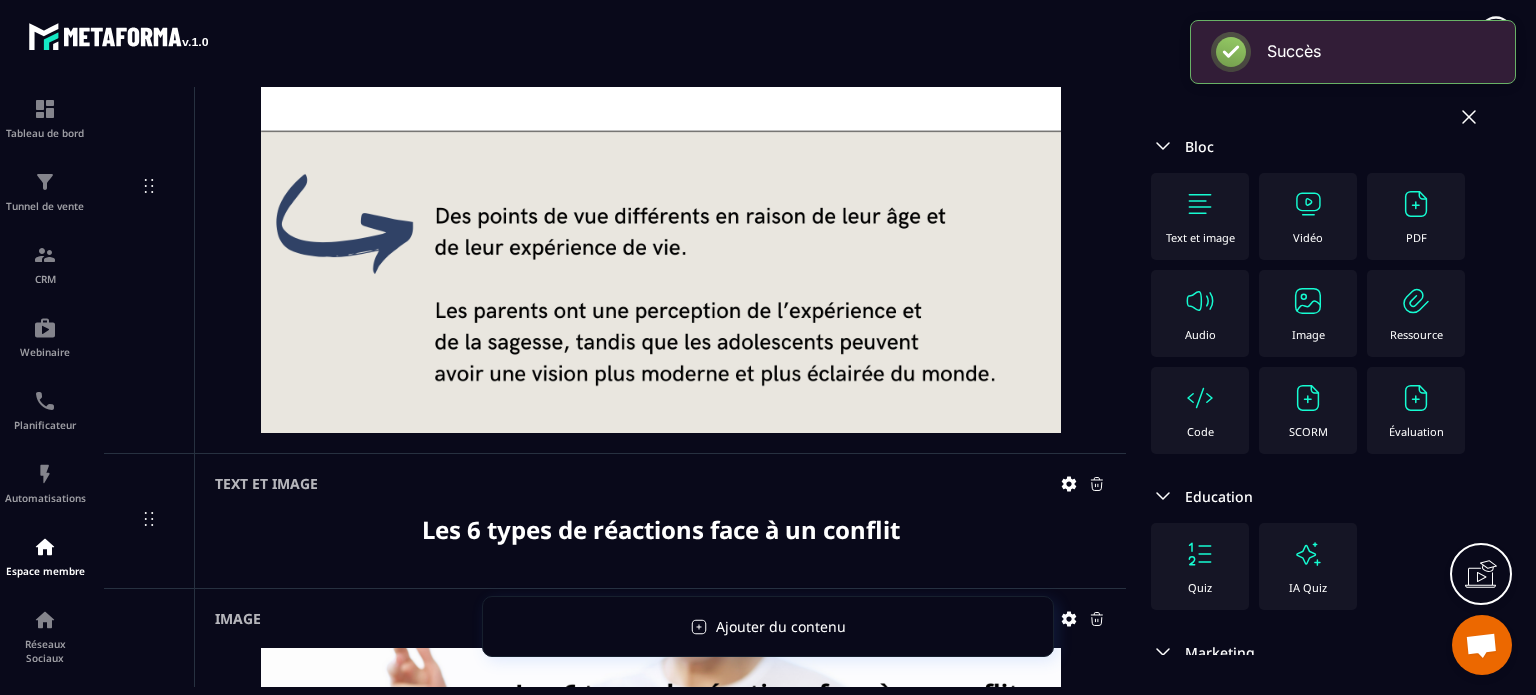 click at bounding box center [1308, 301] 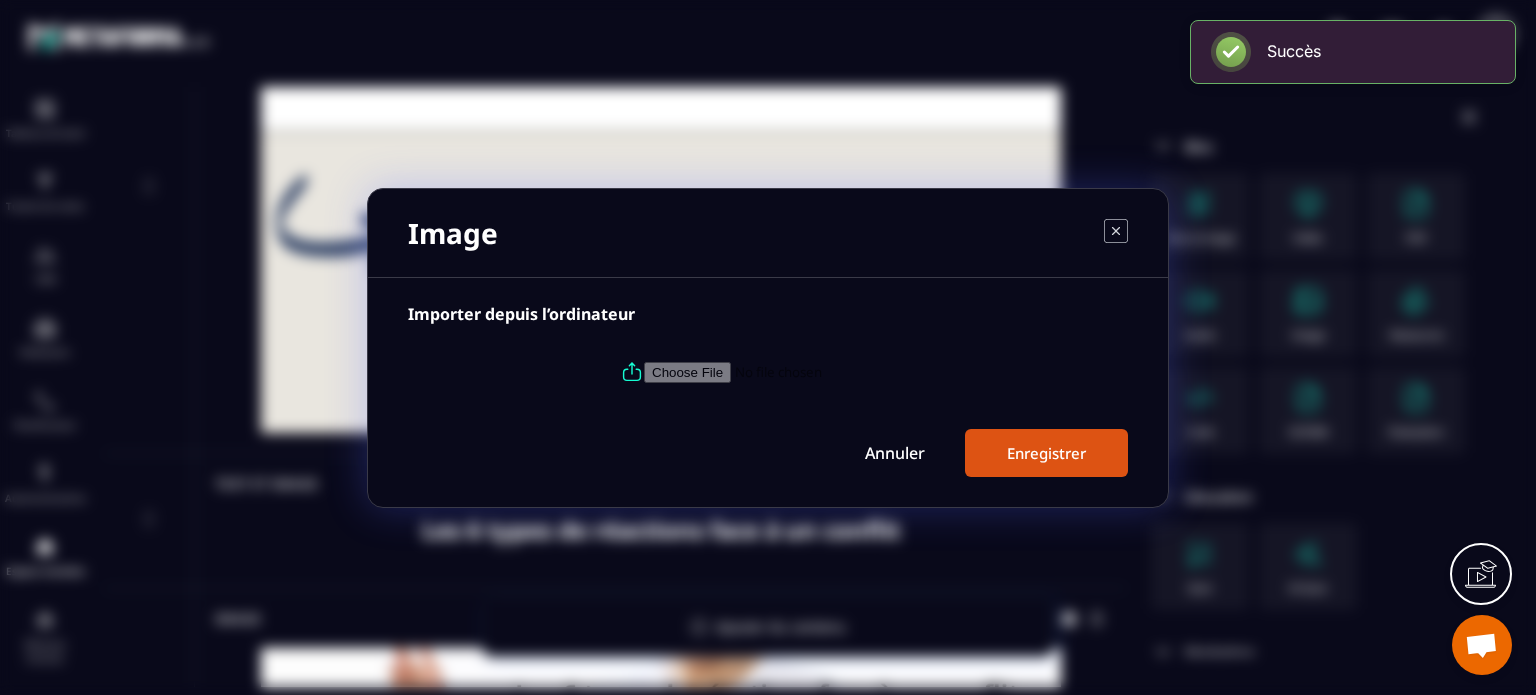 click at bounding box center [780, 371] 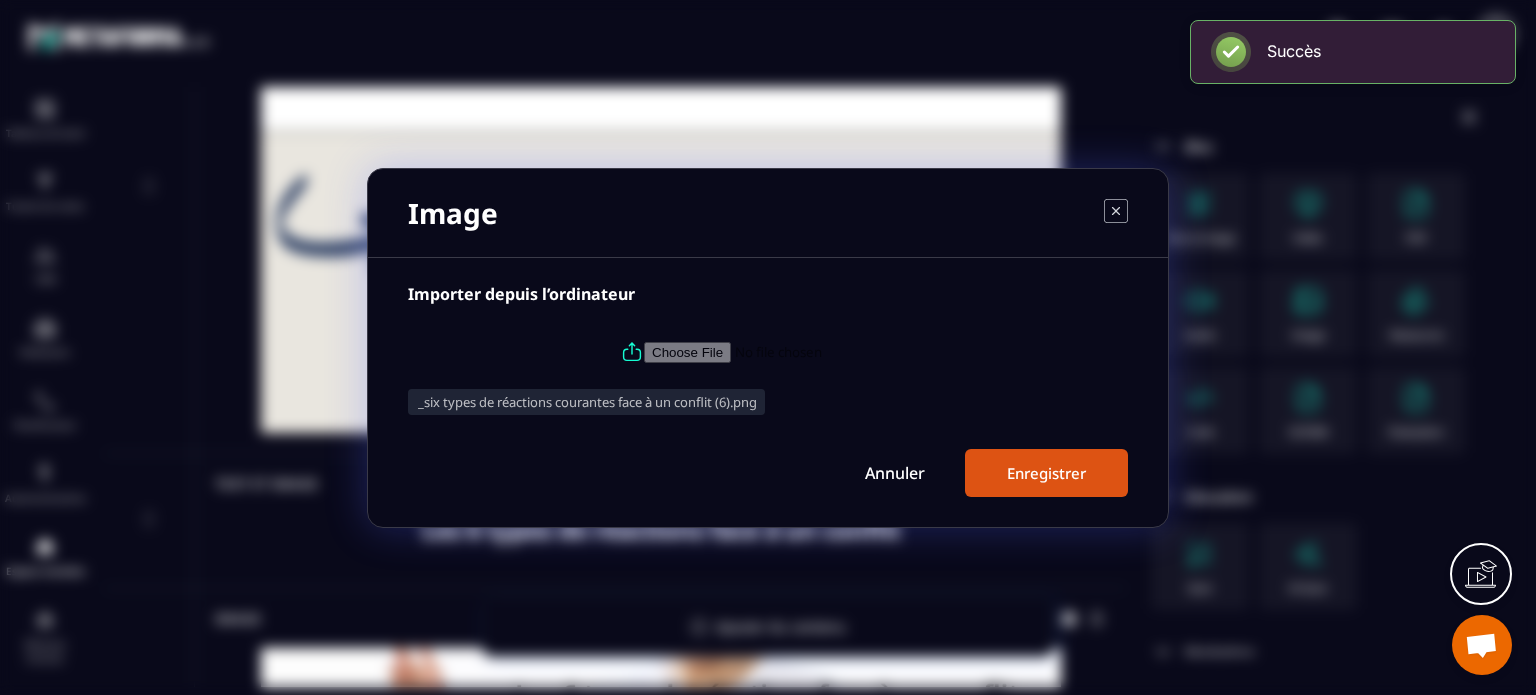 click on "Enregistrer" at bounding box center [1046, 473] 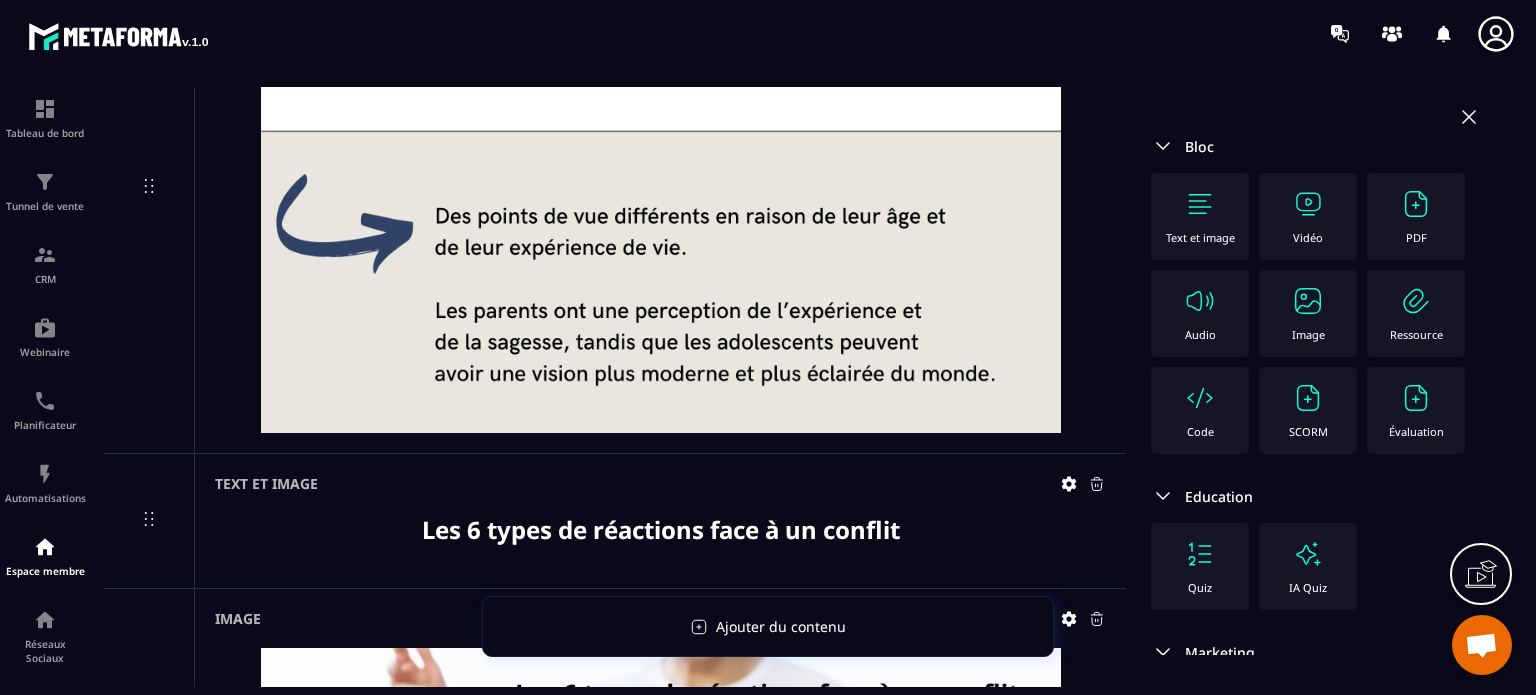 click at bounding box center [1308, 301] 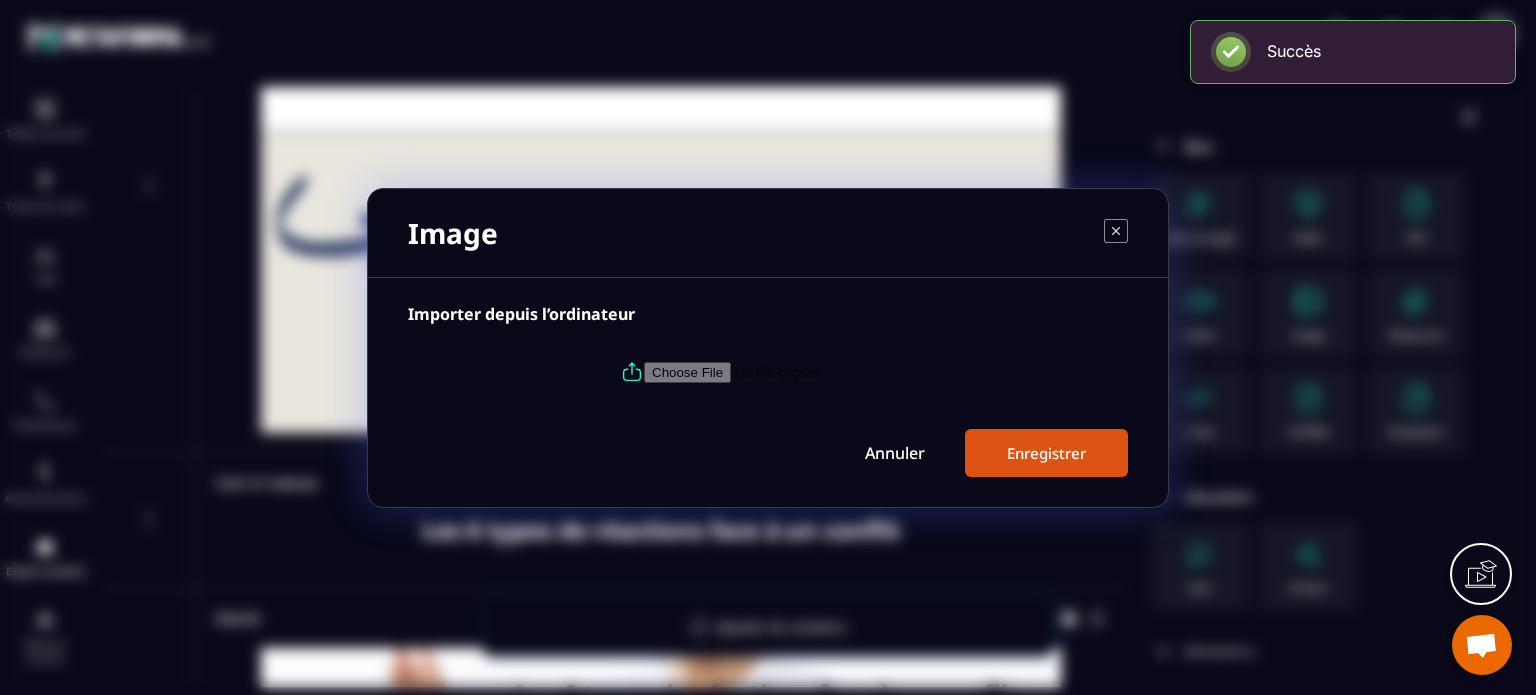 click at bounding box center [780, 371] 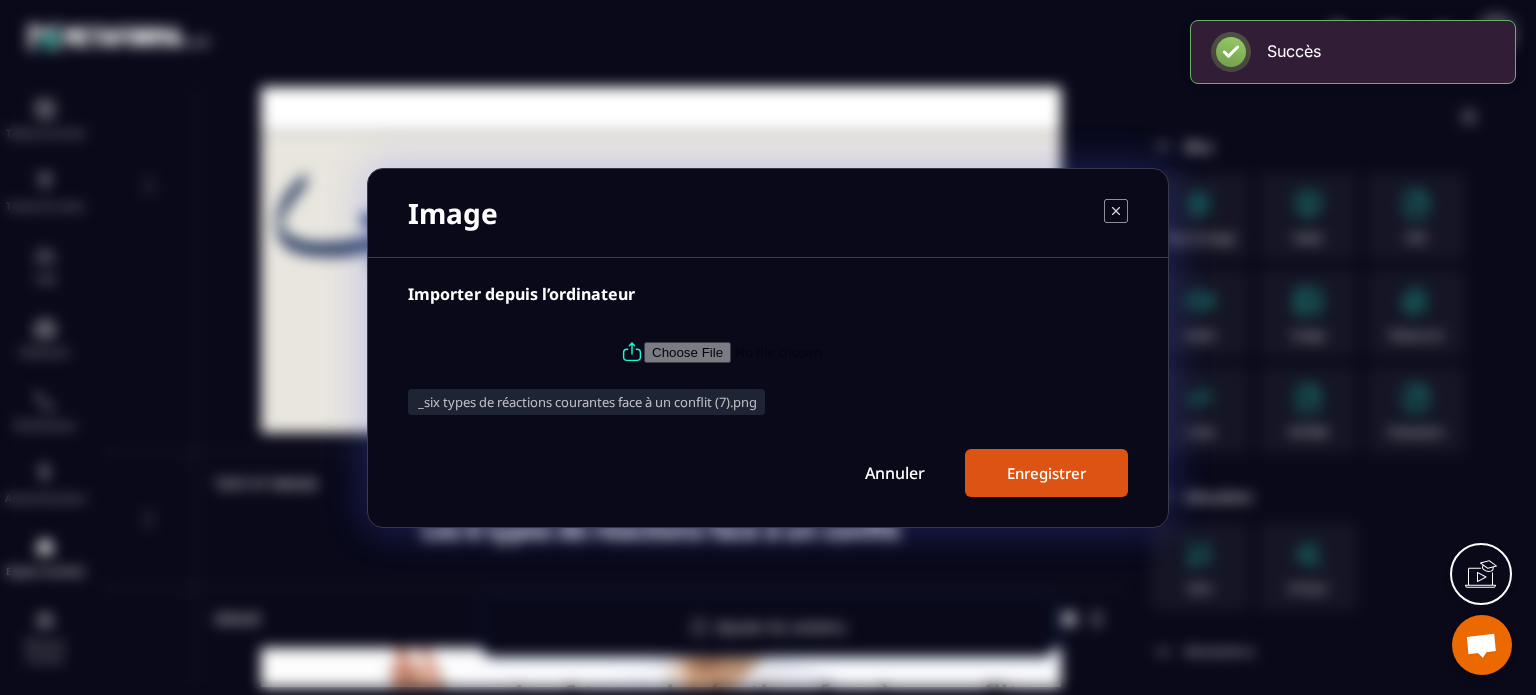 click on "Enregistrer" at bounding box center [1046, 473] 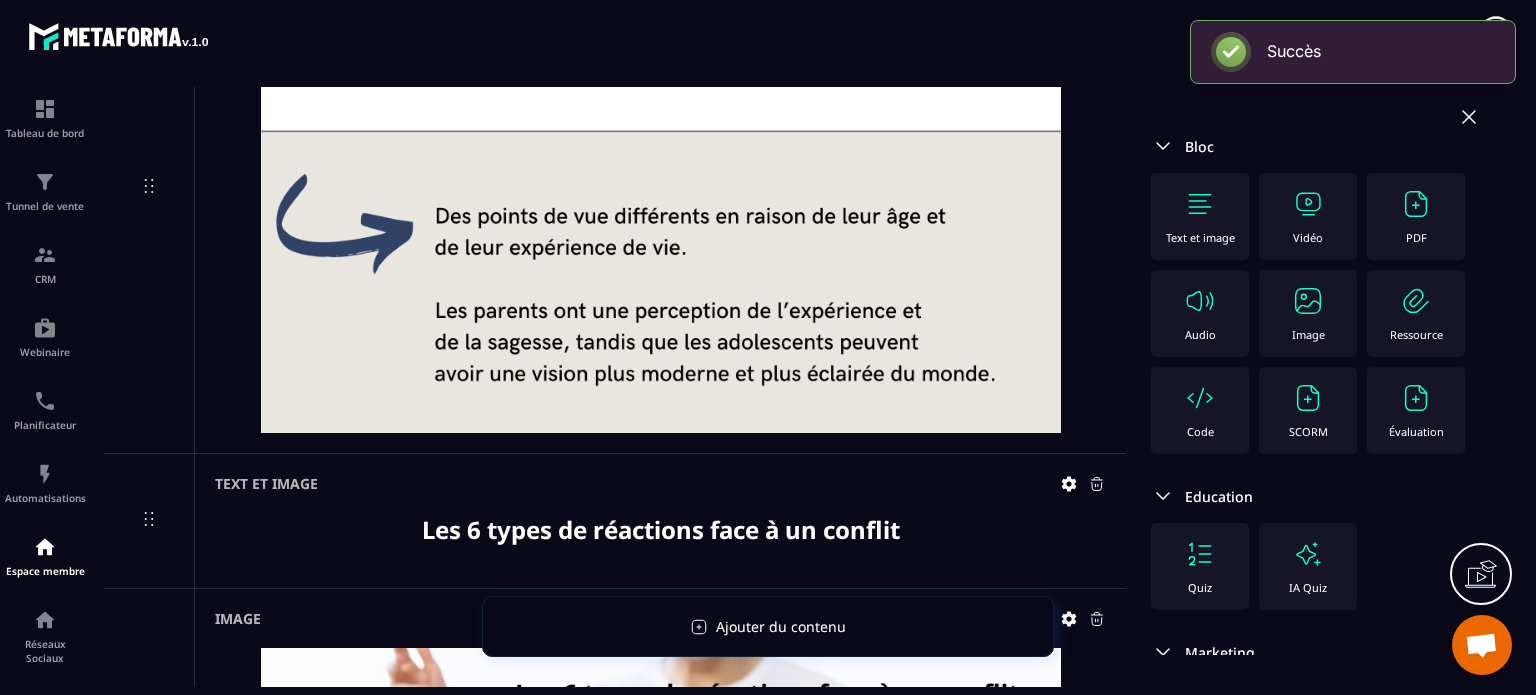 click on "Image" at bounding box center [1308, 313] 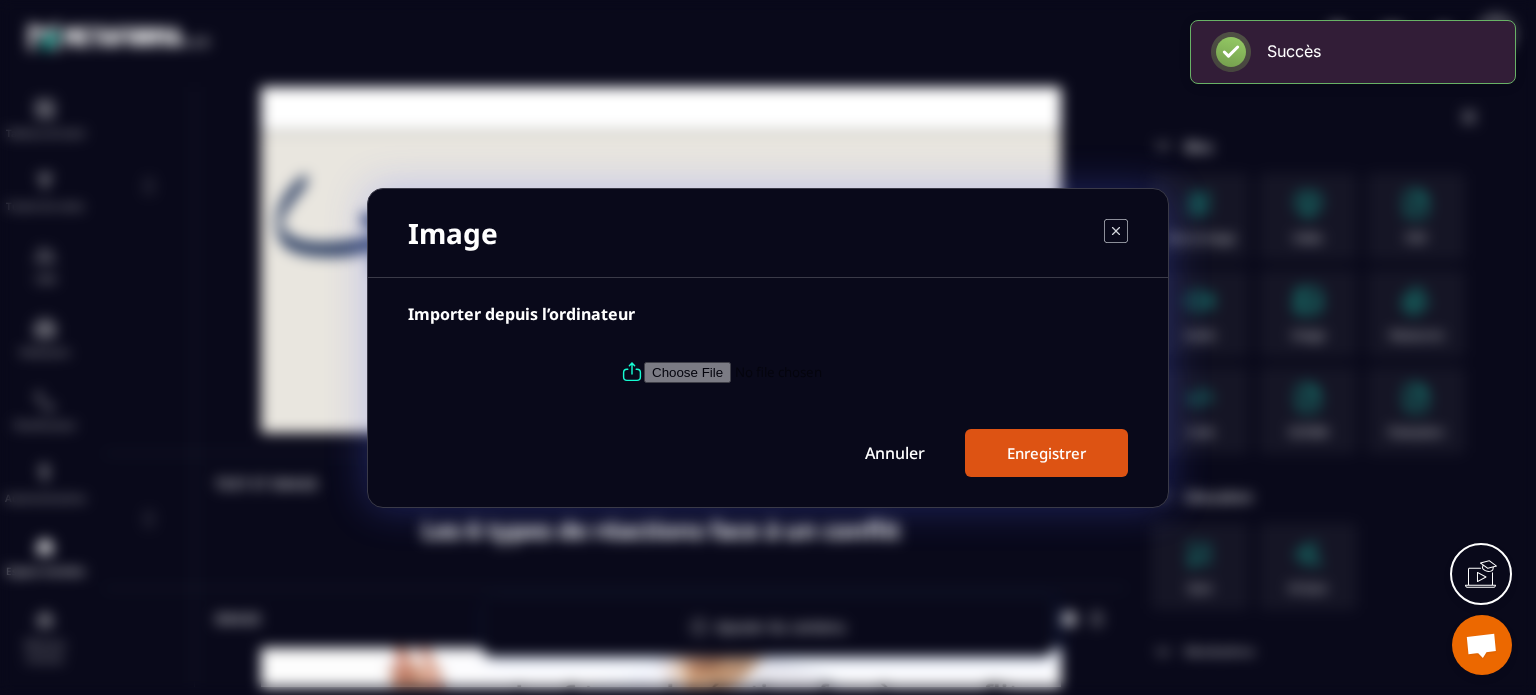 click at bounding box center [780, 371] 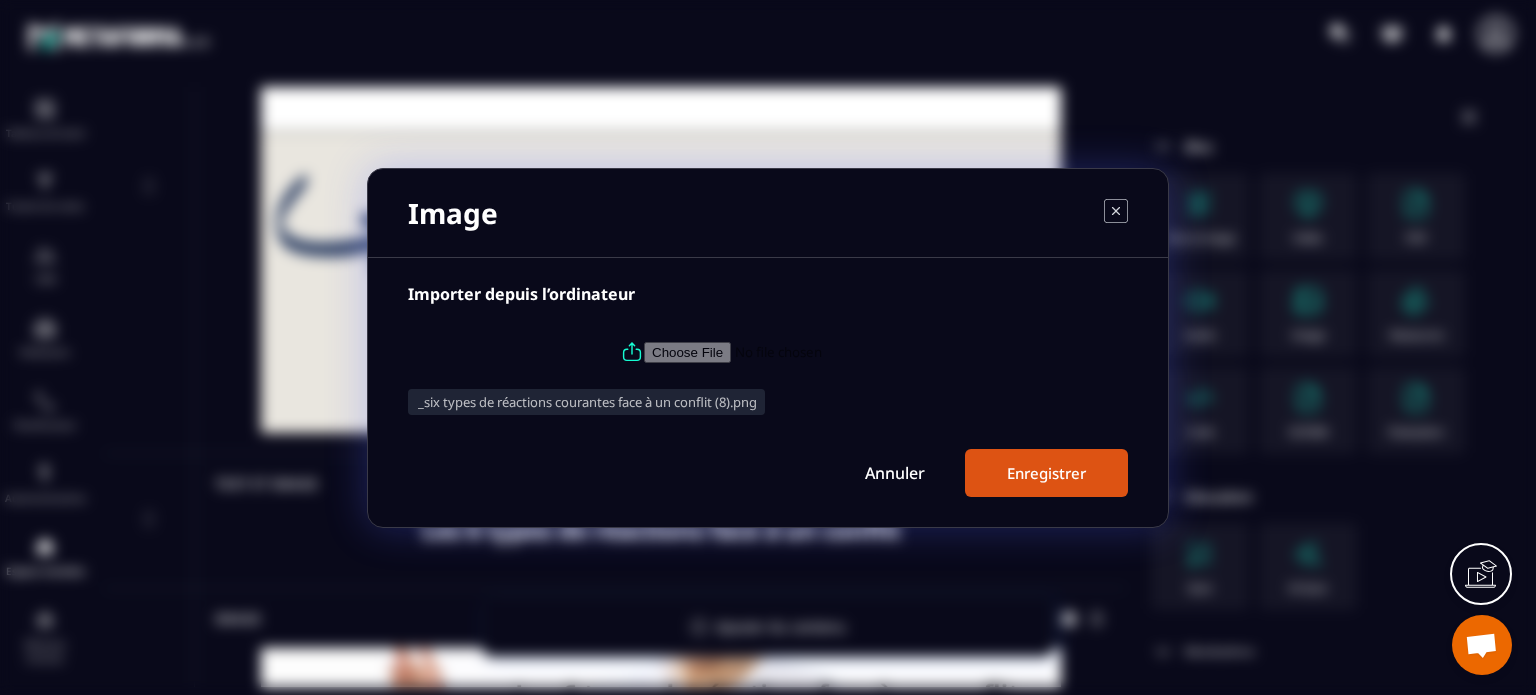 click on "Enregistrer" at bounding box center (1046, 473) 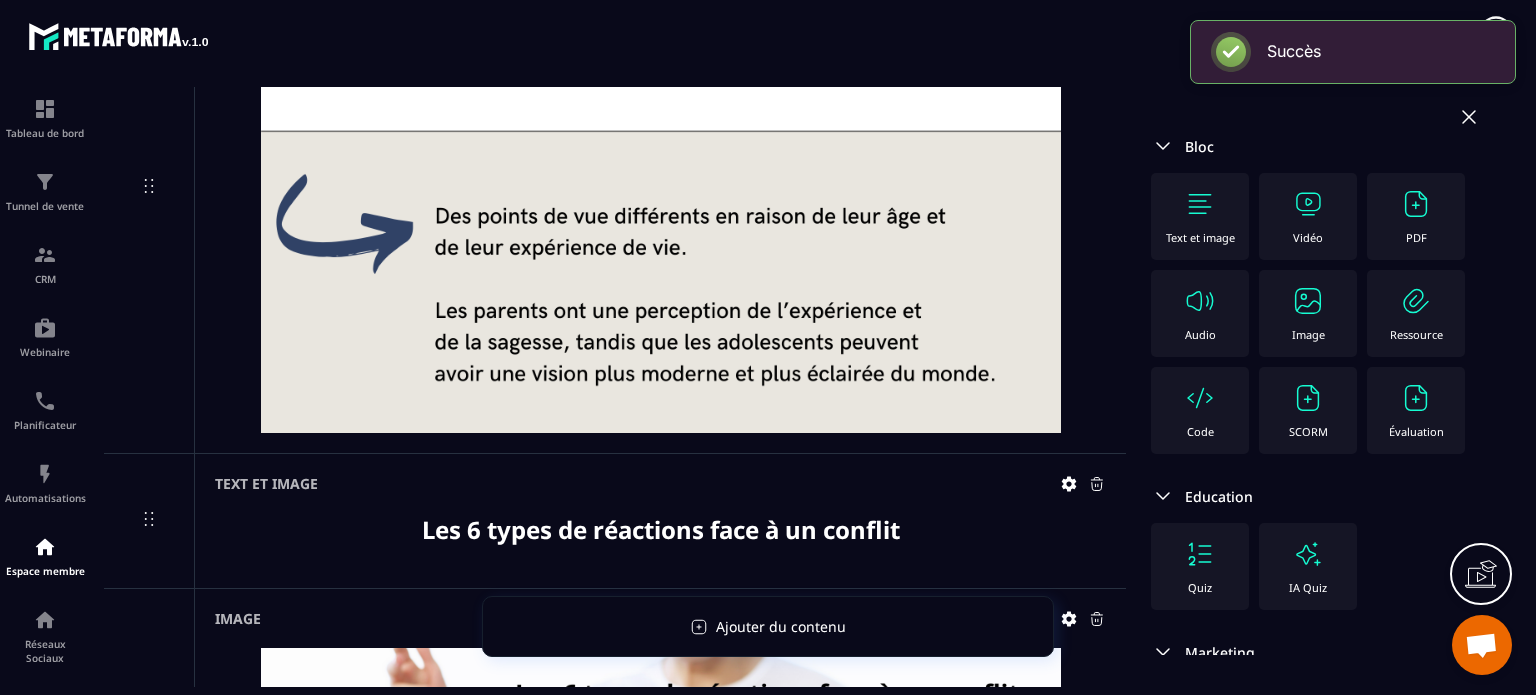 click at bounding box center (1308, 301) 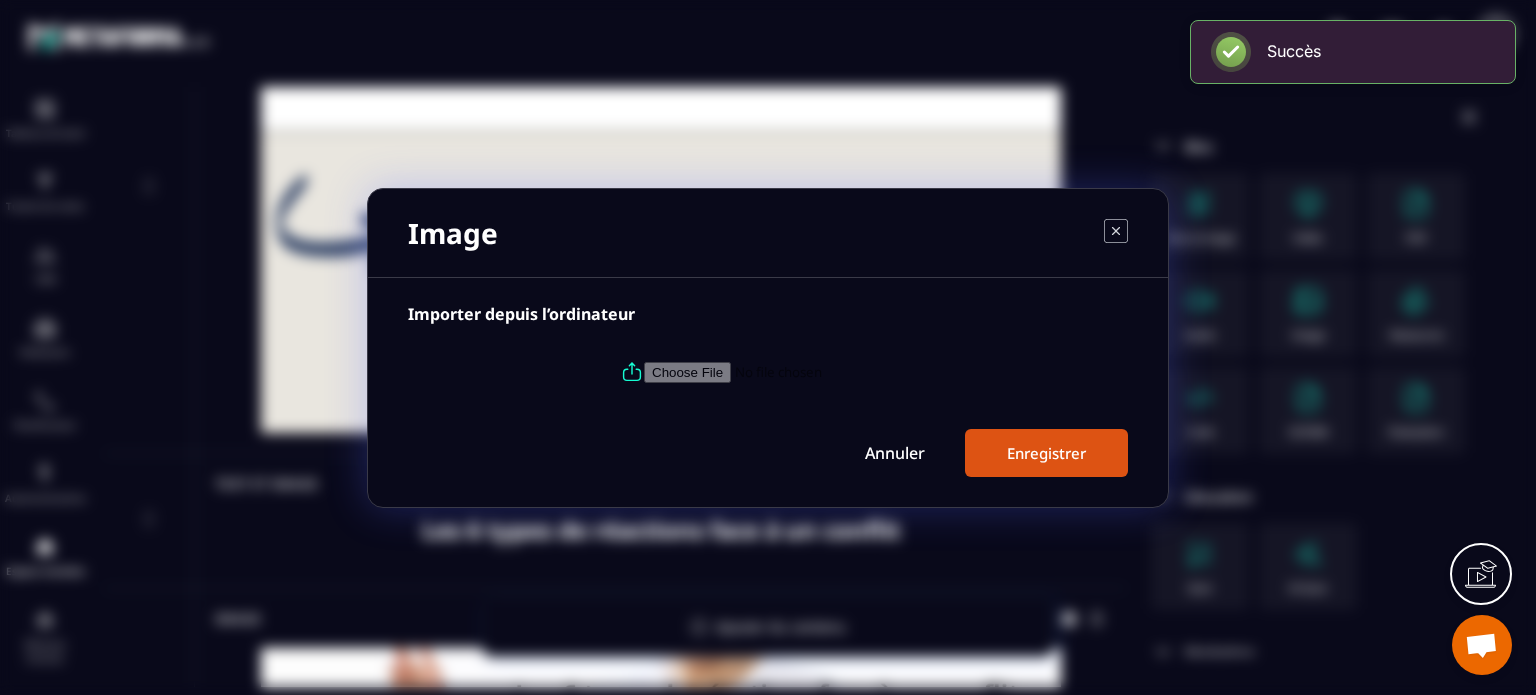 click at bounding box center [780, 371] 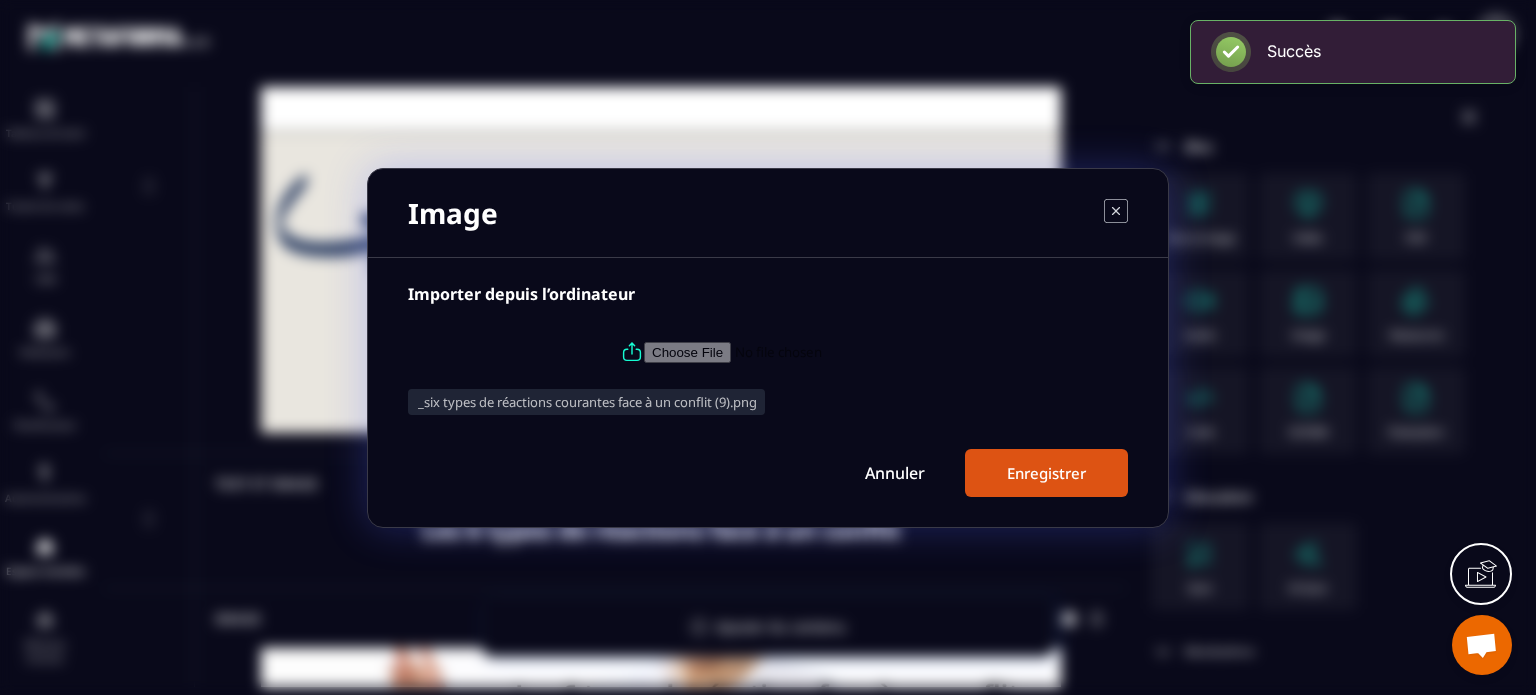 click on "Enregistrer" at bounding box center [1046, 473] 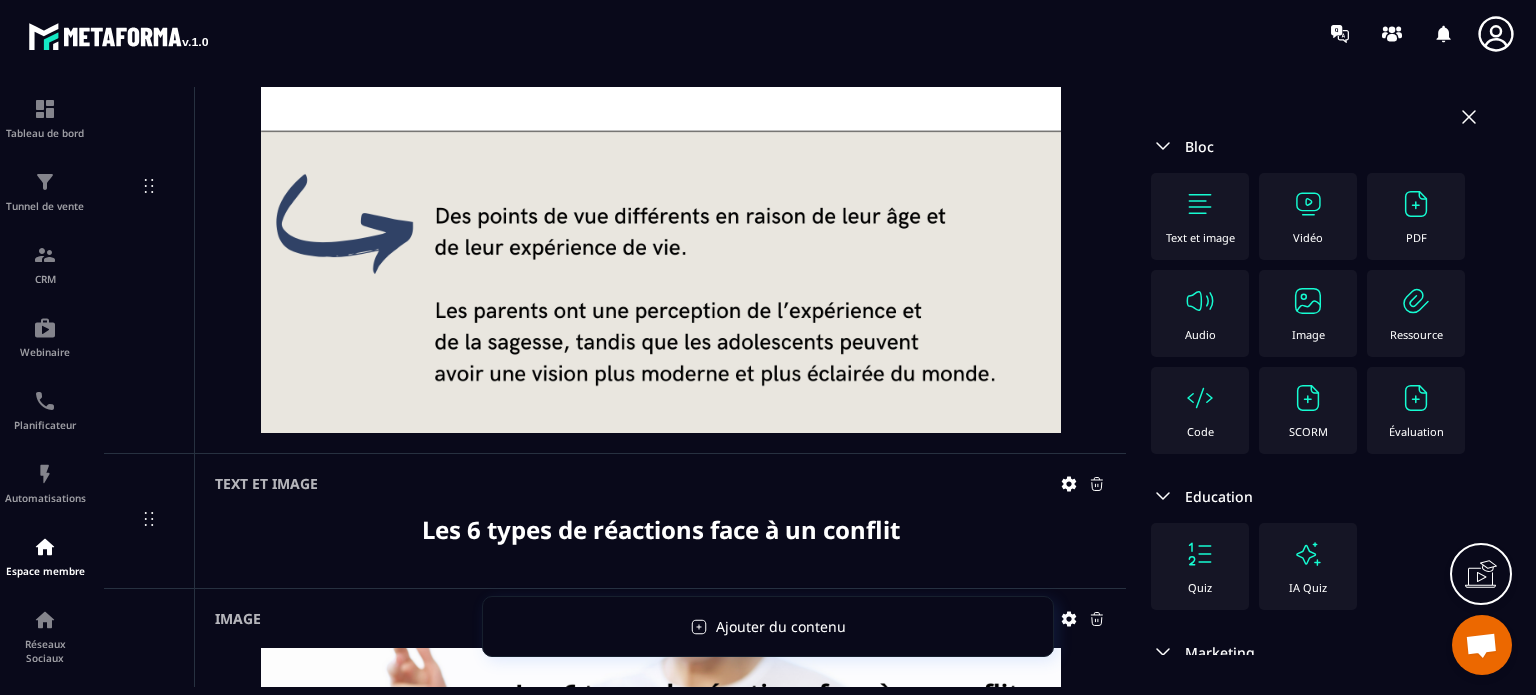 click at bounding box center [1200, 204] 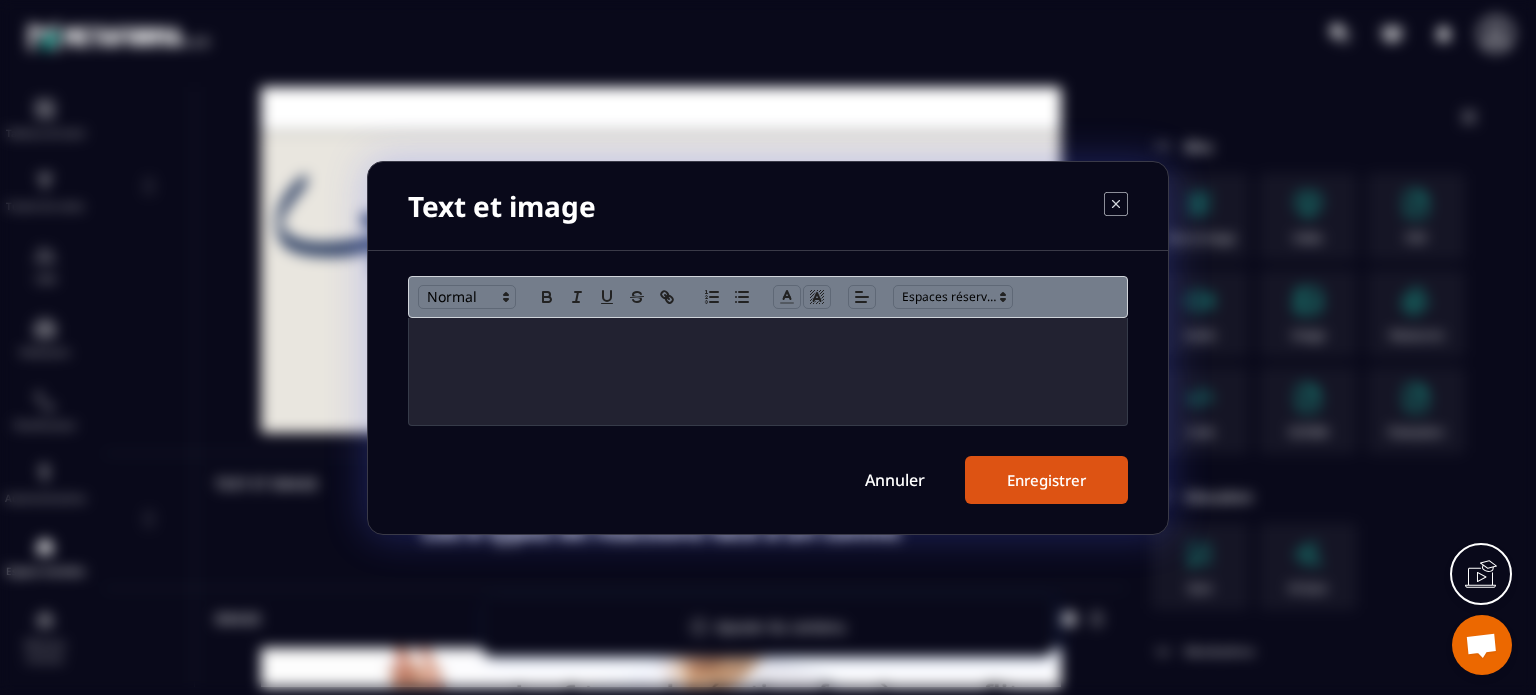 click at bounding box center [768, 339] 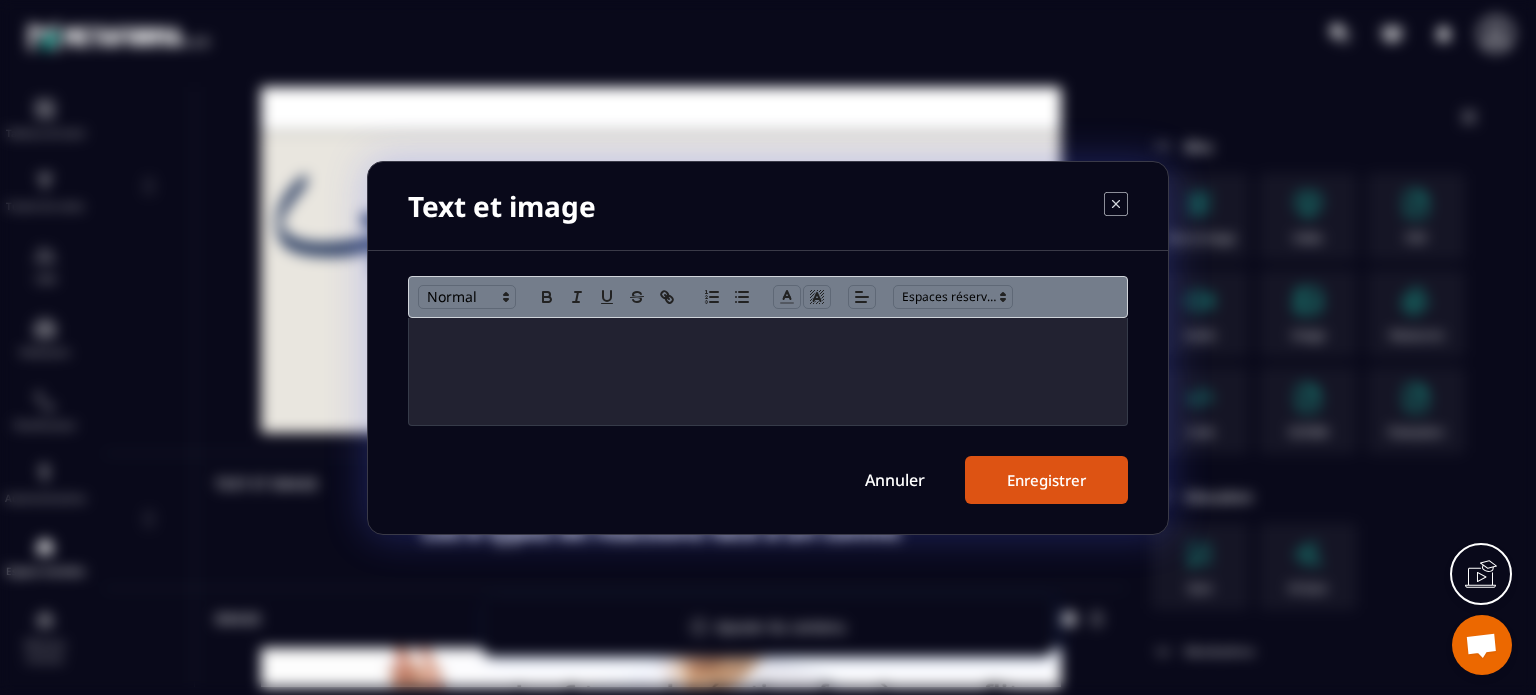 scroll, scrollTop: 0, scrollLeft: 0, axis: both 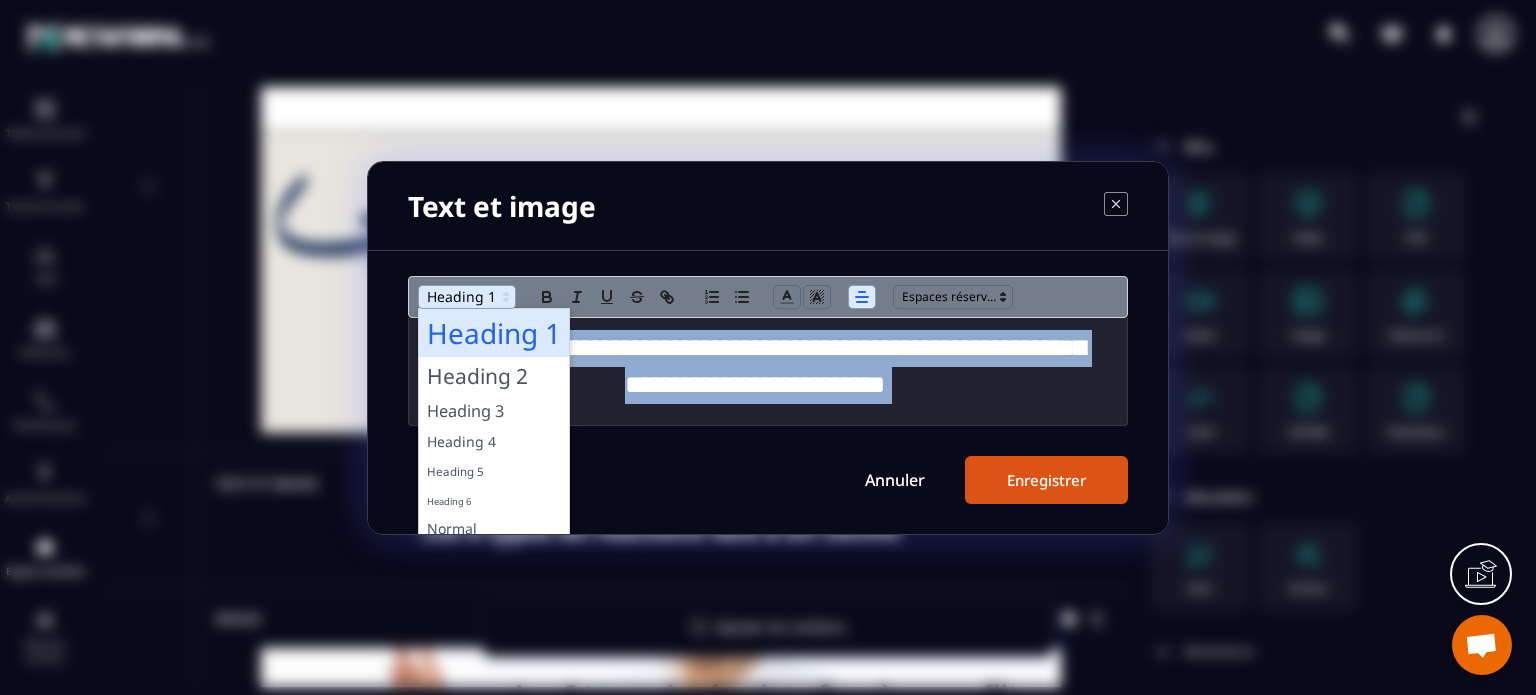 click 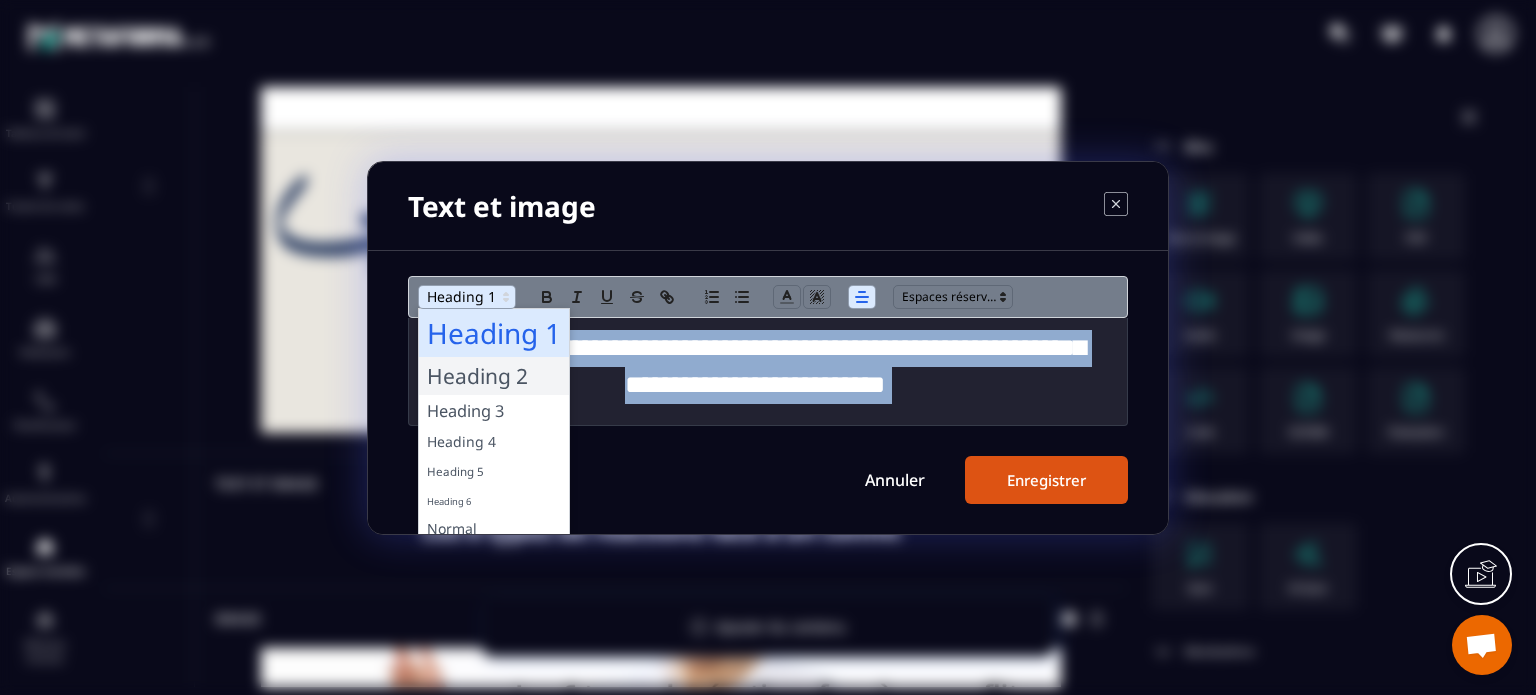 click at bounding box center (494, 376) 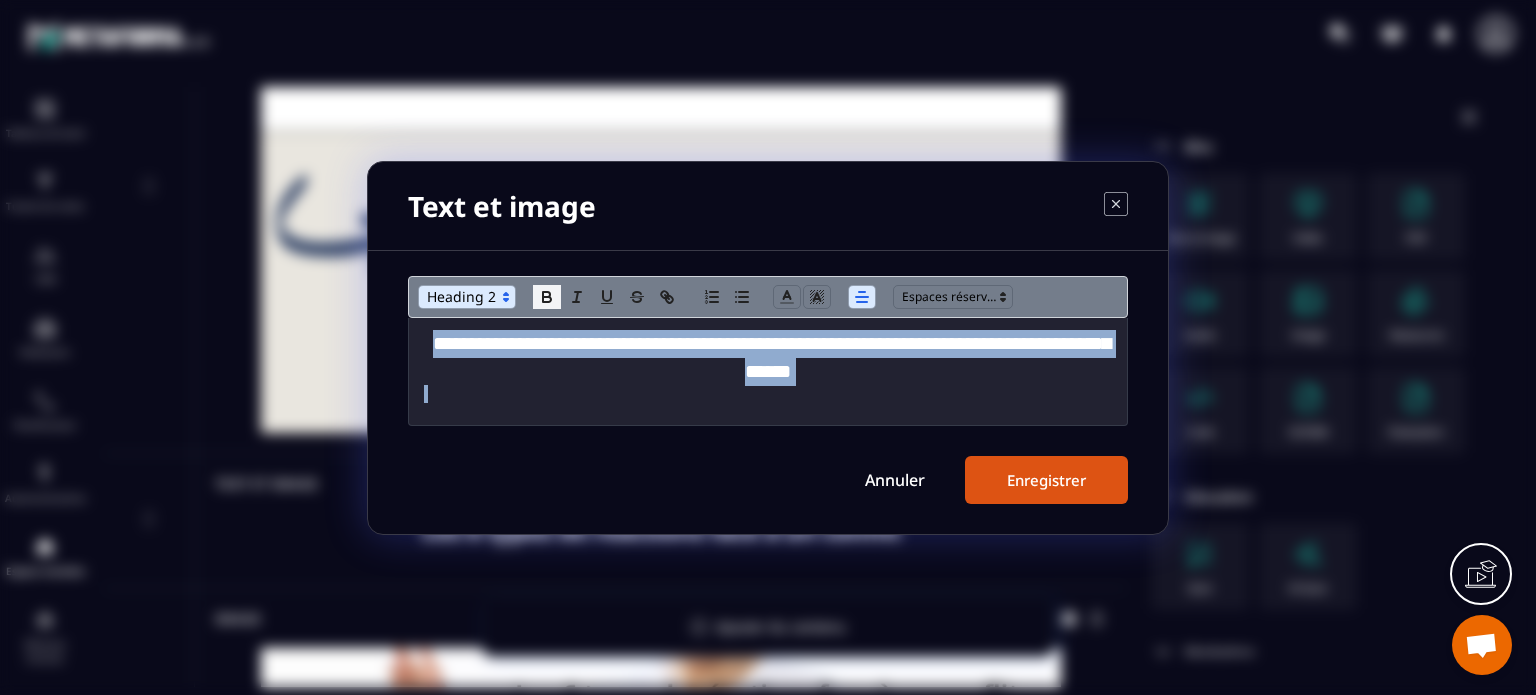click 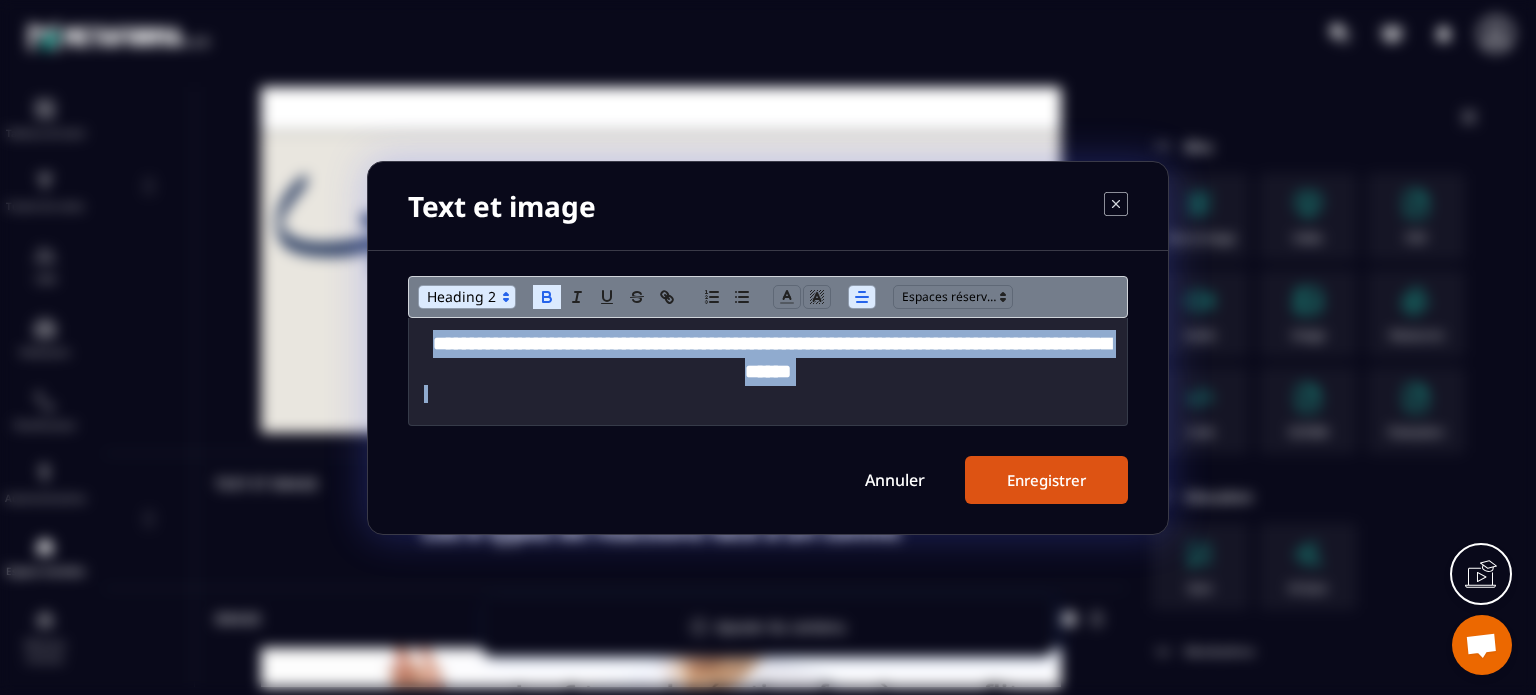 click on "Enregistrer" at bounding box center [1046, 480] 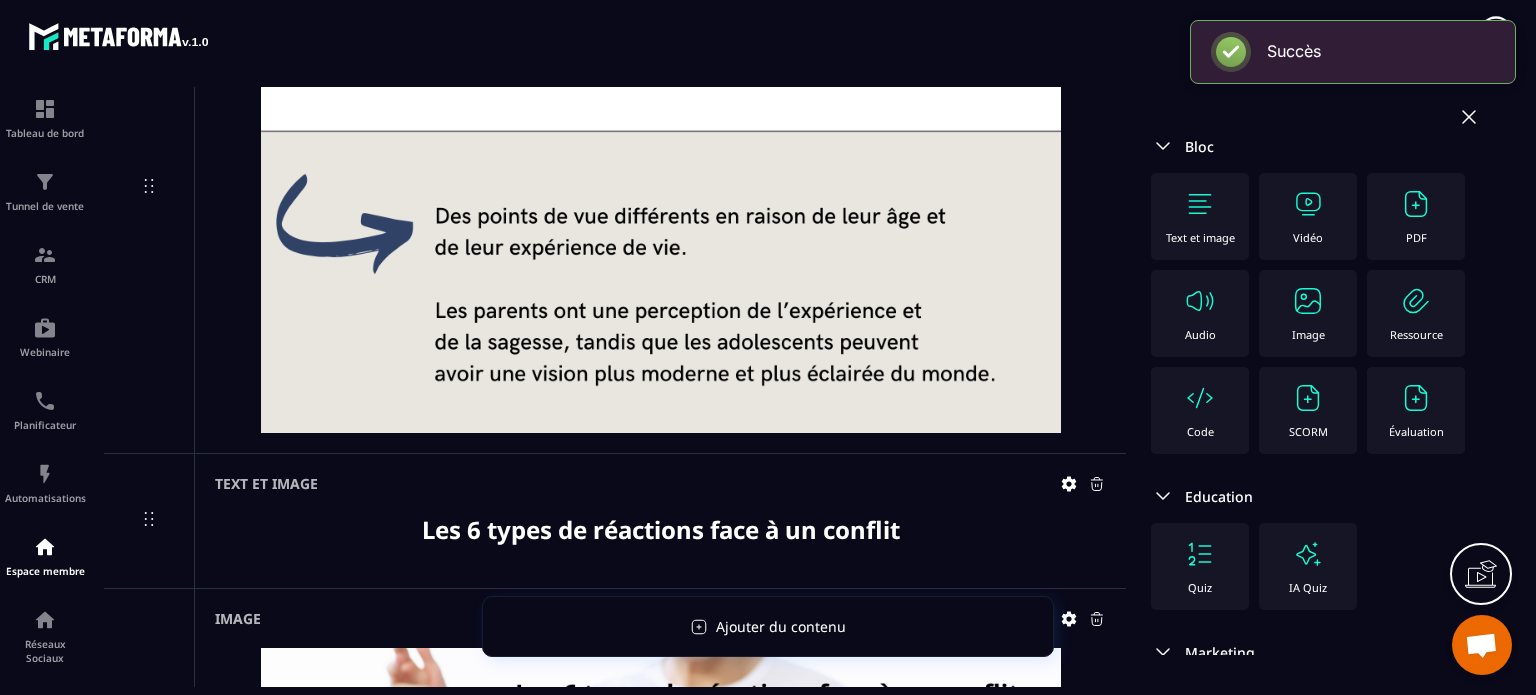 click at bounding box center (1308, 301) 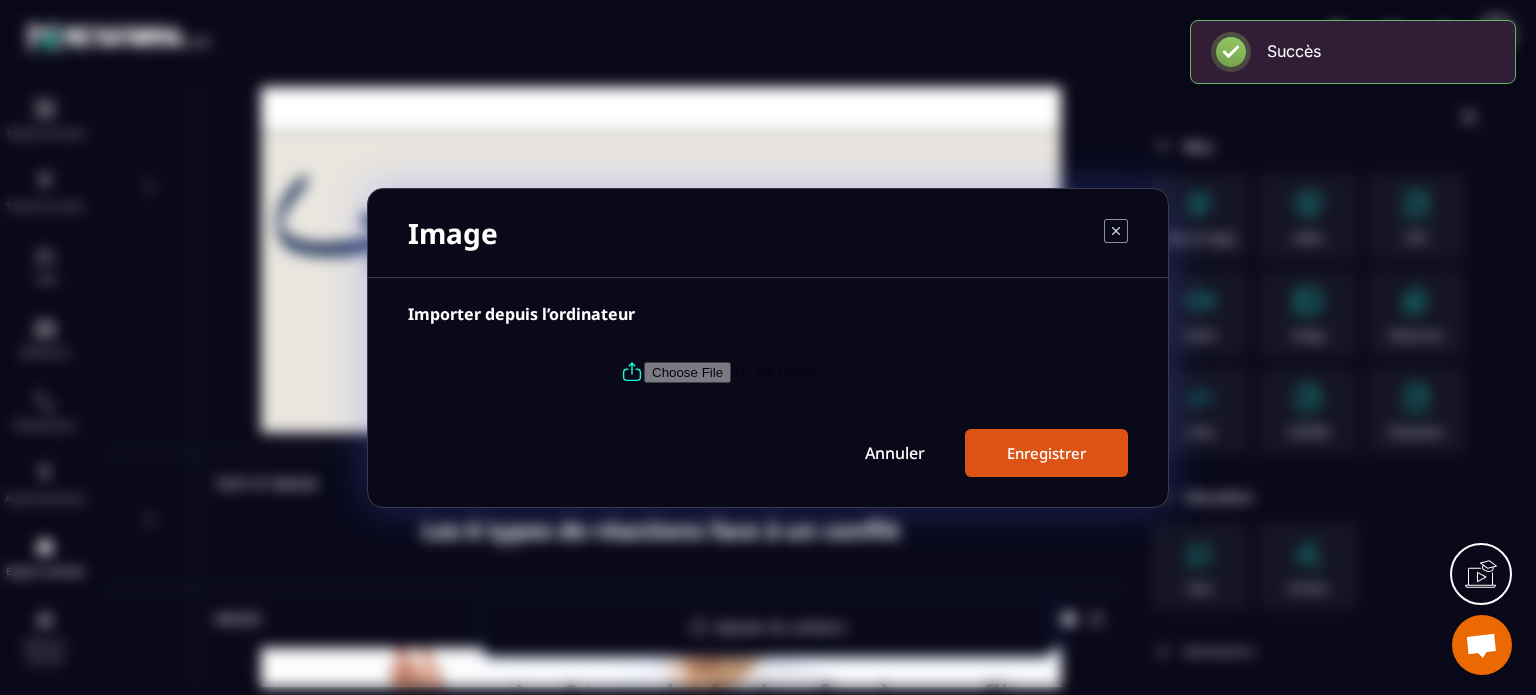 click at bounding box center [780, 371] 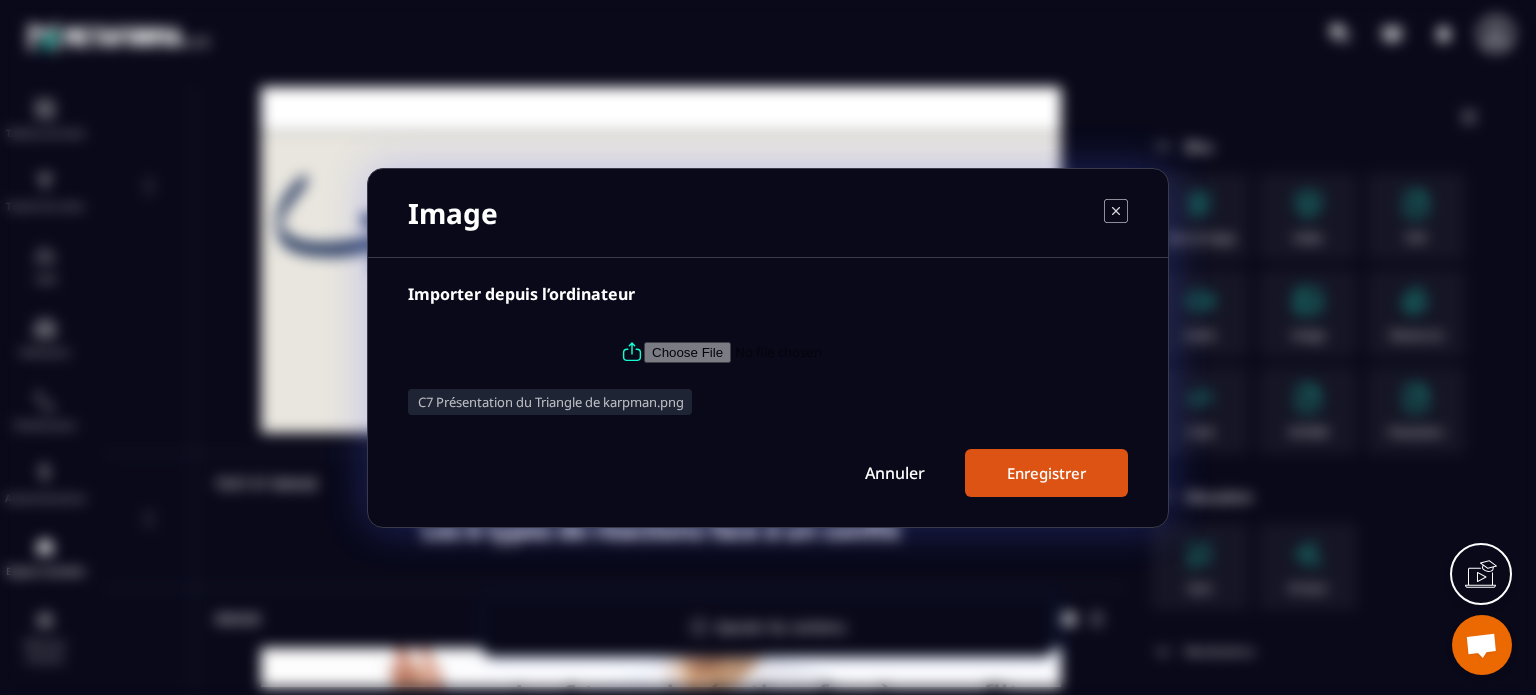 click on "Enregistrer" at bounding box center [1046, 473] 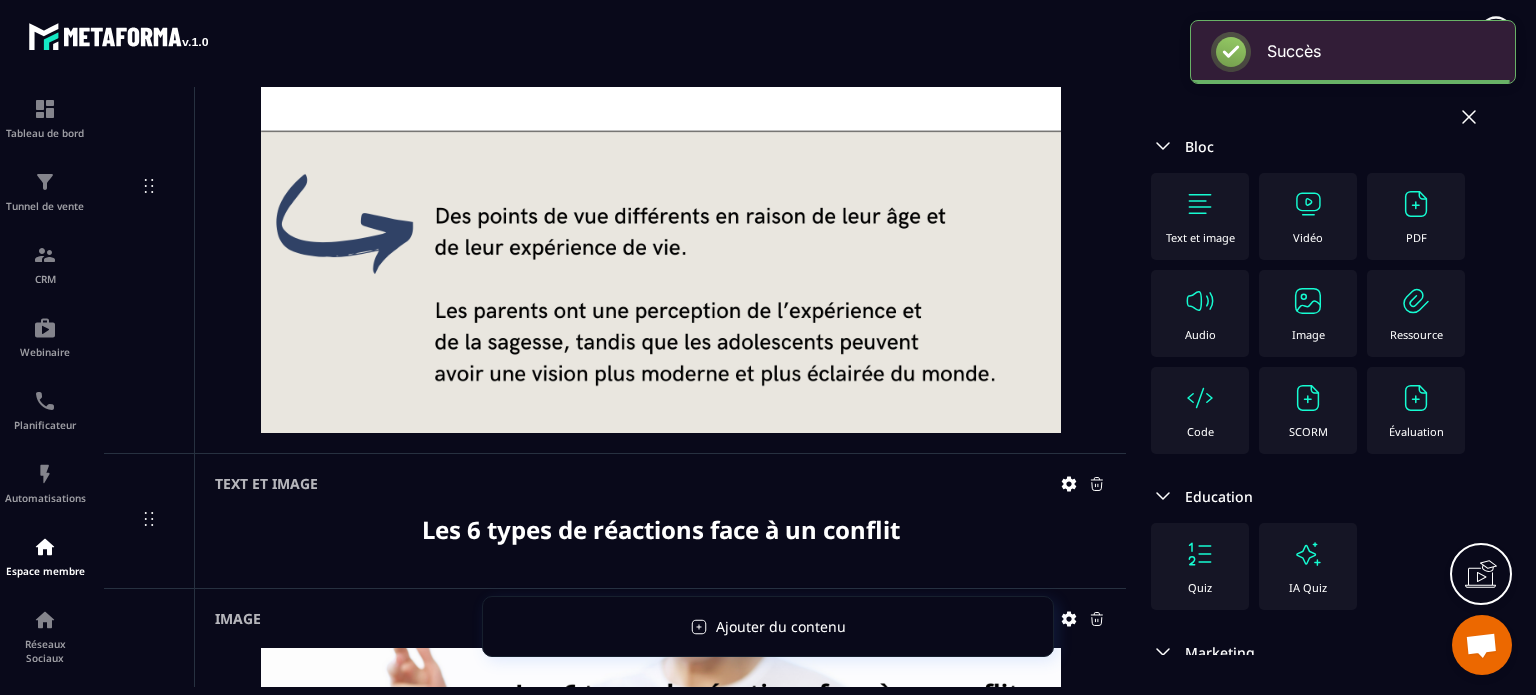 click at bounding box center [1308, 301] 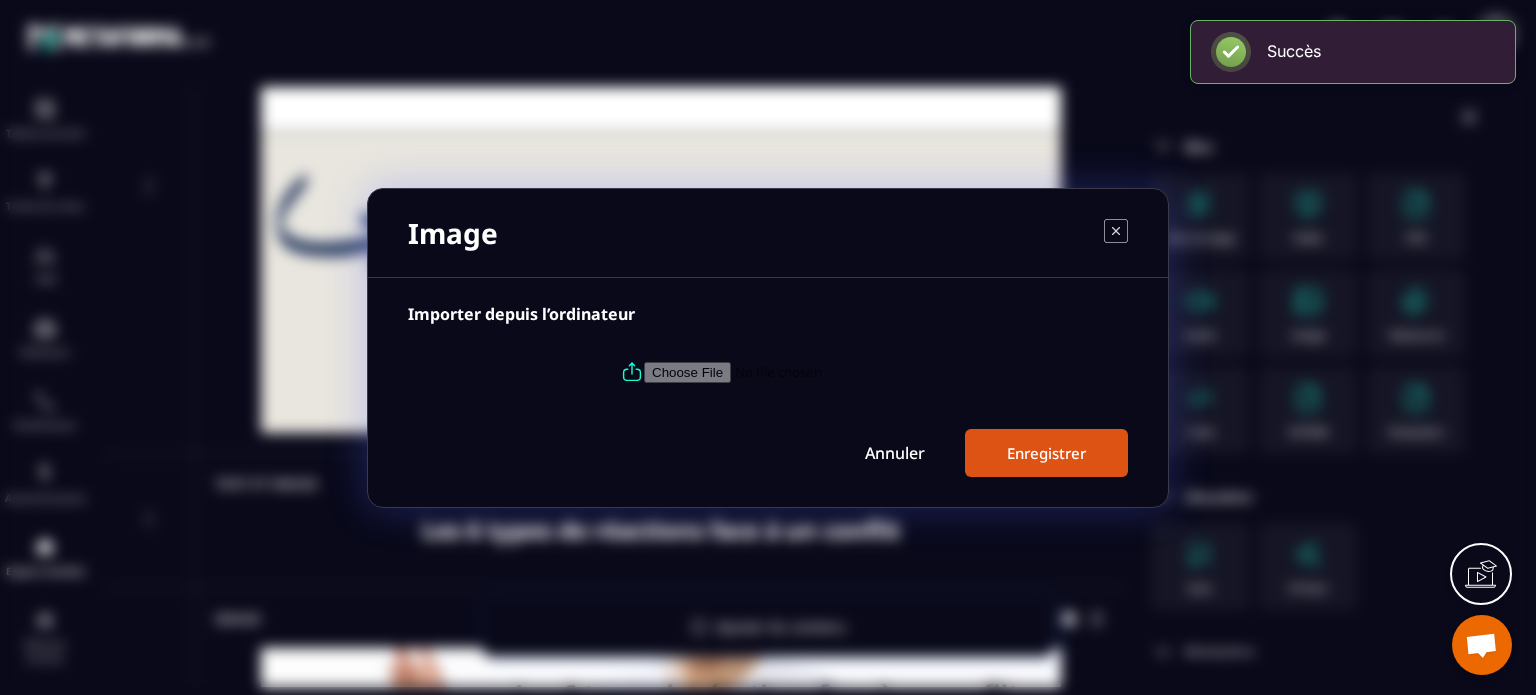 click at bounding box center [780, 371] 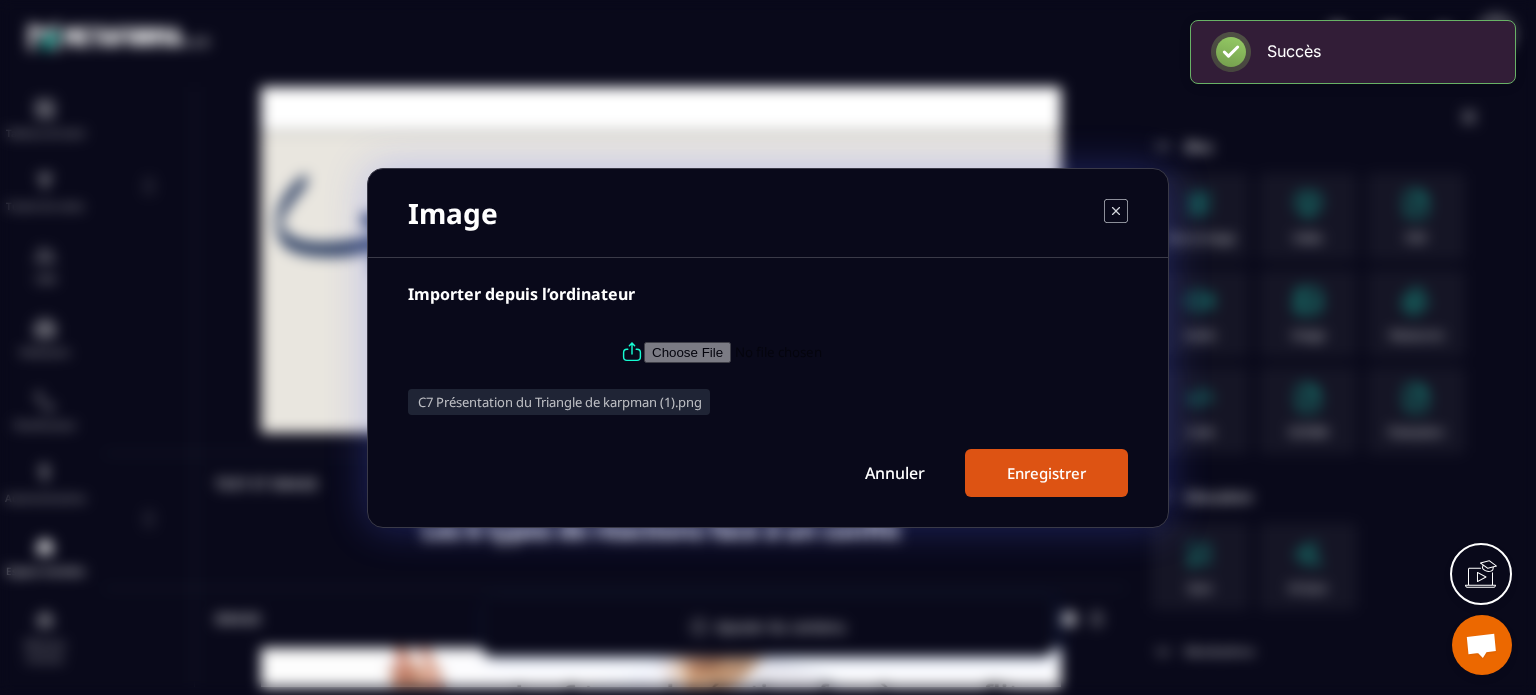 click on "Enregistrer" at bounding box center [1046, 473] 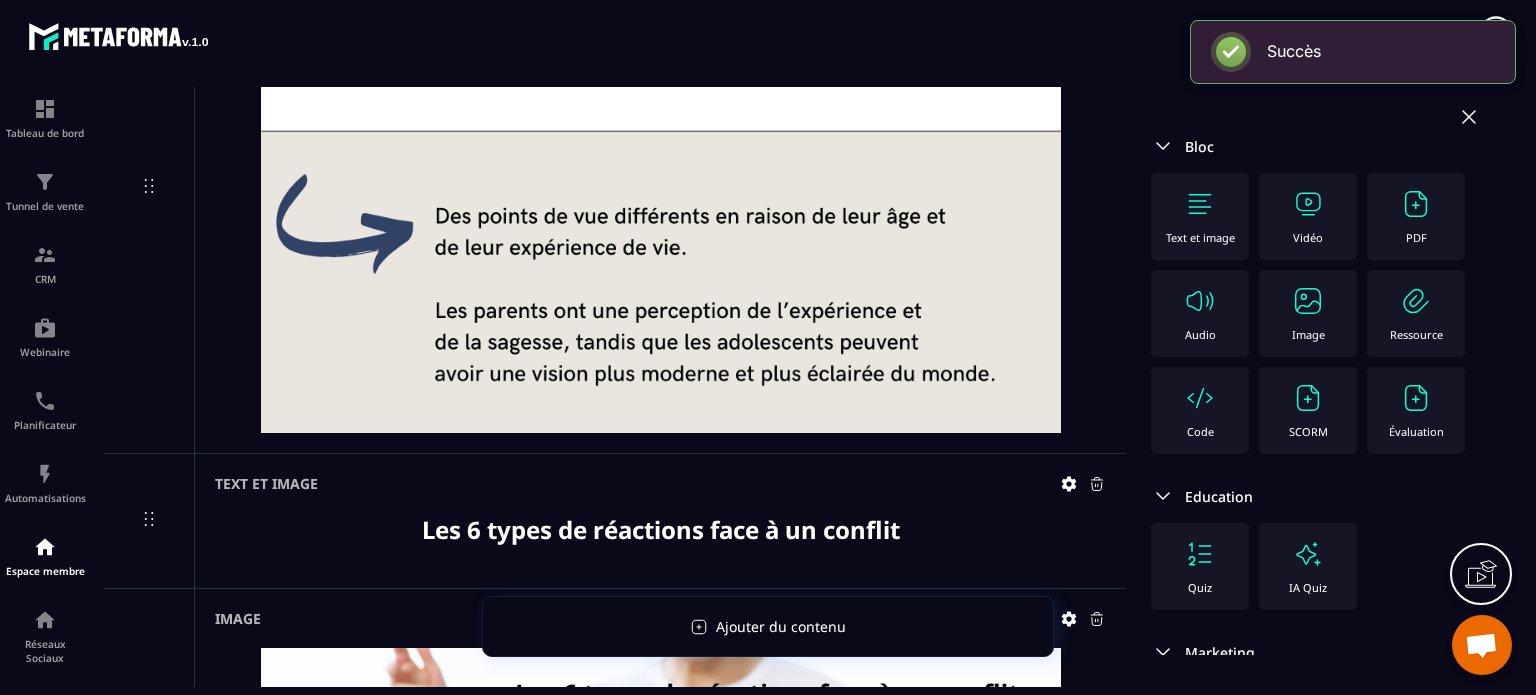 click at bounding box center [1308, 301] 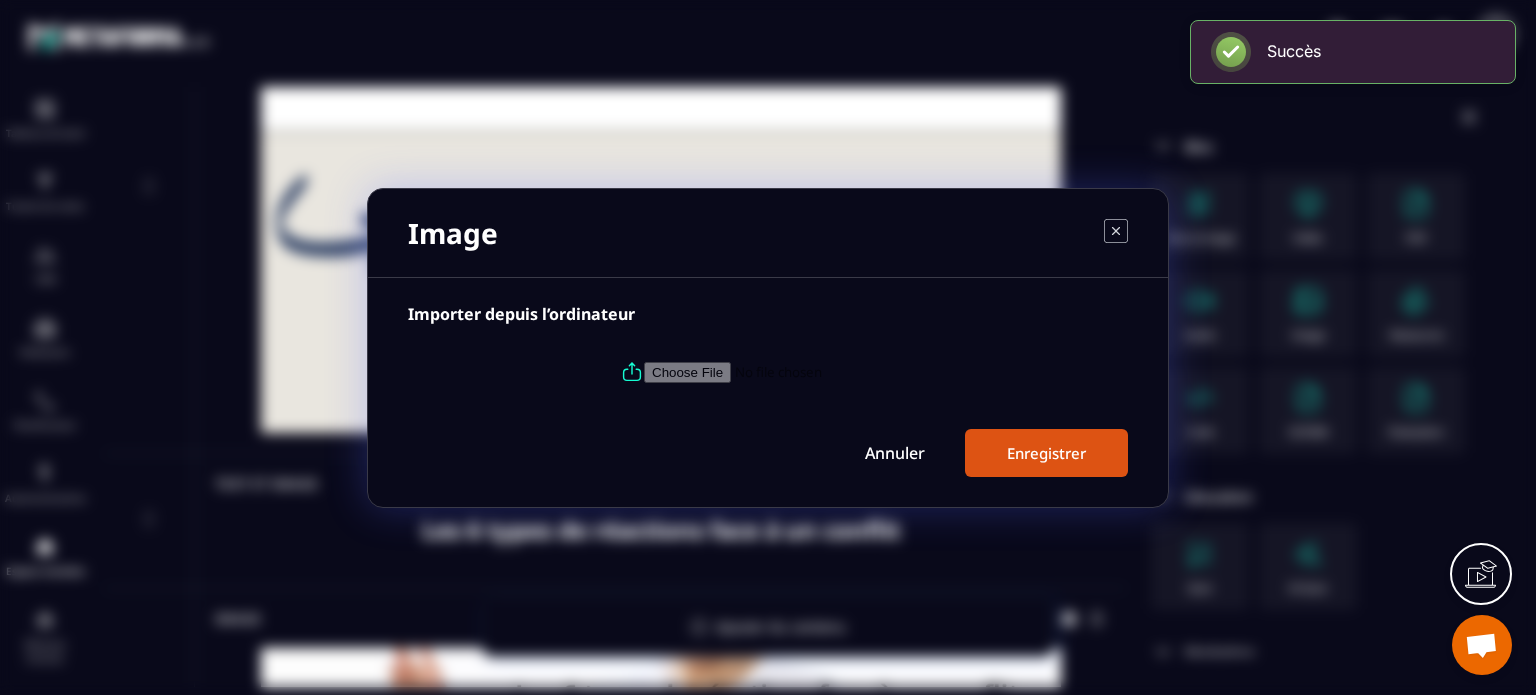 click at bounding box center [780, 371] 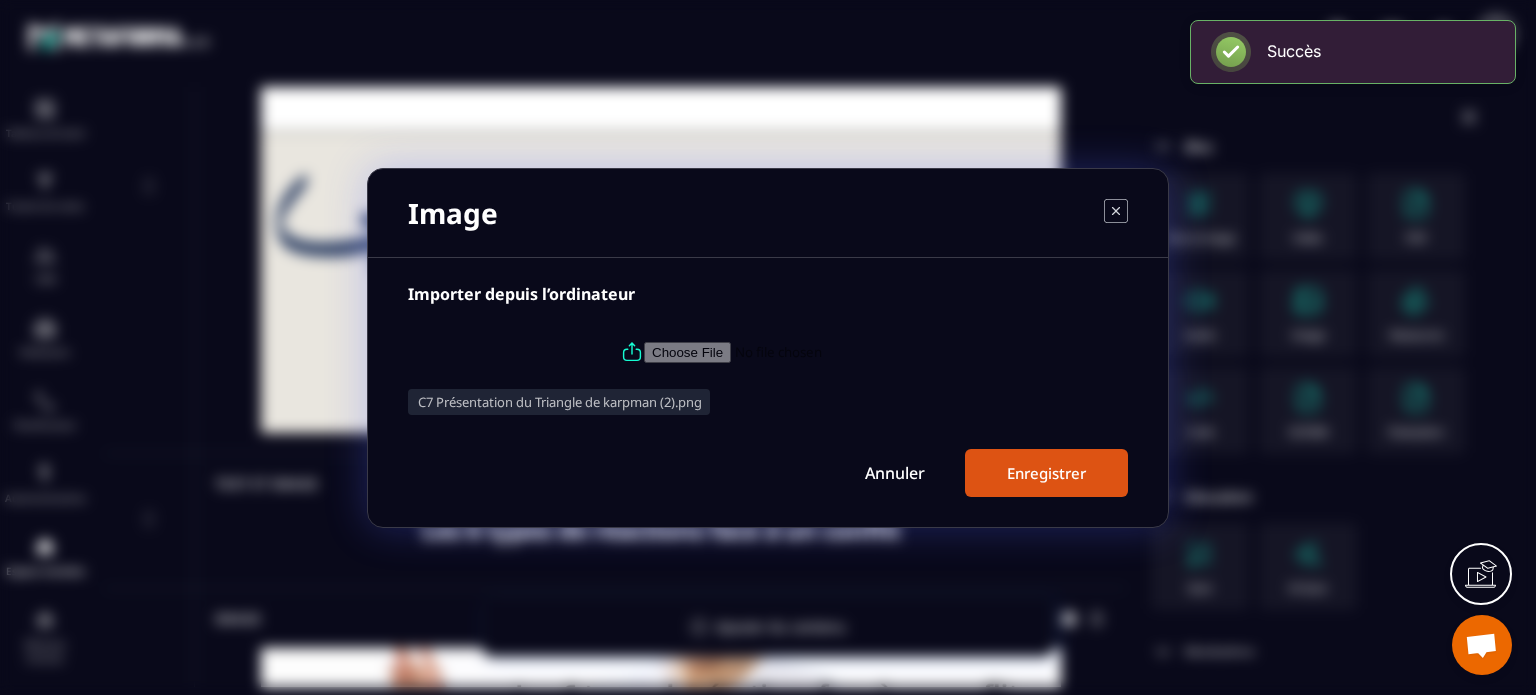click on "Enregistrer" at bounding box center (1046, 473) 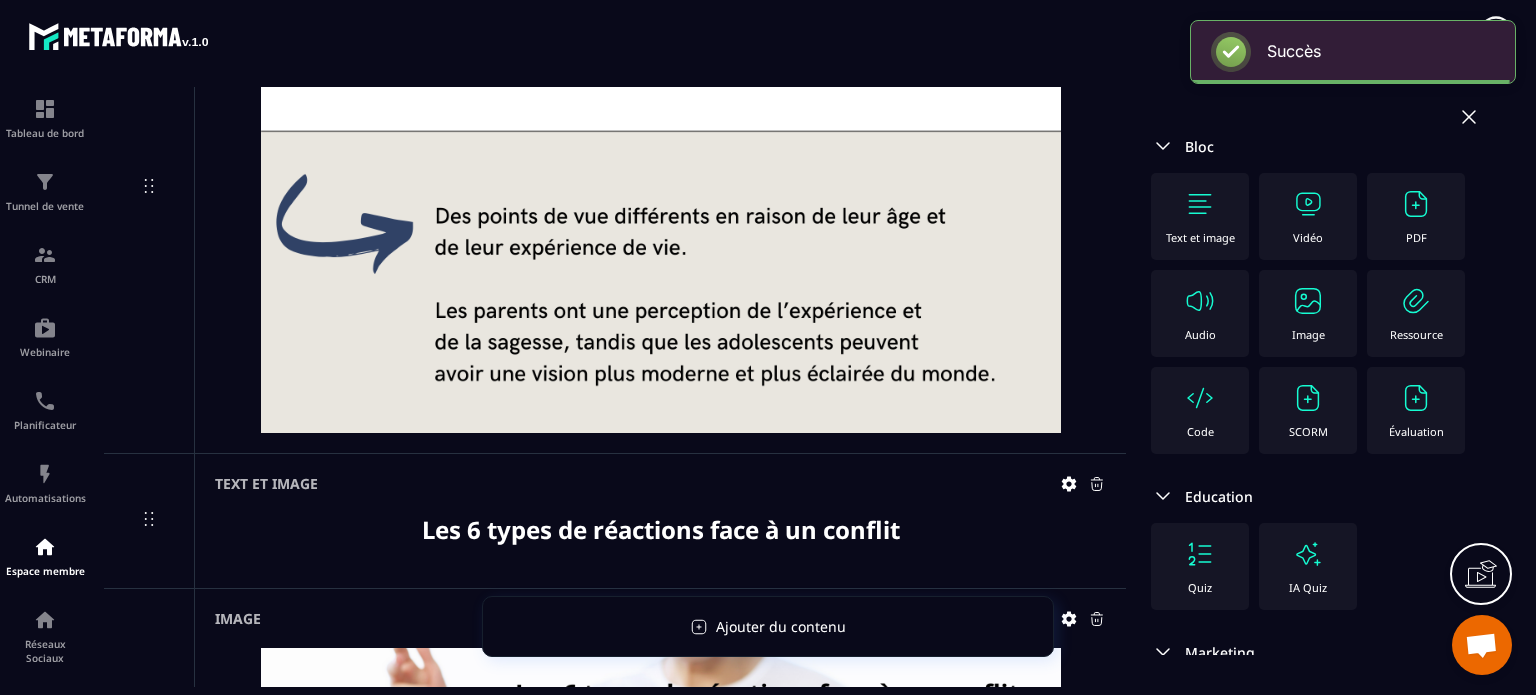 click at bounding box center (1308, 301) 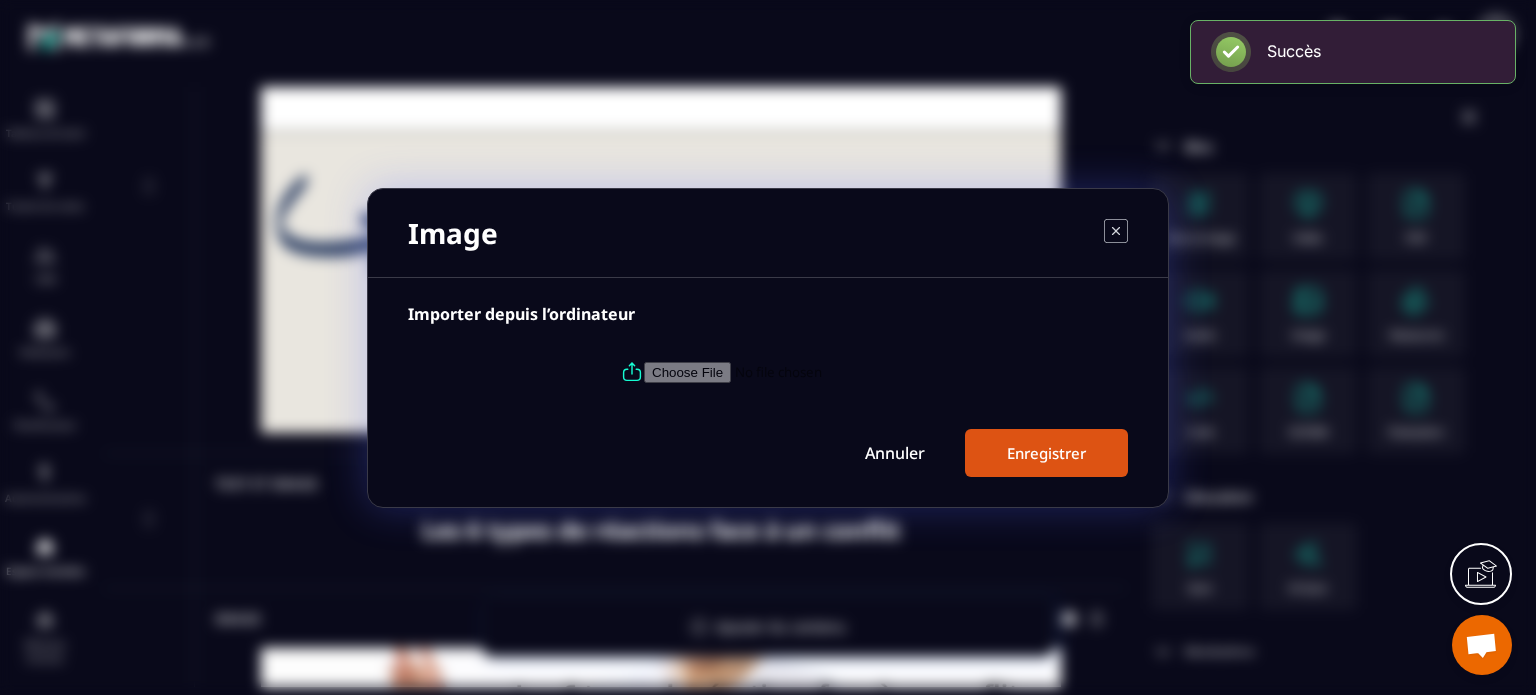 click at bounding box center [780, 371] 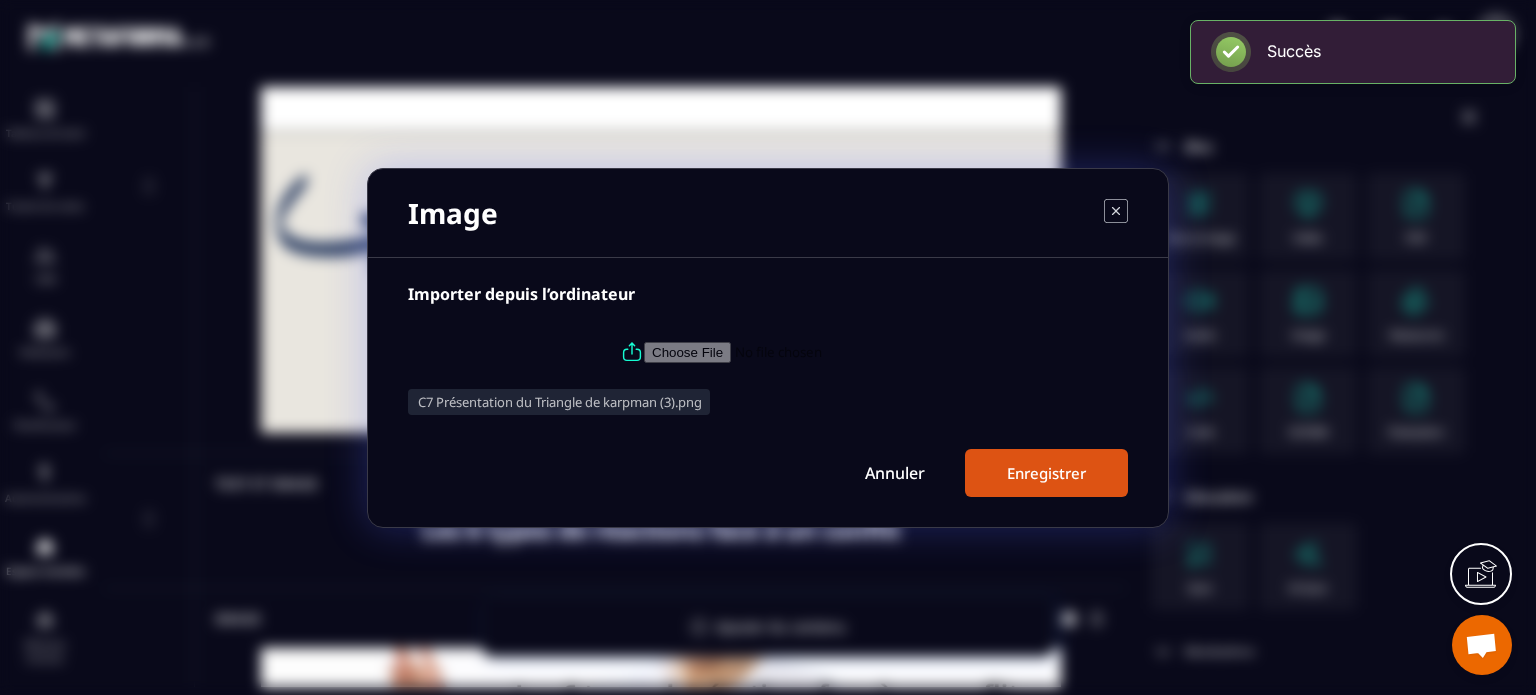 click on "Enregistrer" at bounding box center (1046, 473) 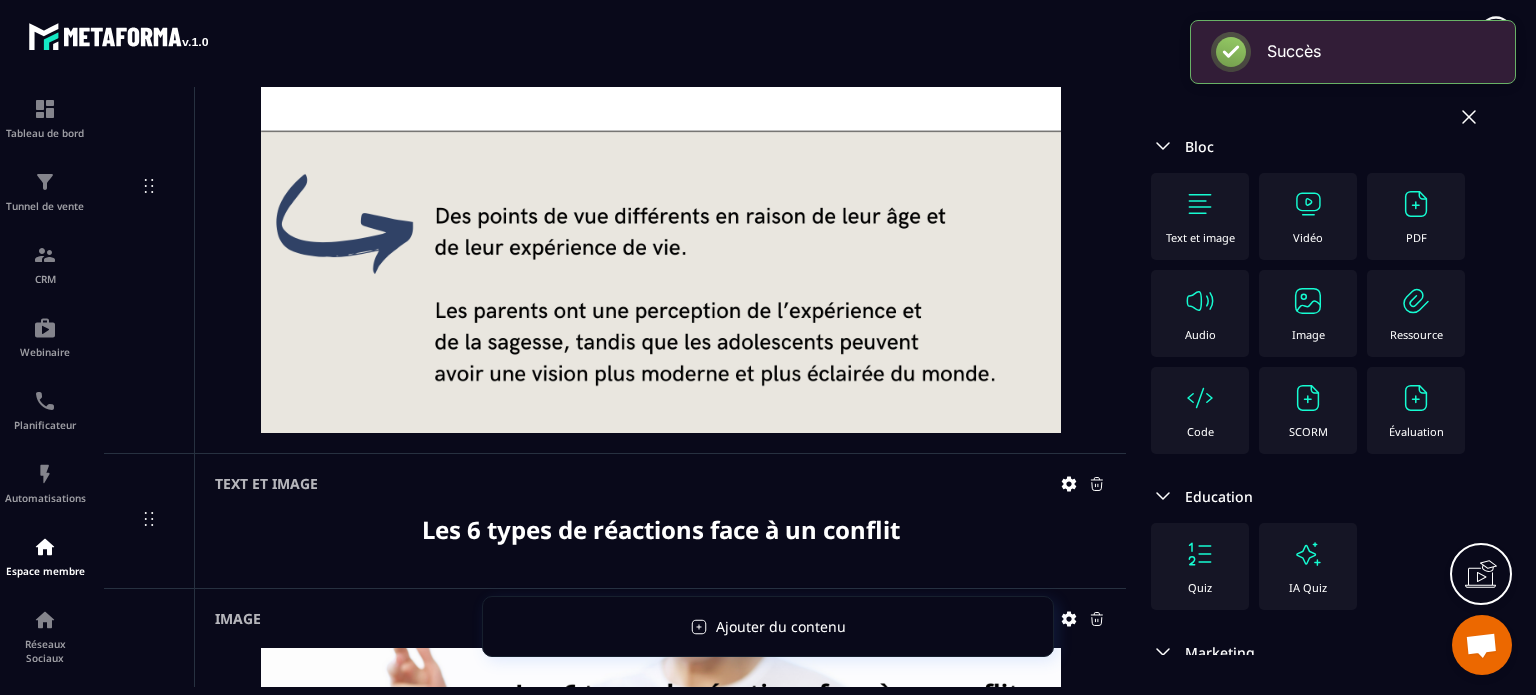 click on "Image" at bounding box center (1308, 334) 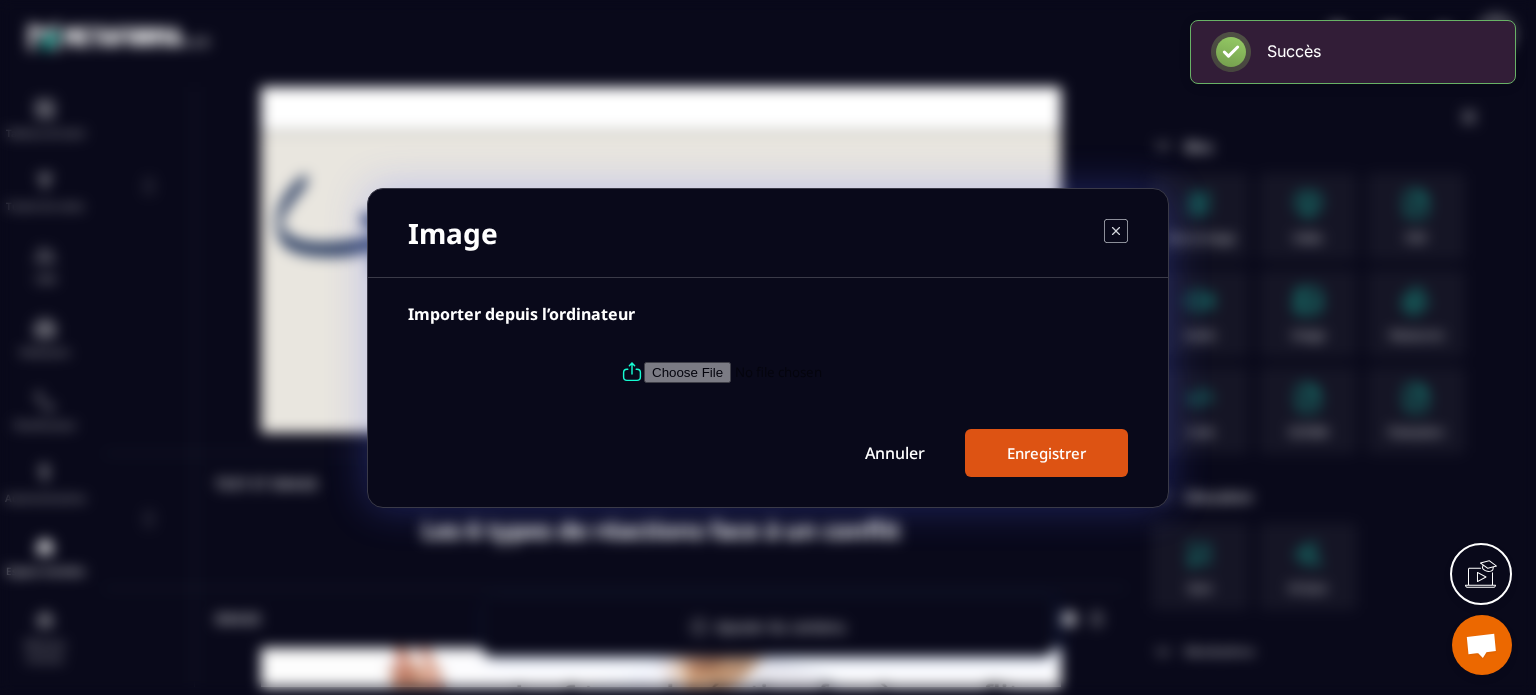 click at bounding box center [780, 371] 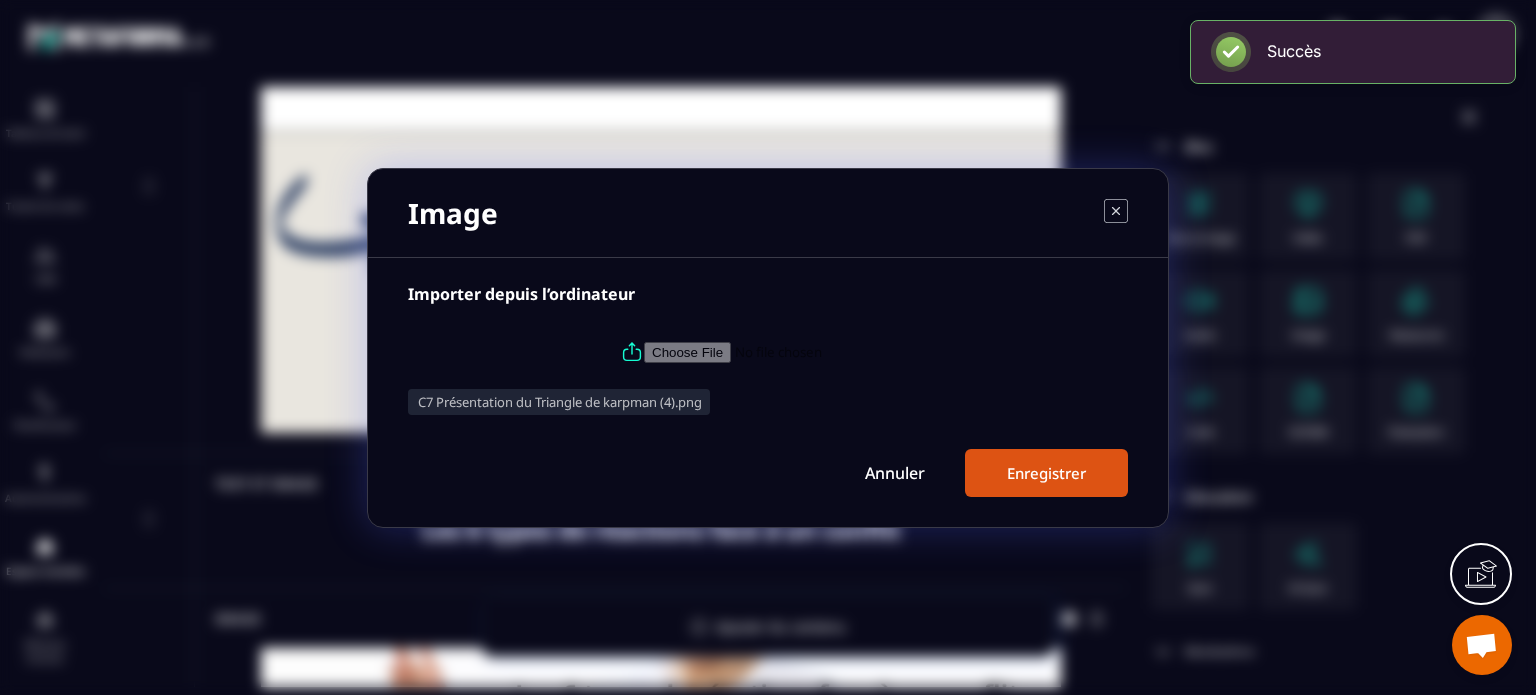 click on "Enregistrer" at bounding box center (1046, 473) 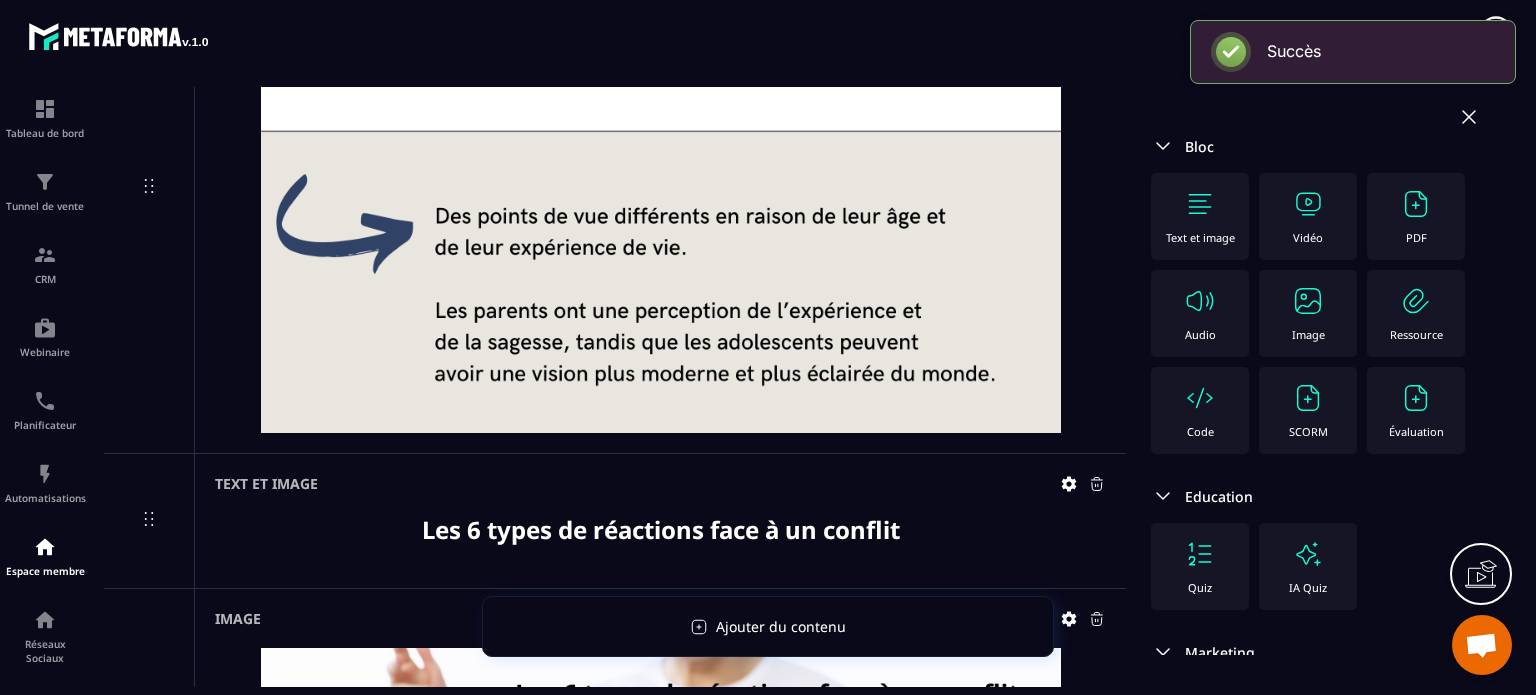 click on "Image" at bounding box center (1308, 313) 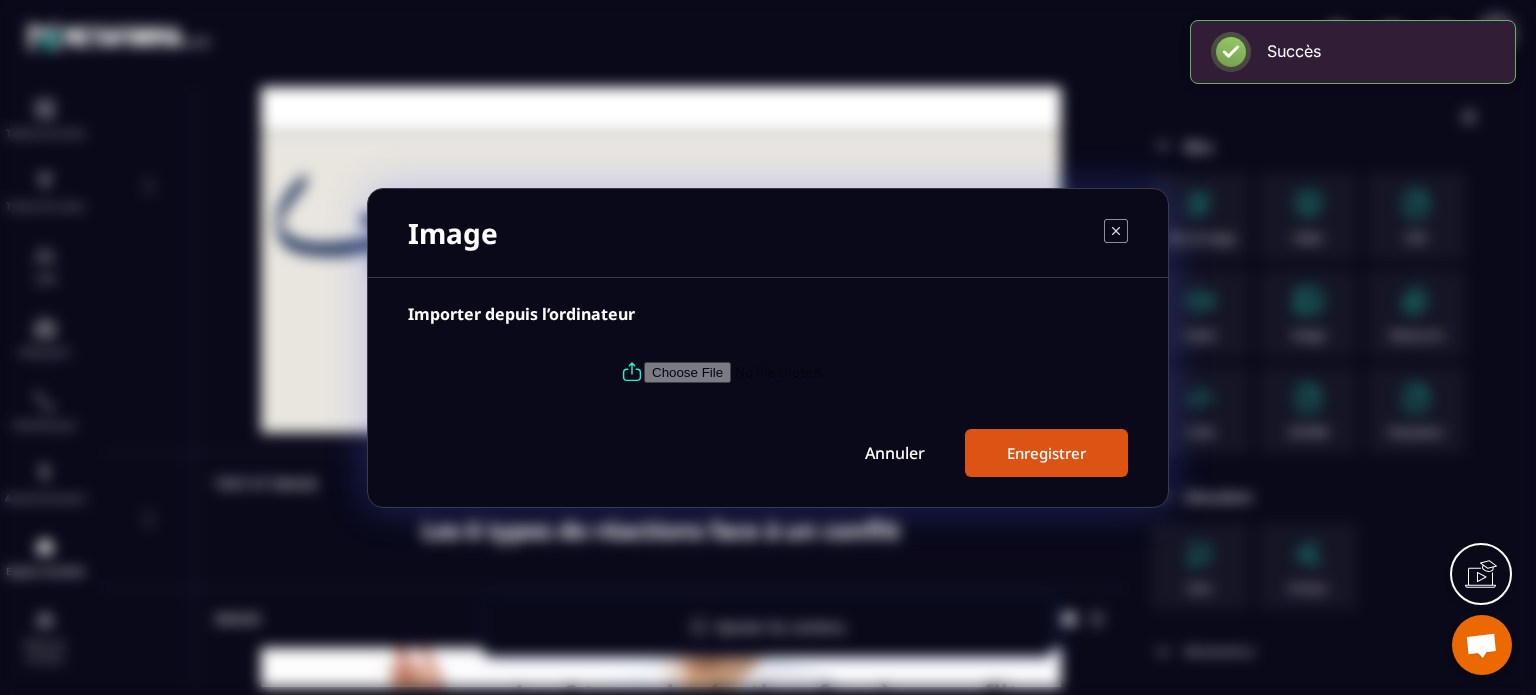 click at bounding box center (780, 371) 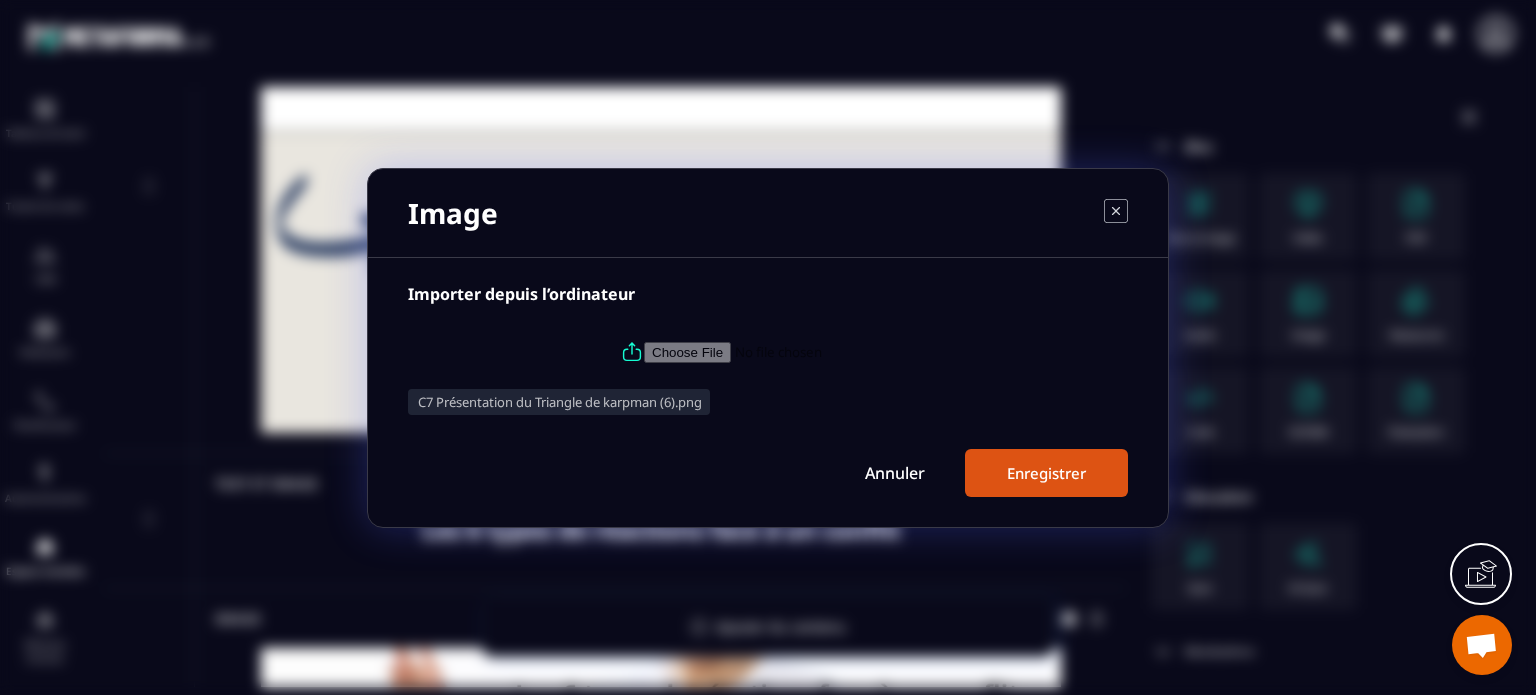 click on "Enregistrer" at bounding box center [1046, 473] 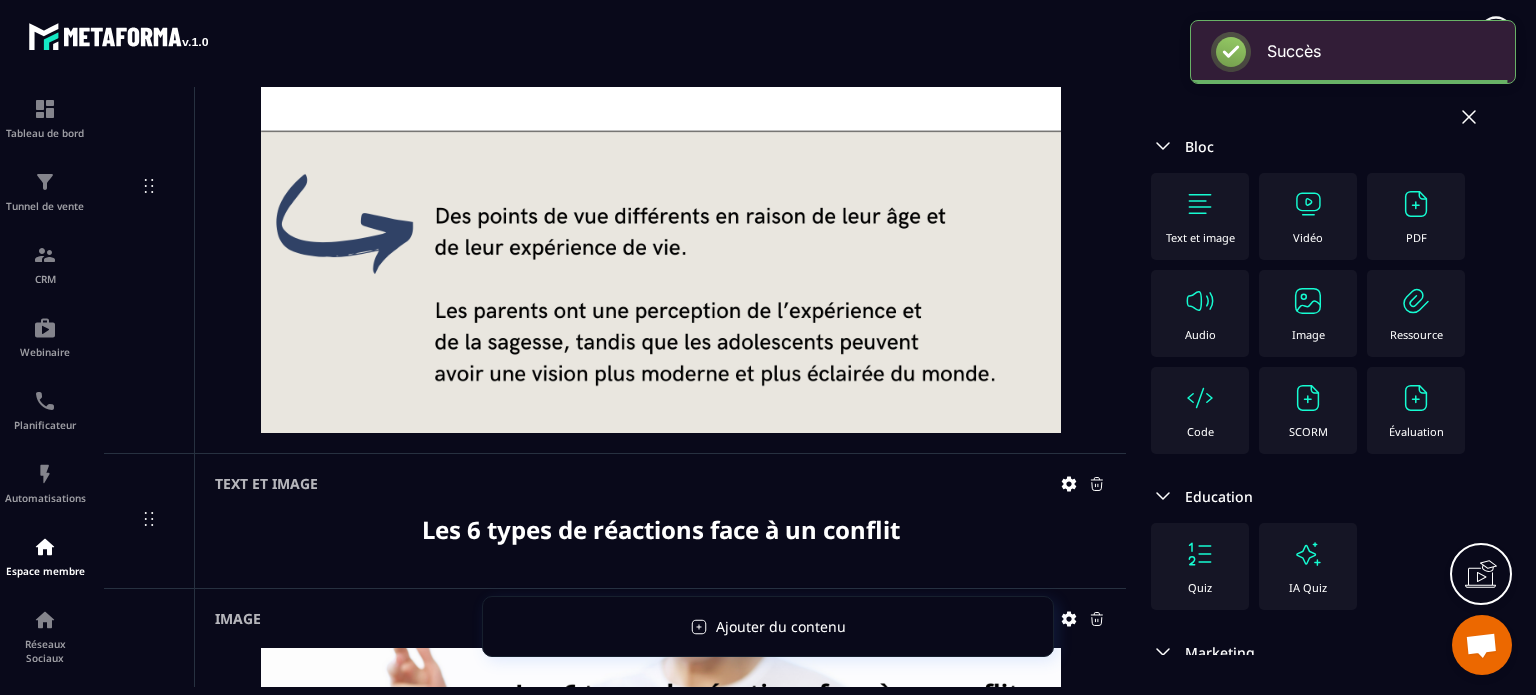 click on "Image" at bounding box center (1308, 313) 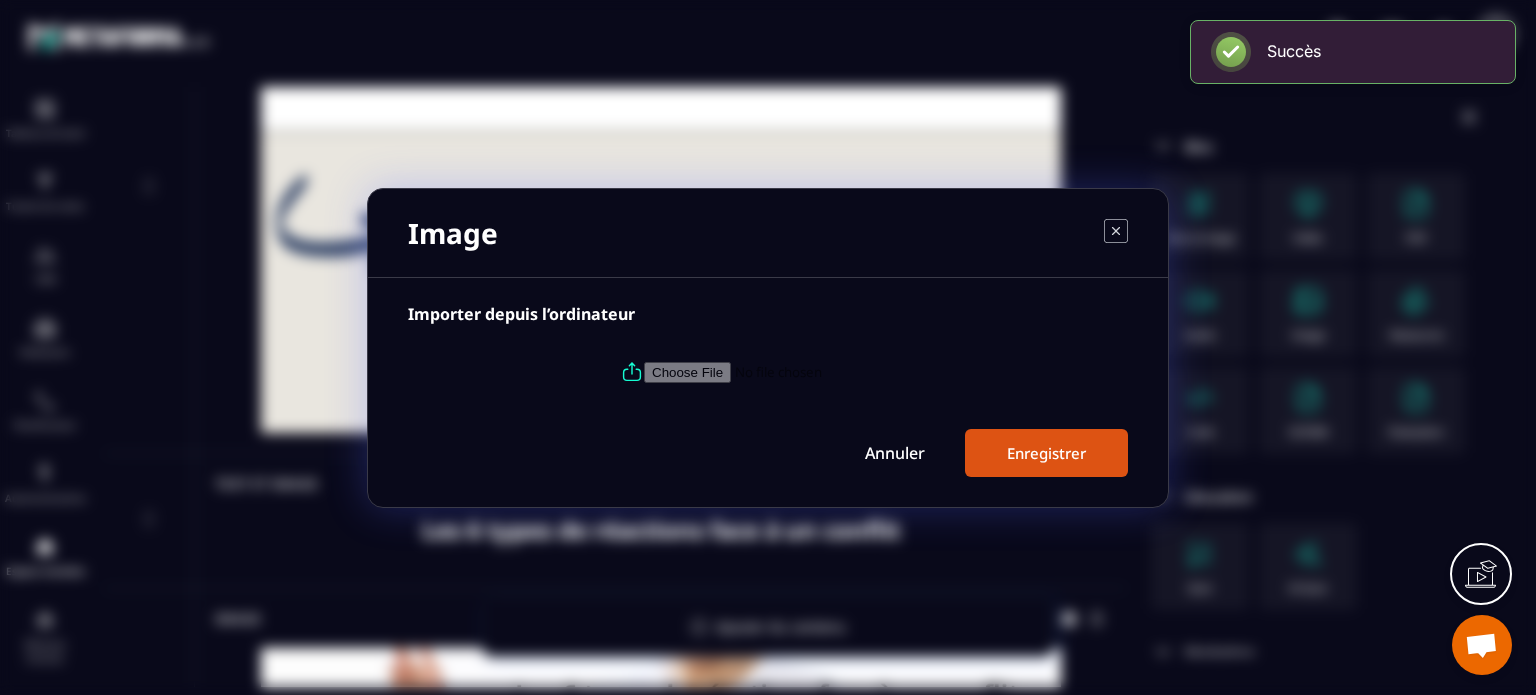 click at bounding box center [780, 371] 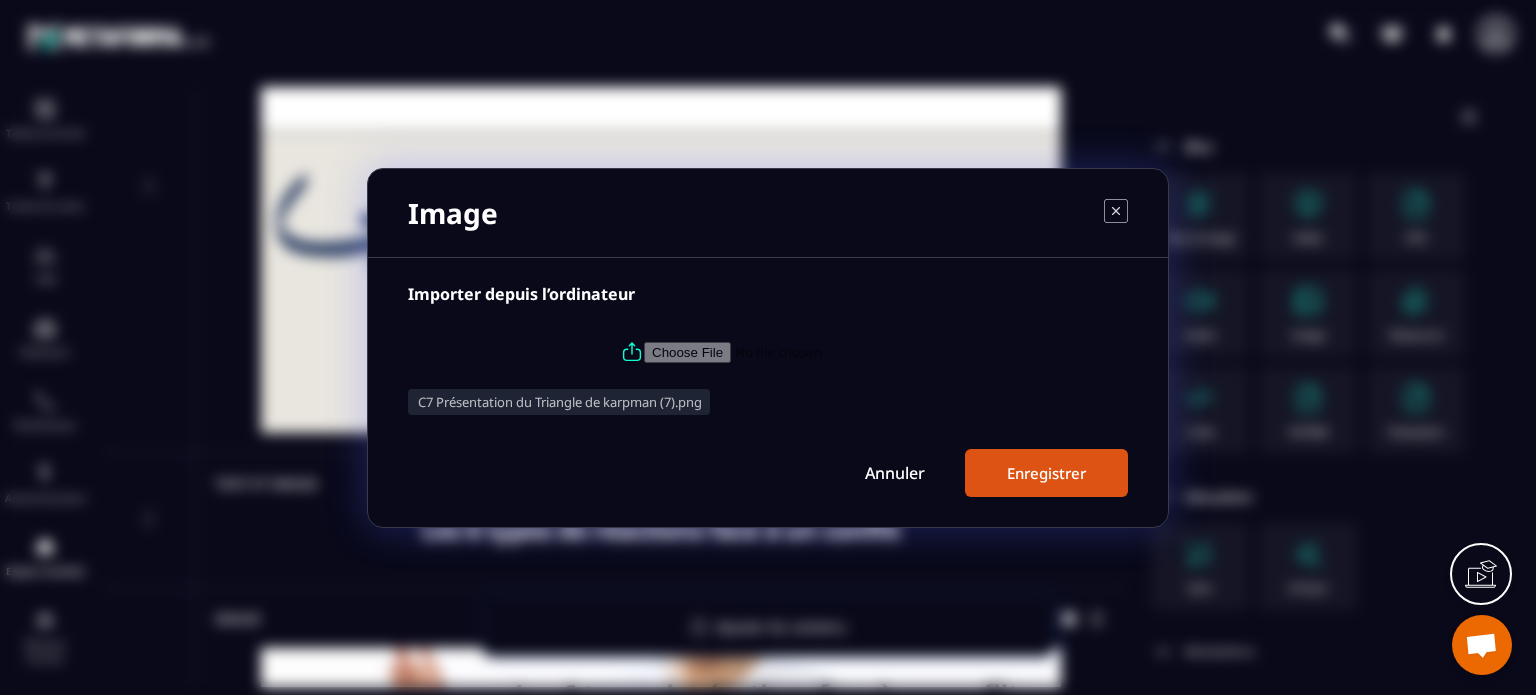 click on "Enregistrer" at bounding box center (1046, 473) 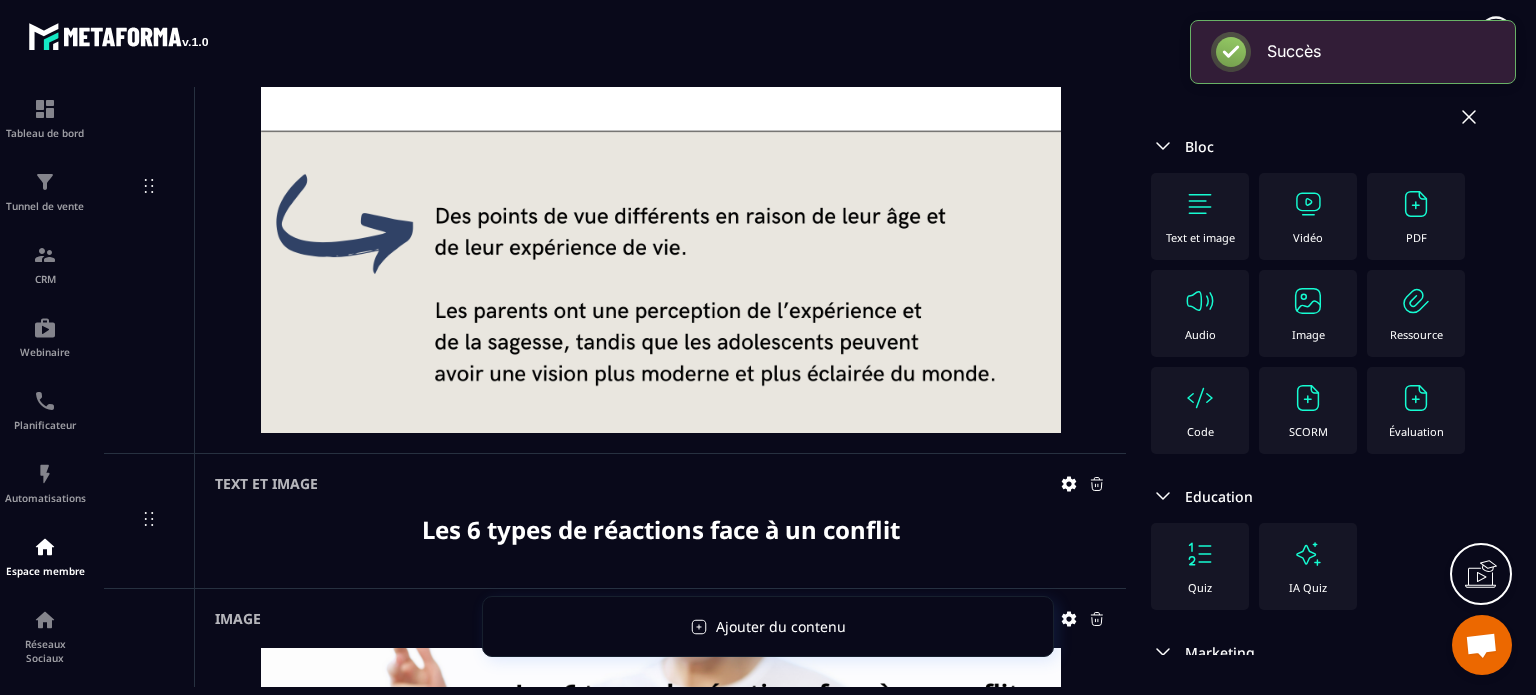 click at bounding box center [1308, 301] 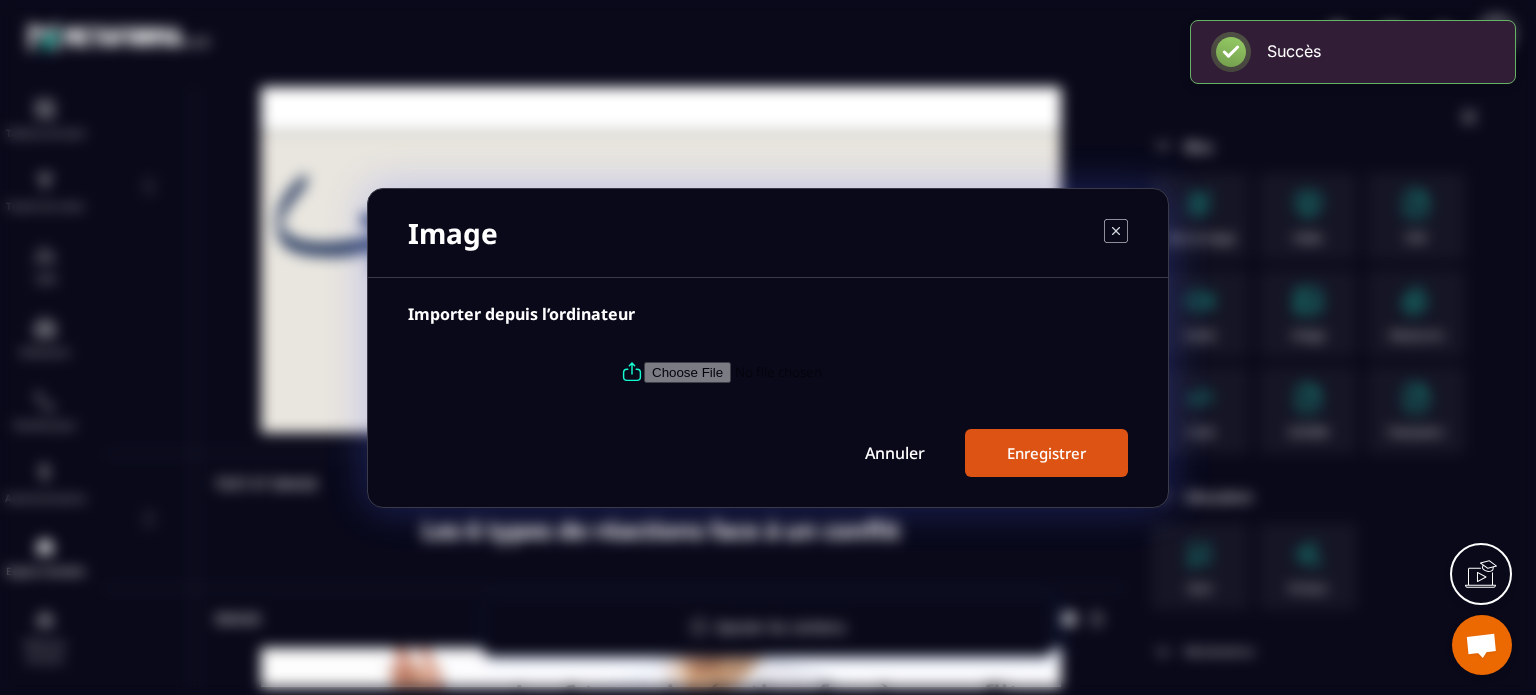 click at bounding box center [780, 371] 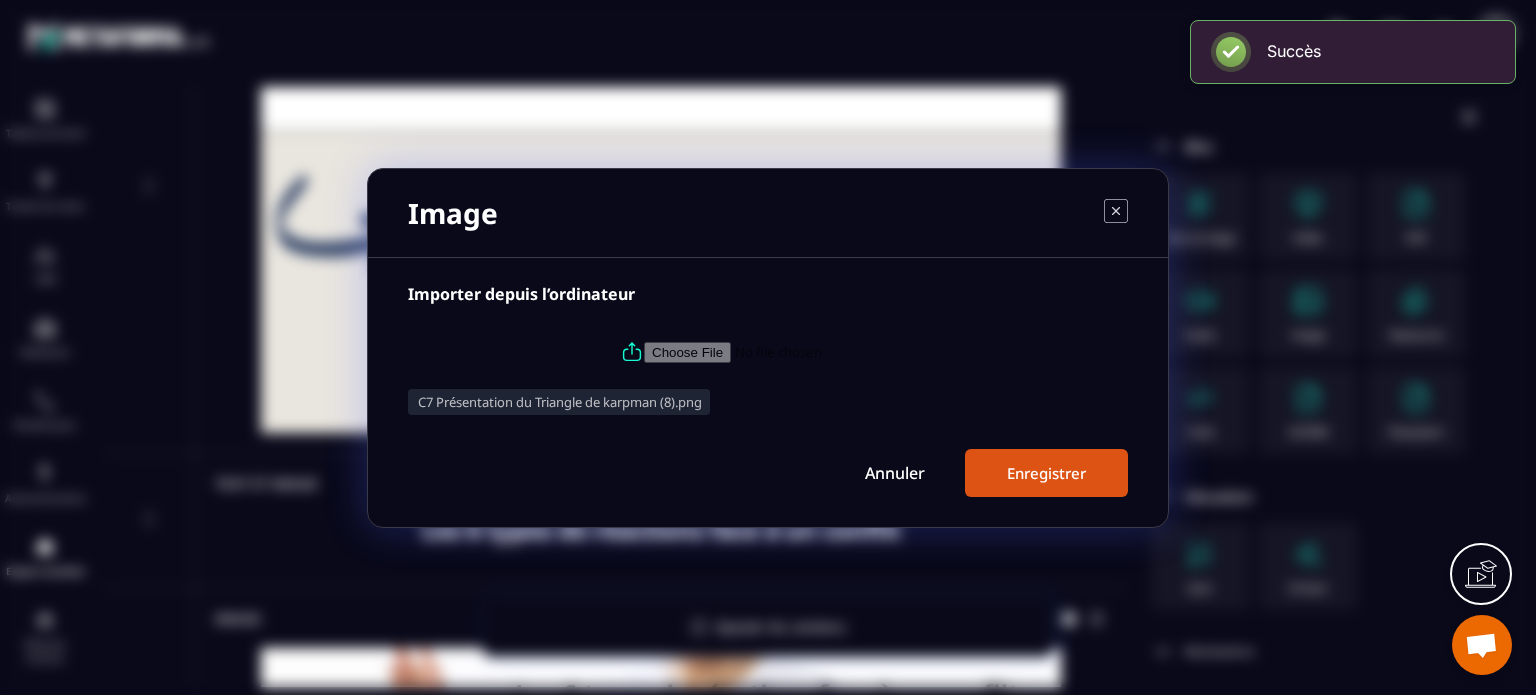 click on "Enregistrer" at bounding box center (1046, 473) 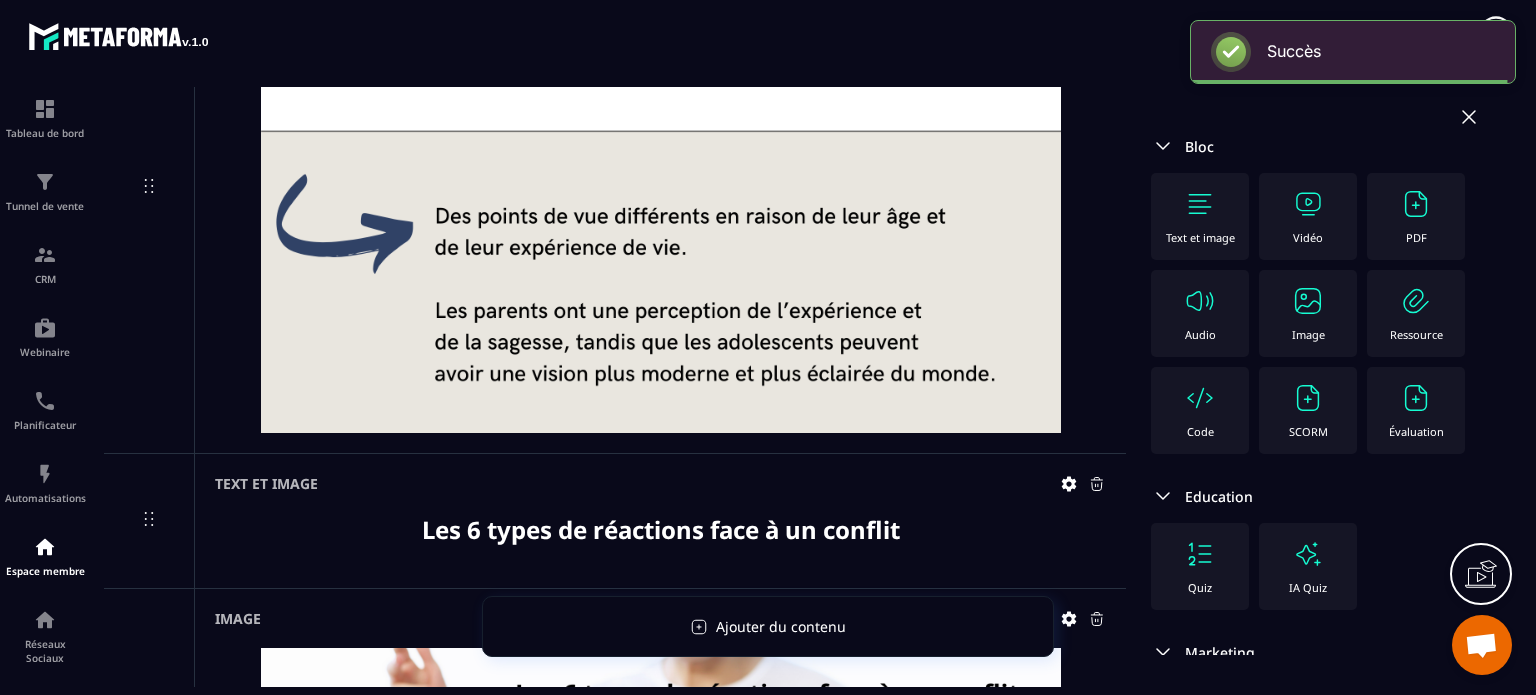 click on "Text et image" at bounding box center [1200, 216] 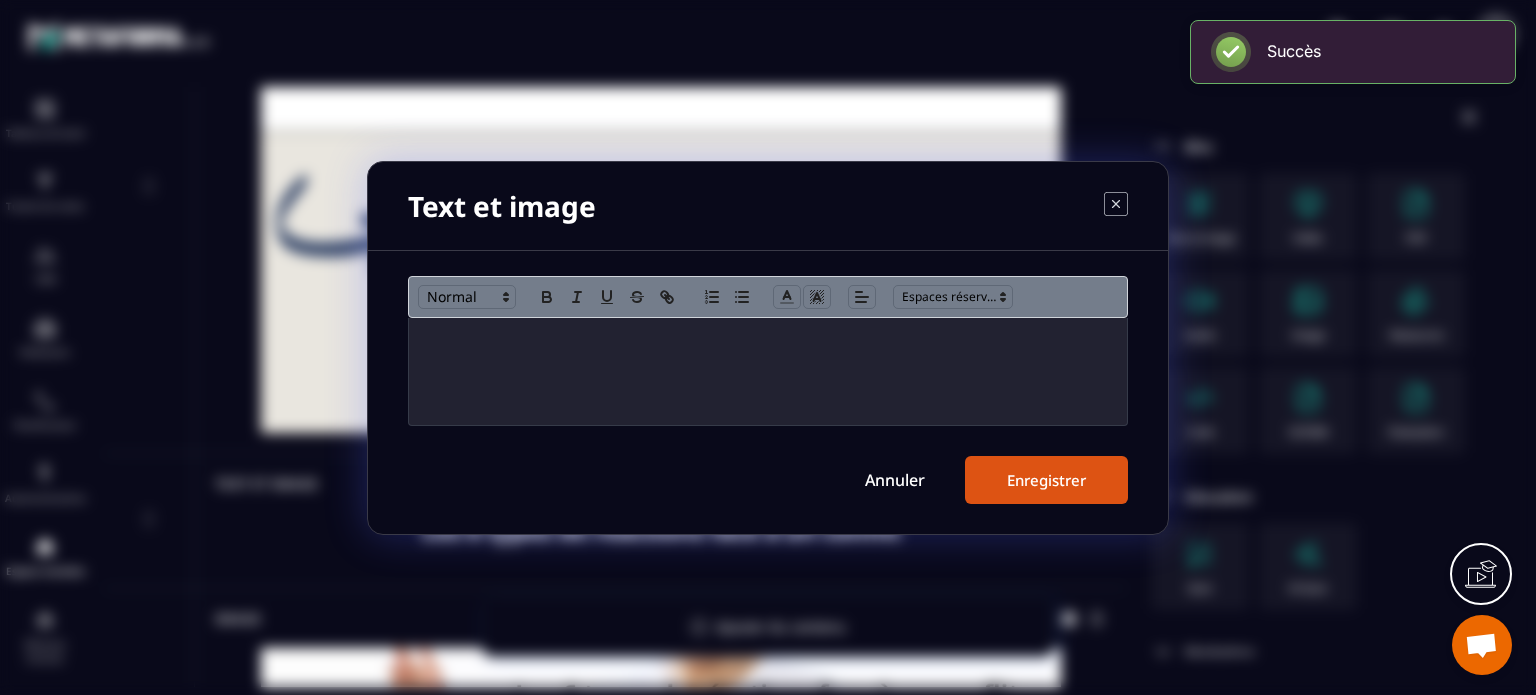 click at bounding box center [768, 371] 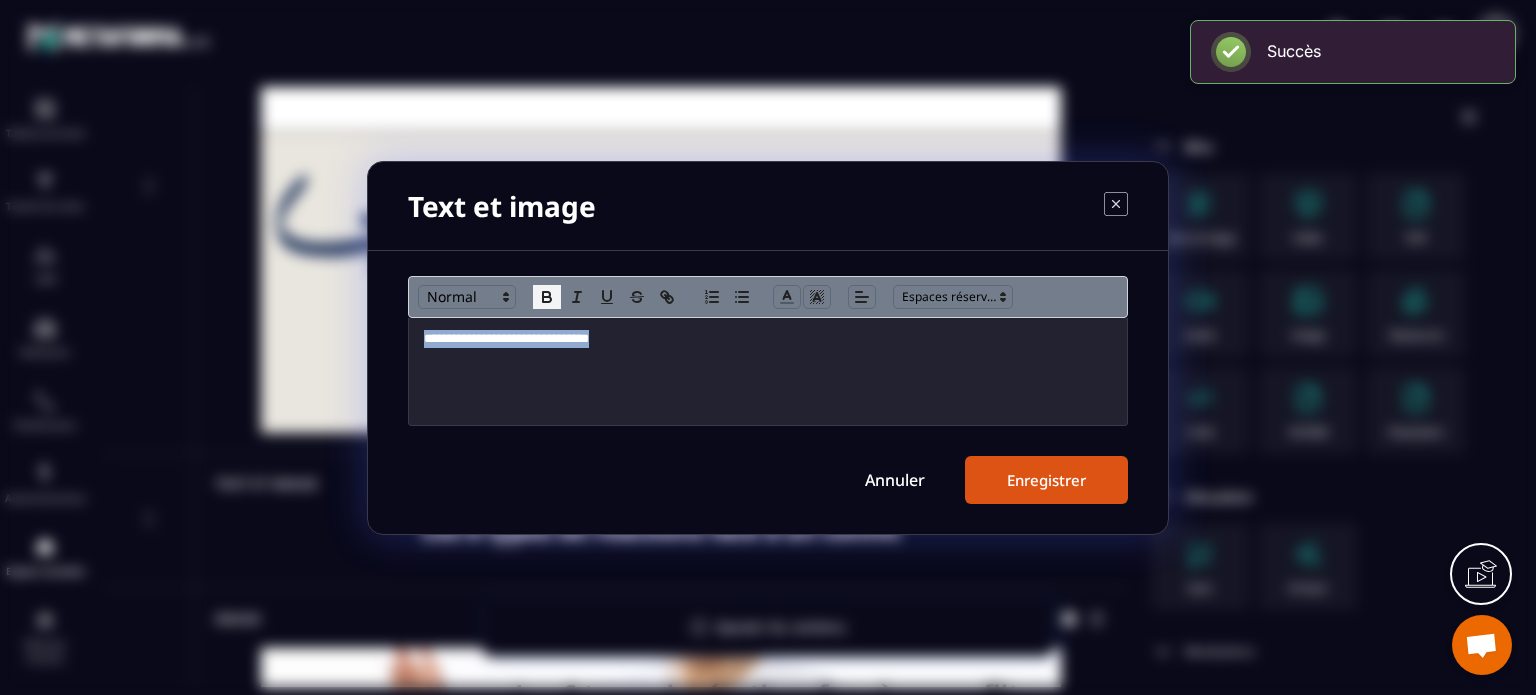 click 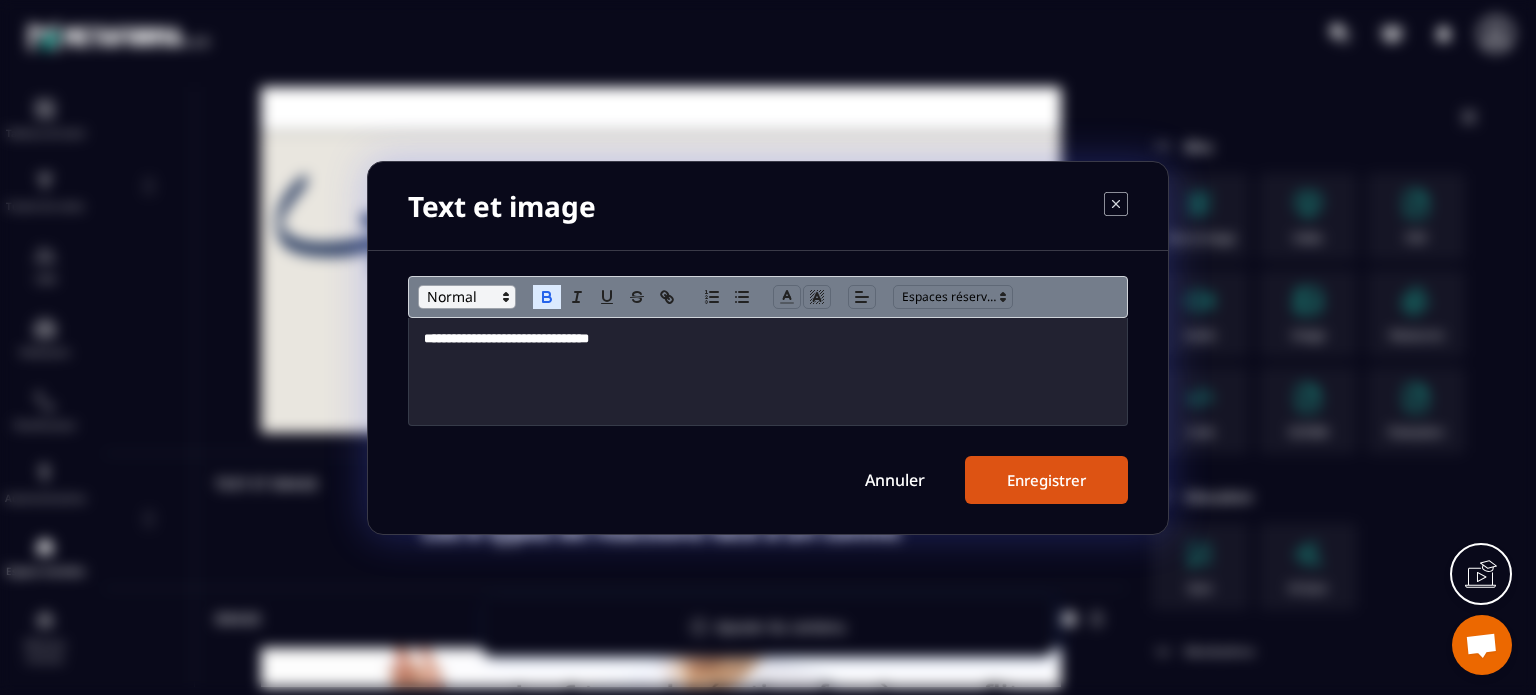 click at bounding box center (467, 297) 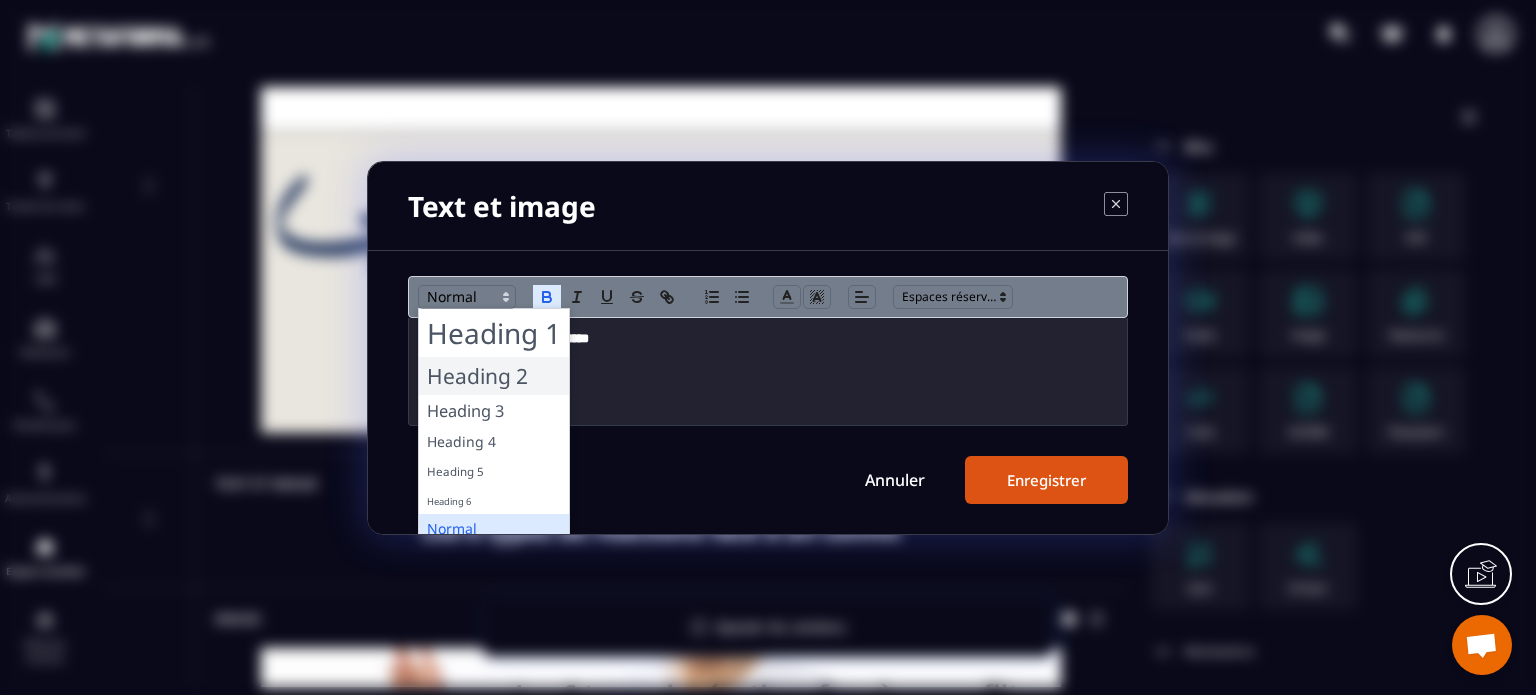 click at bounding box center (494, 376) 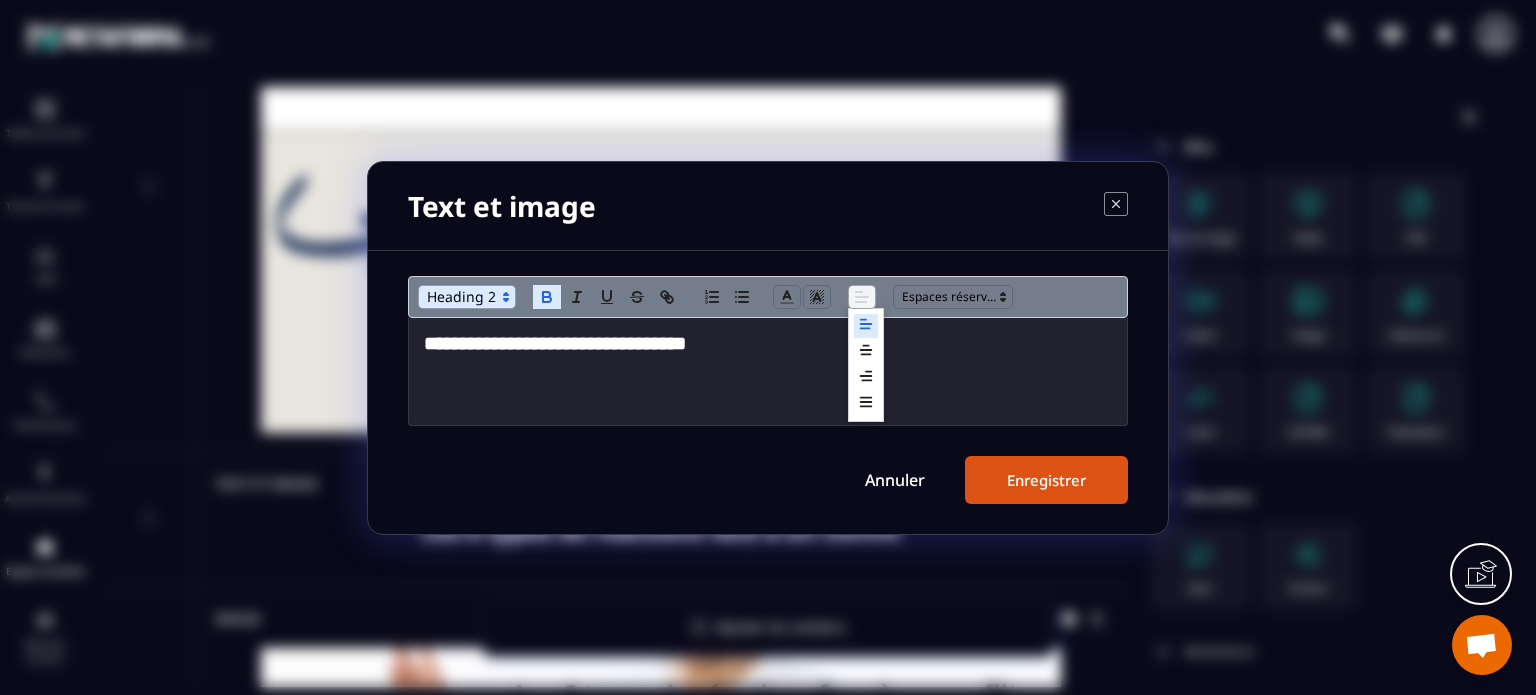 click 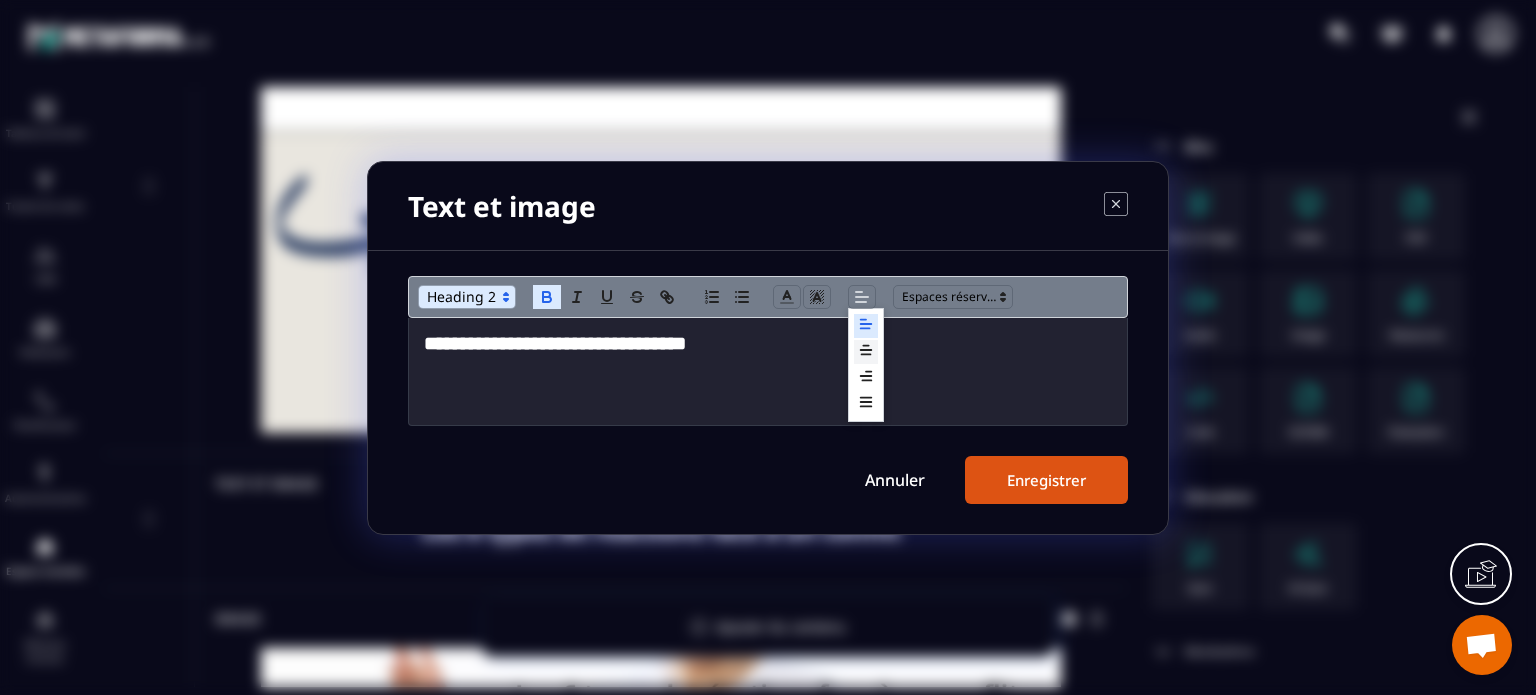click 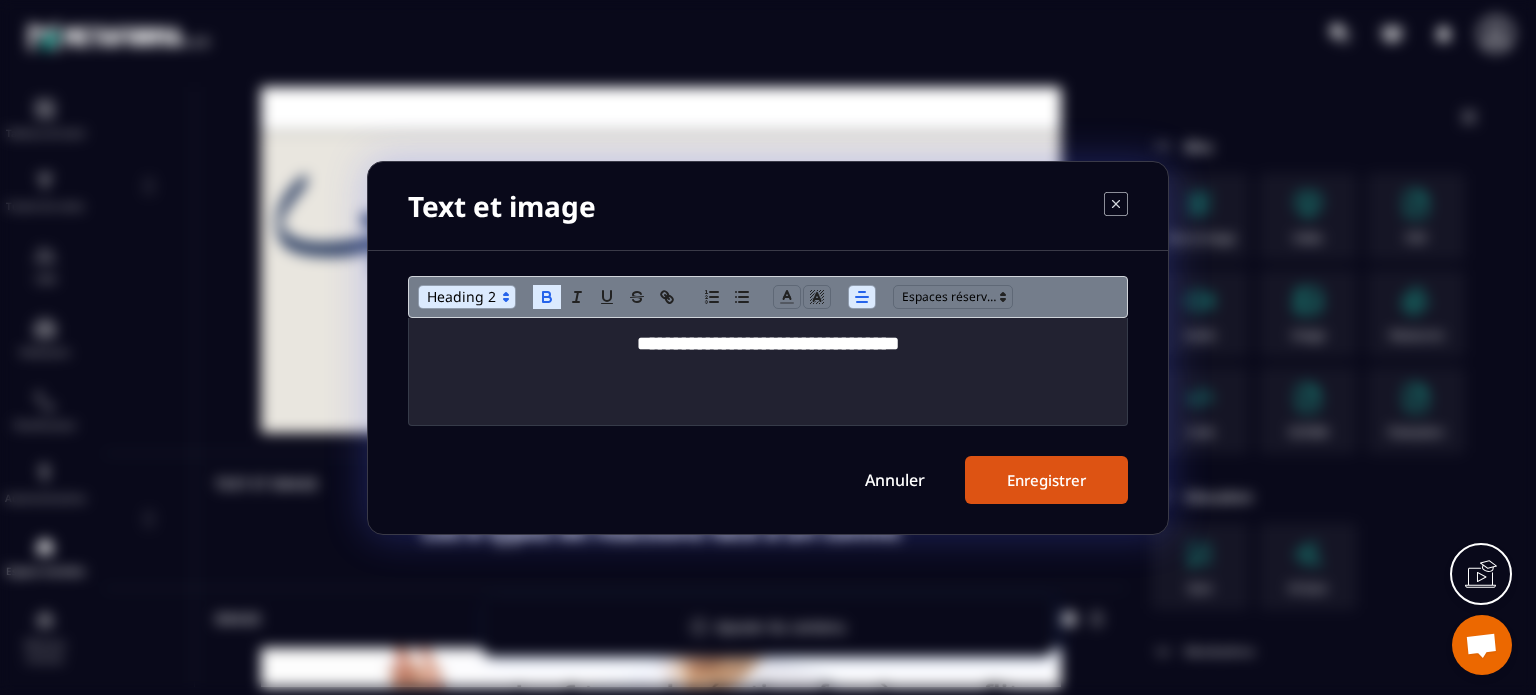 click on "Enregistrer" at bounding box center (1046, 480) 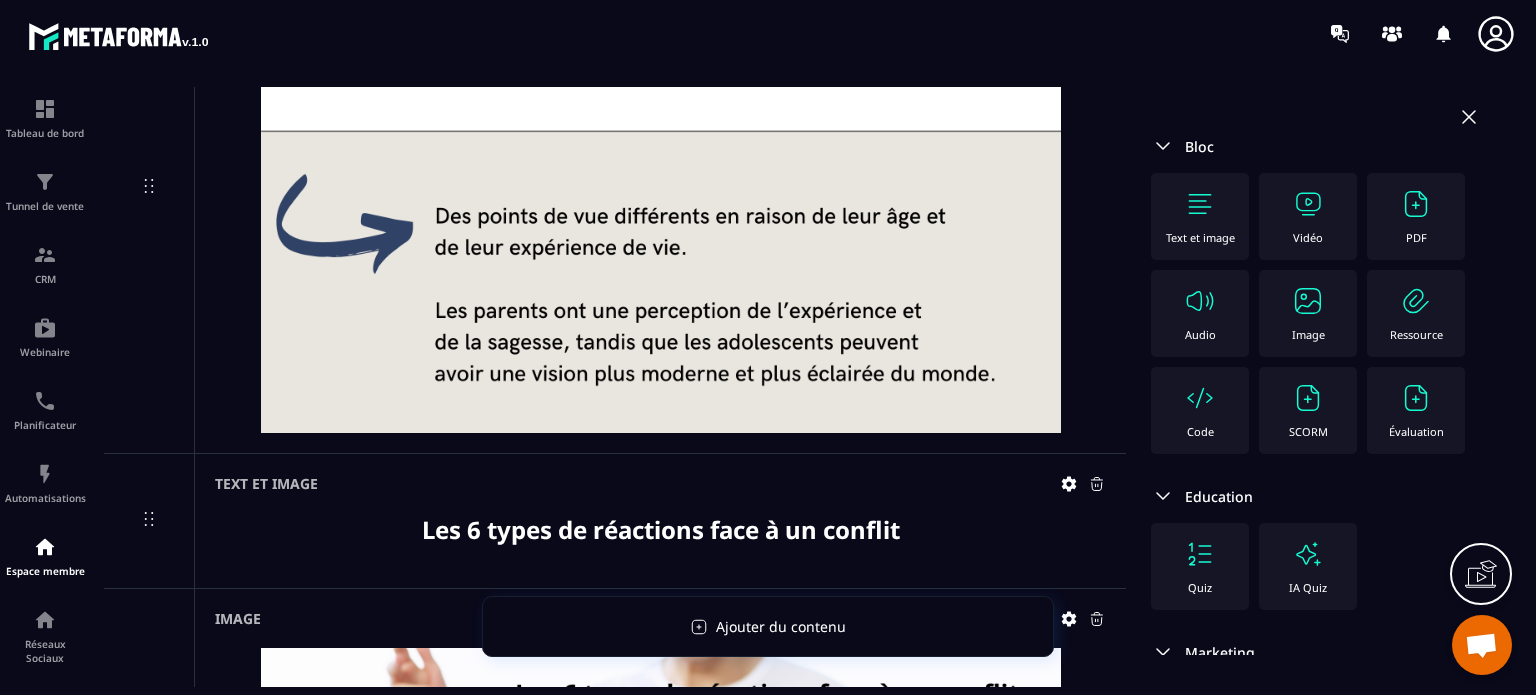 click on "Text et image" at bounding box center (1200, 237) 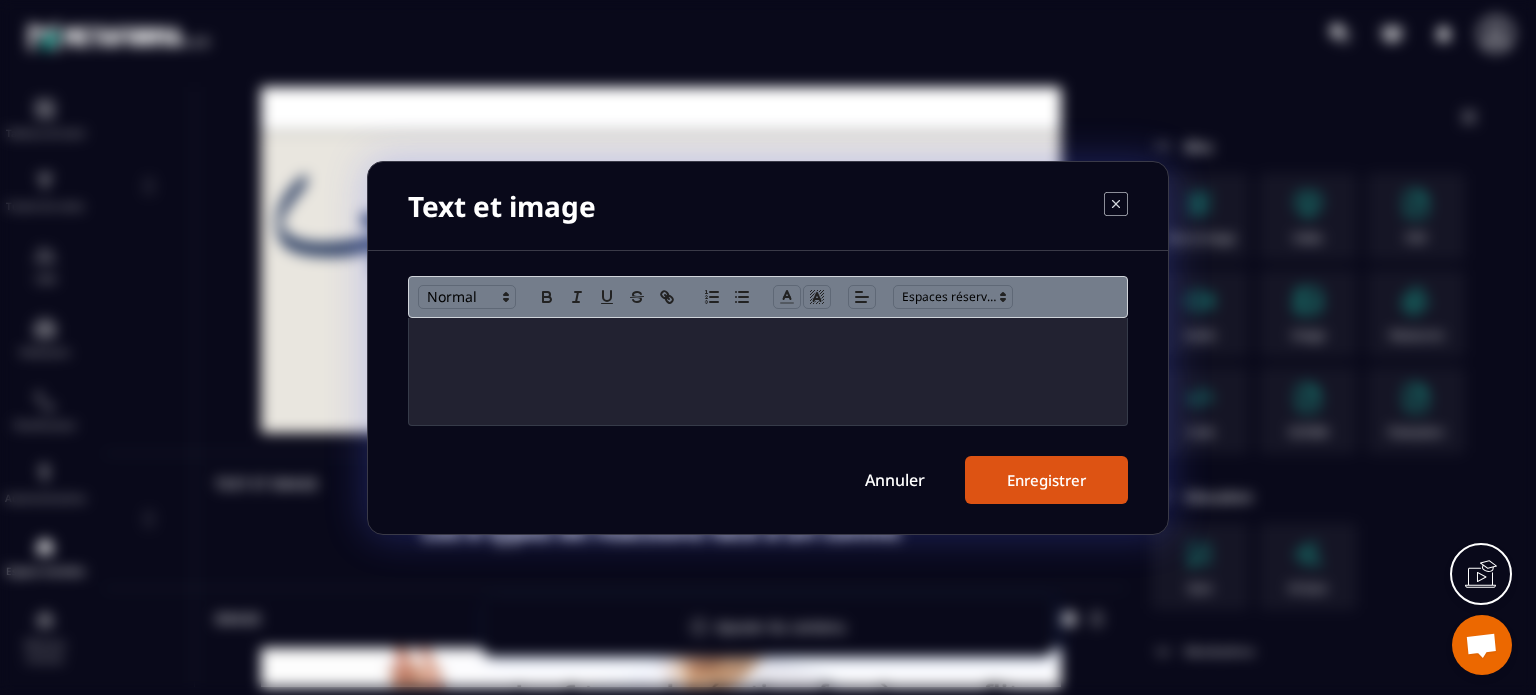 click at bounding box center [768, 371] 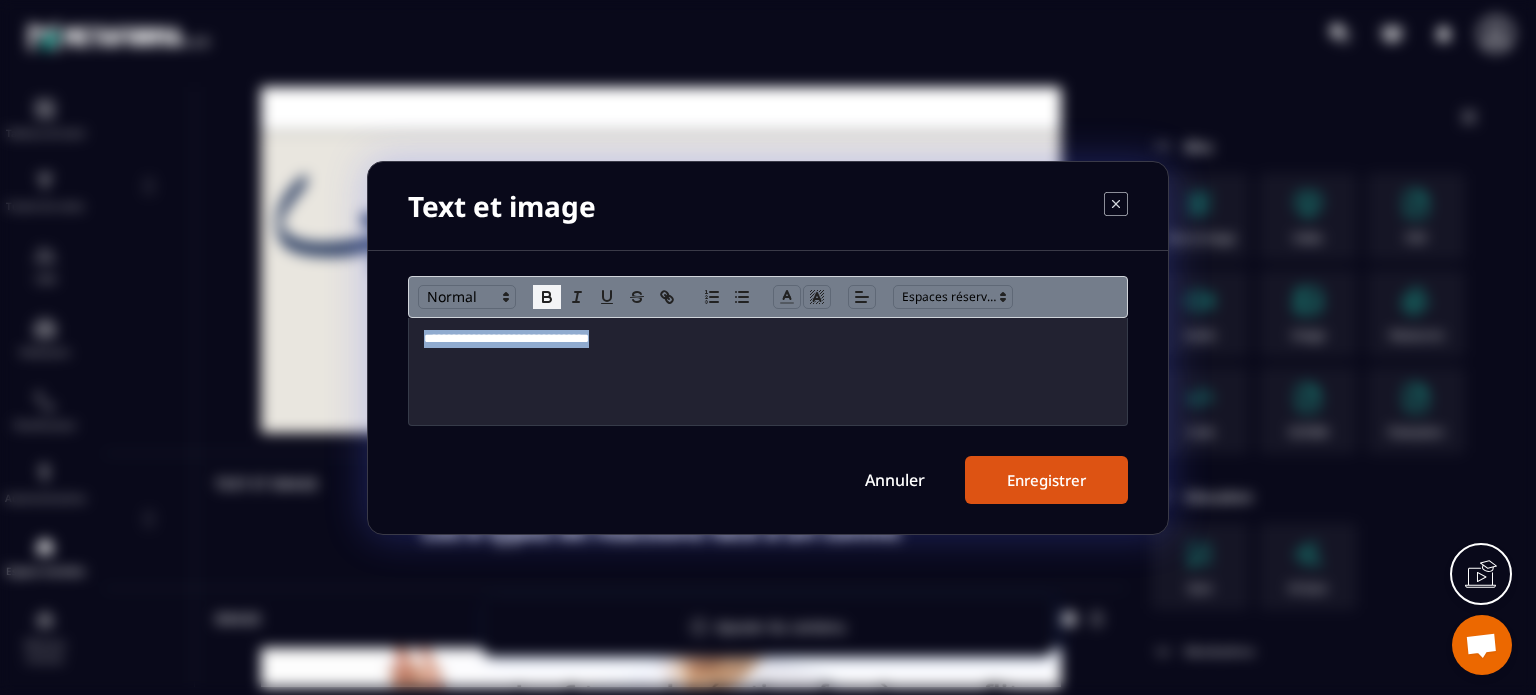 click 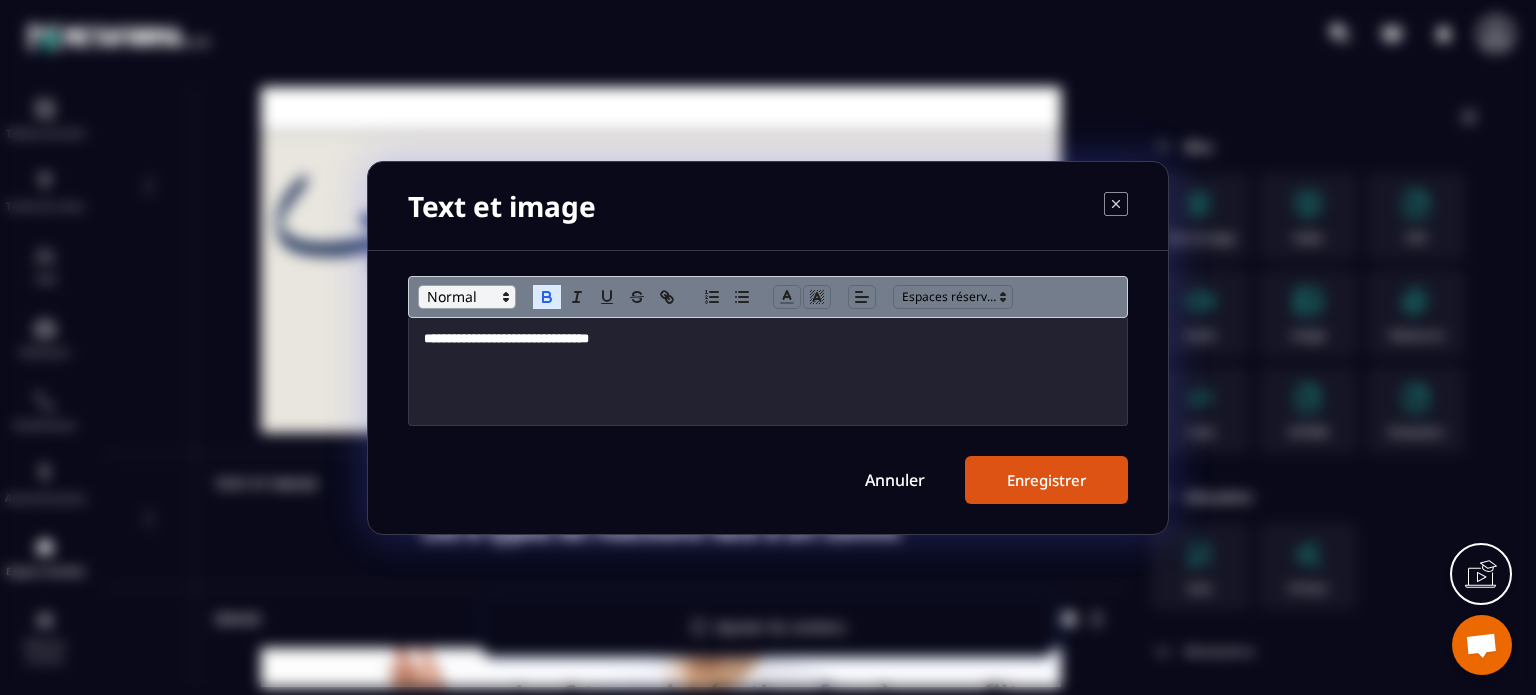 click 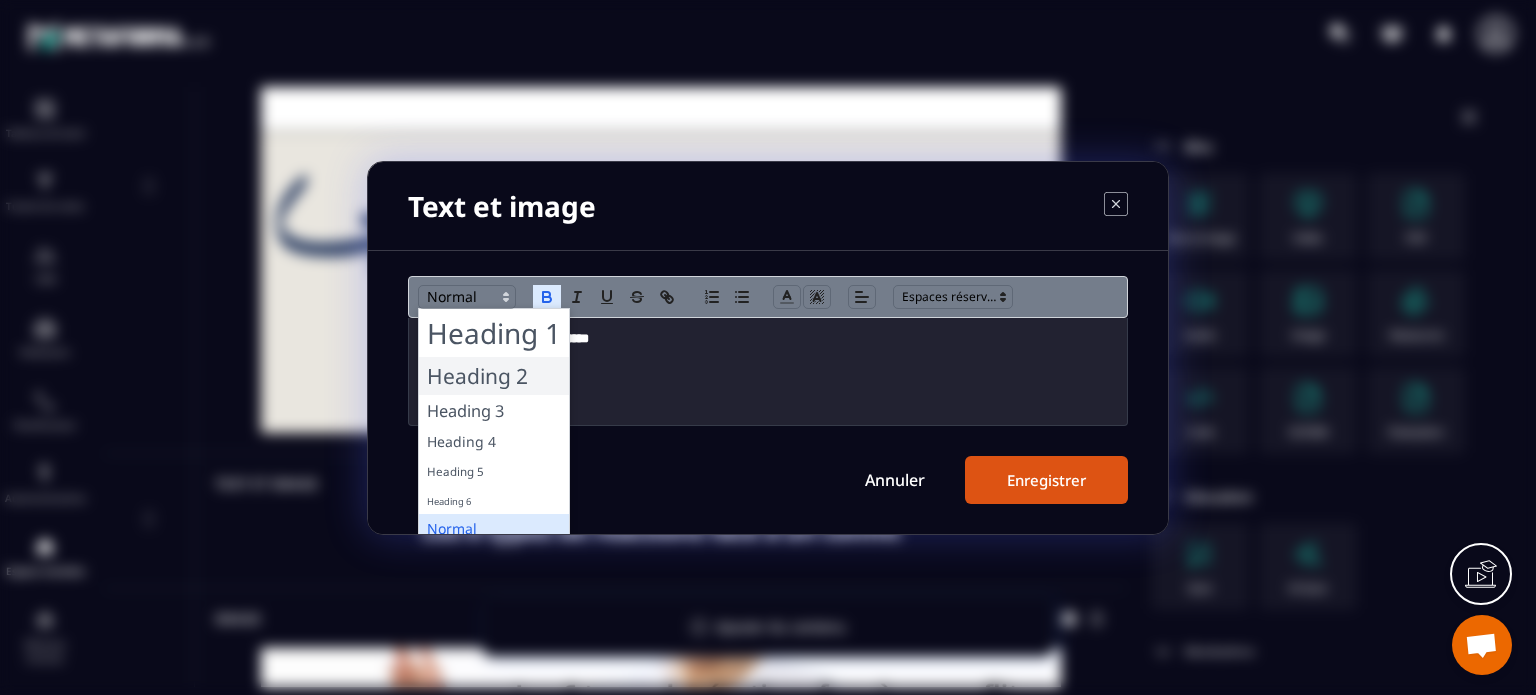 click at bounding box center (494, 376) 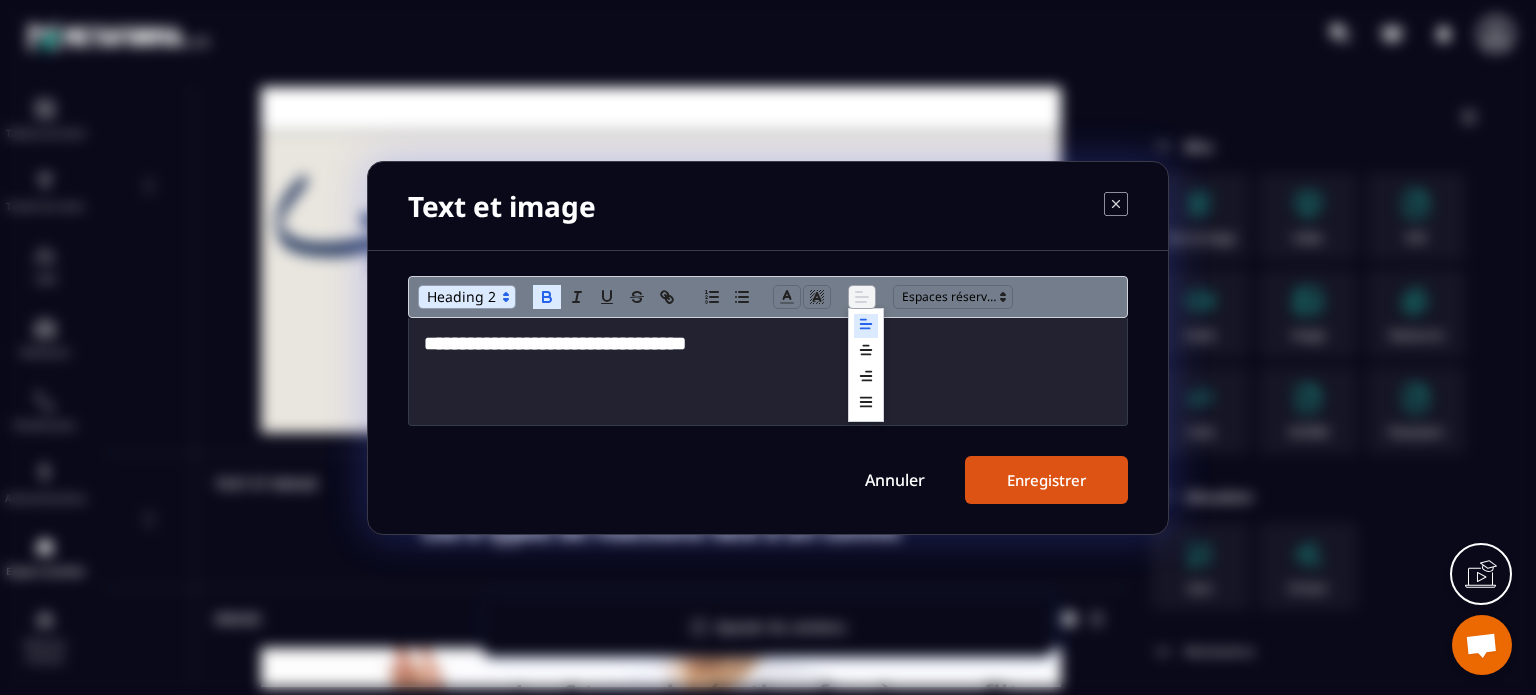 click 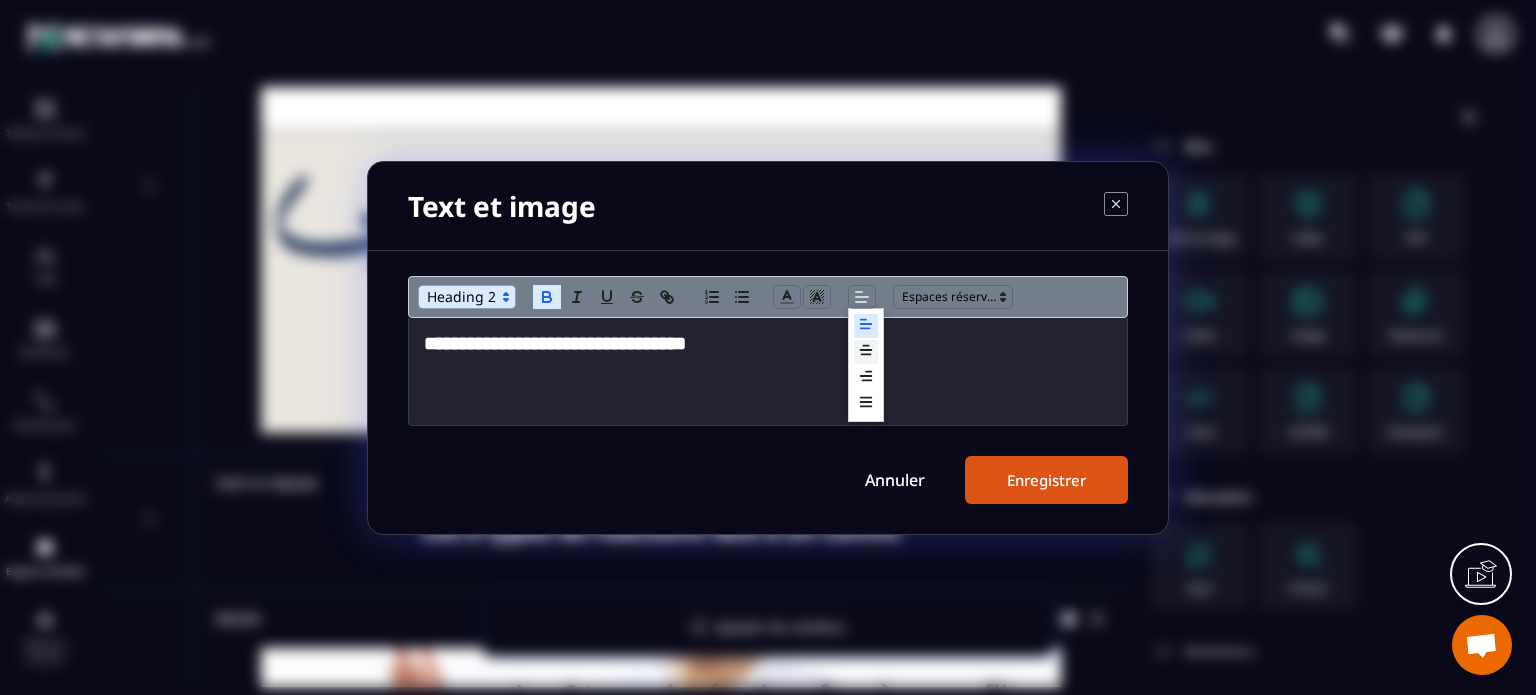 click 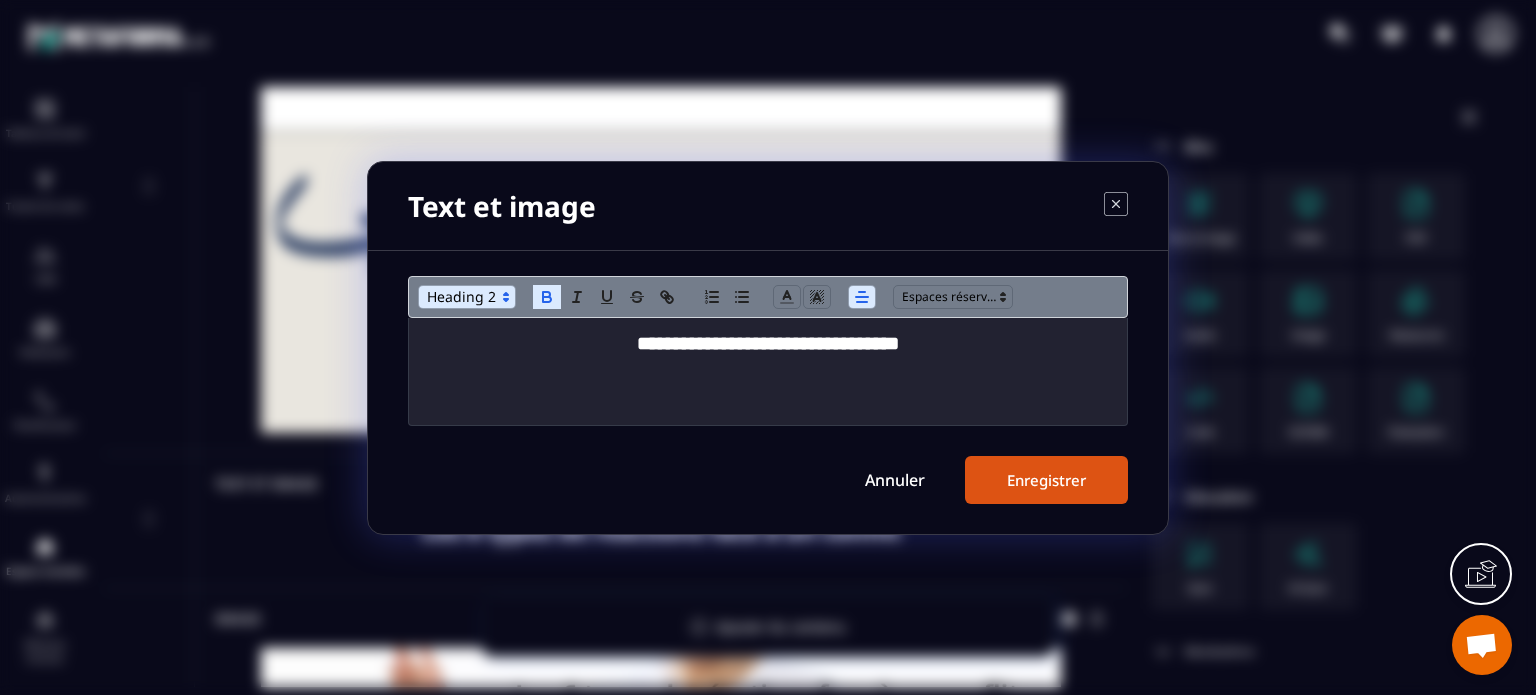 click on "Enregistrer" at bounding box center [1046, 480] 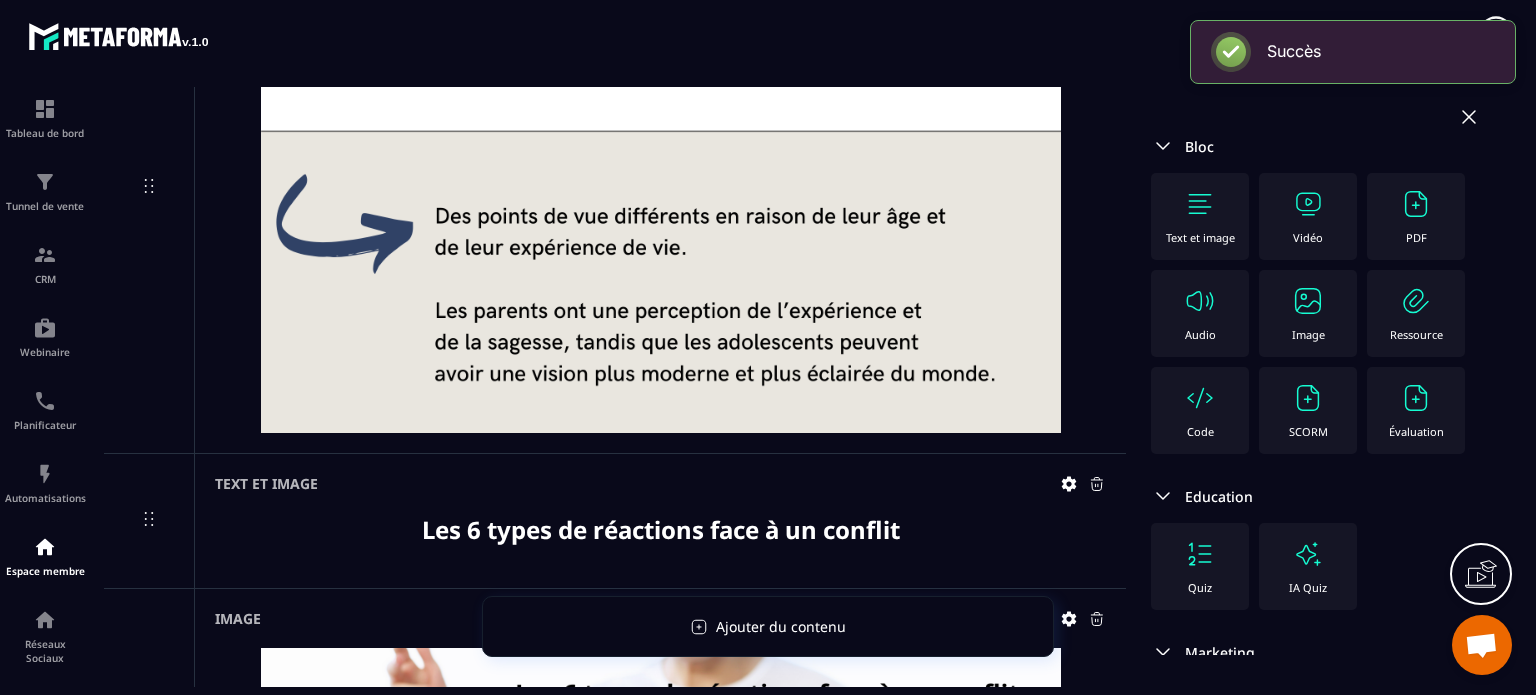 click at bounding box center [1308, 301] 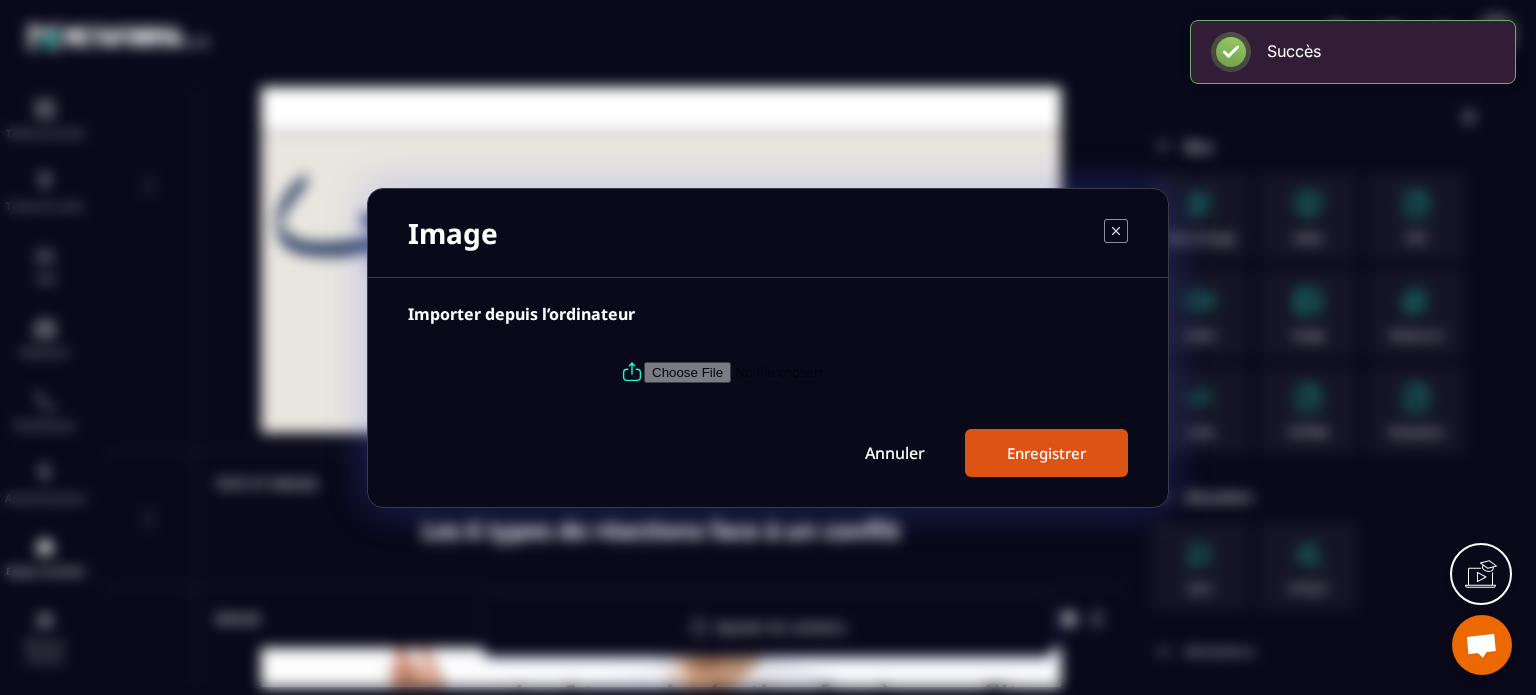 click at bounding box center (780, 371) 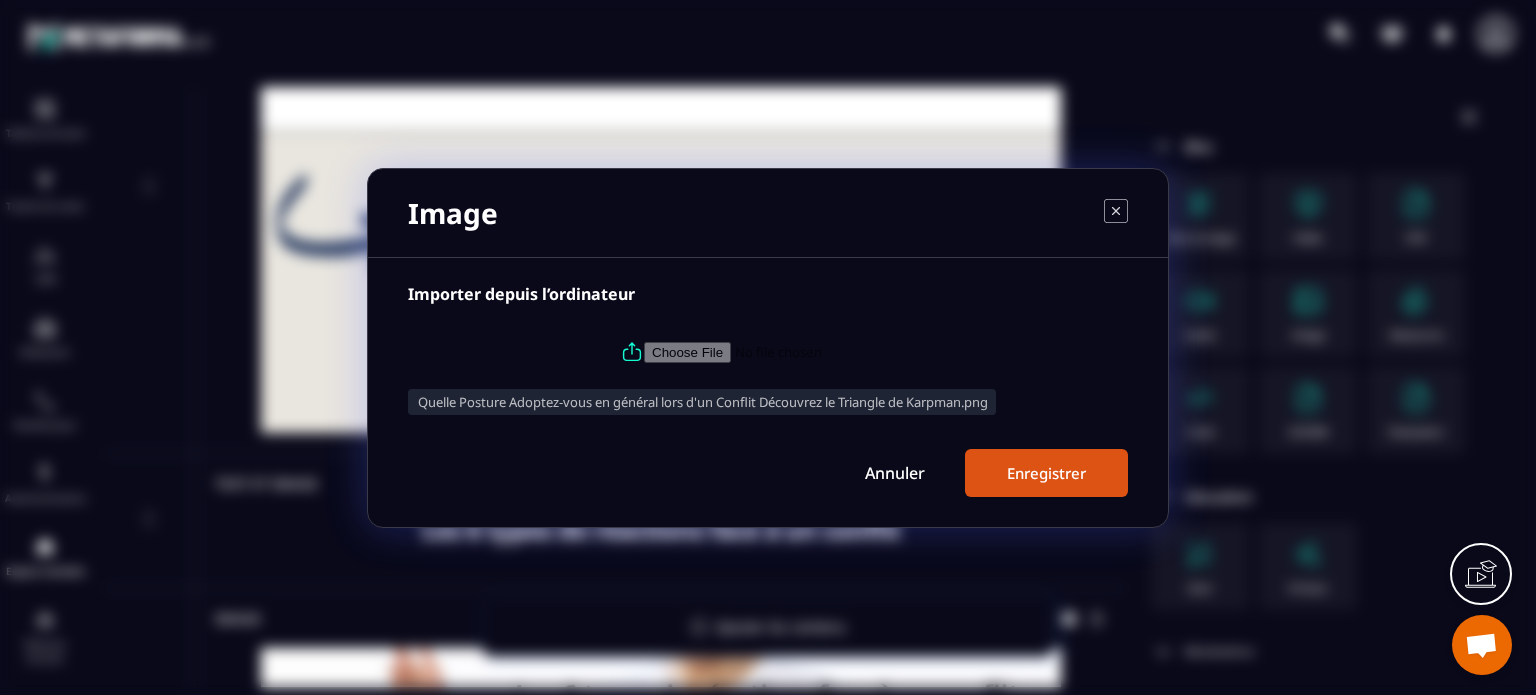 click on "Enregistrer" at bounding box center (1046, 473) 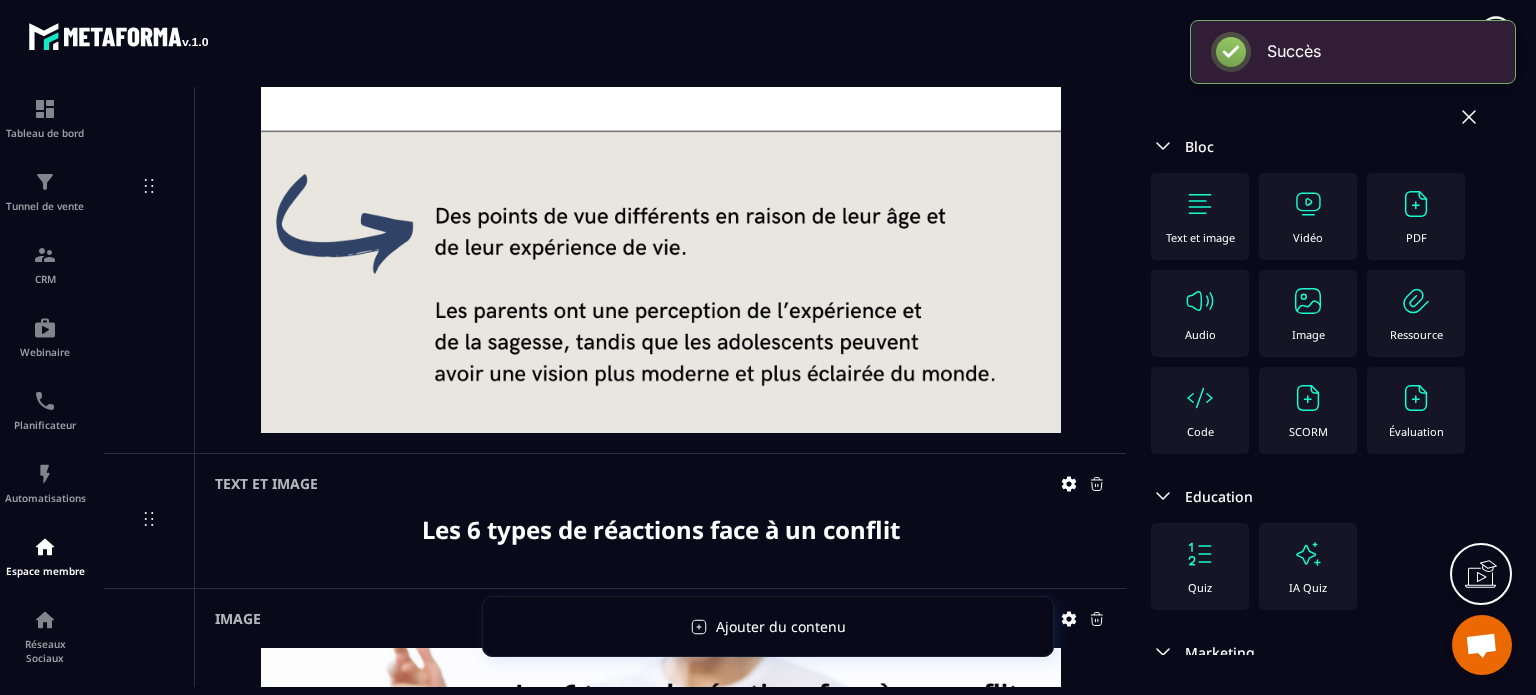 click on "Image" at bounding box center [1308, 334] 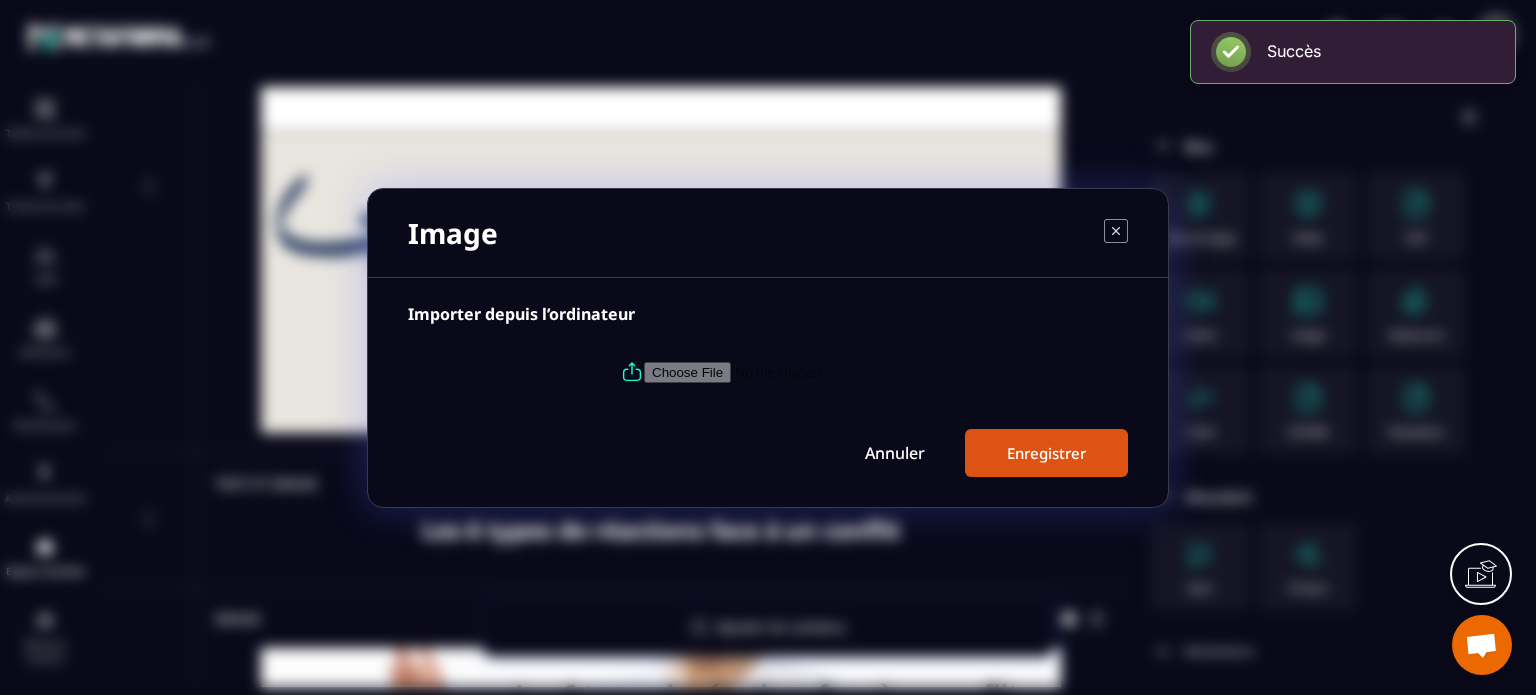 click at bounding box center [780, 371] 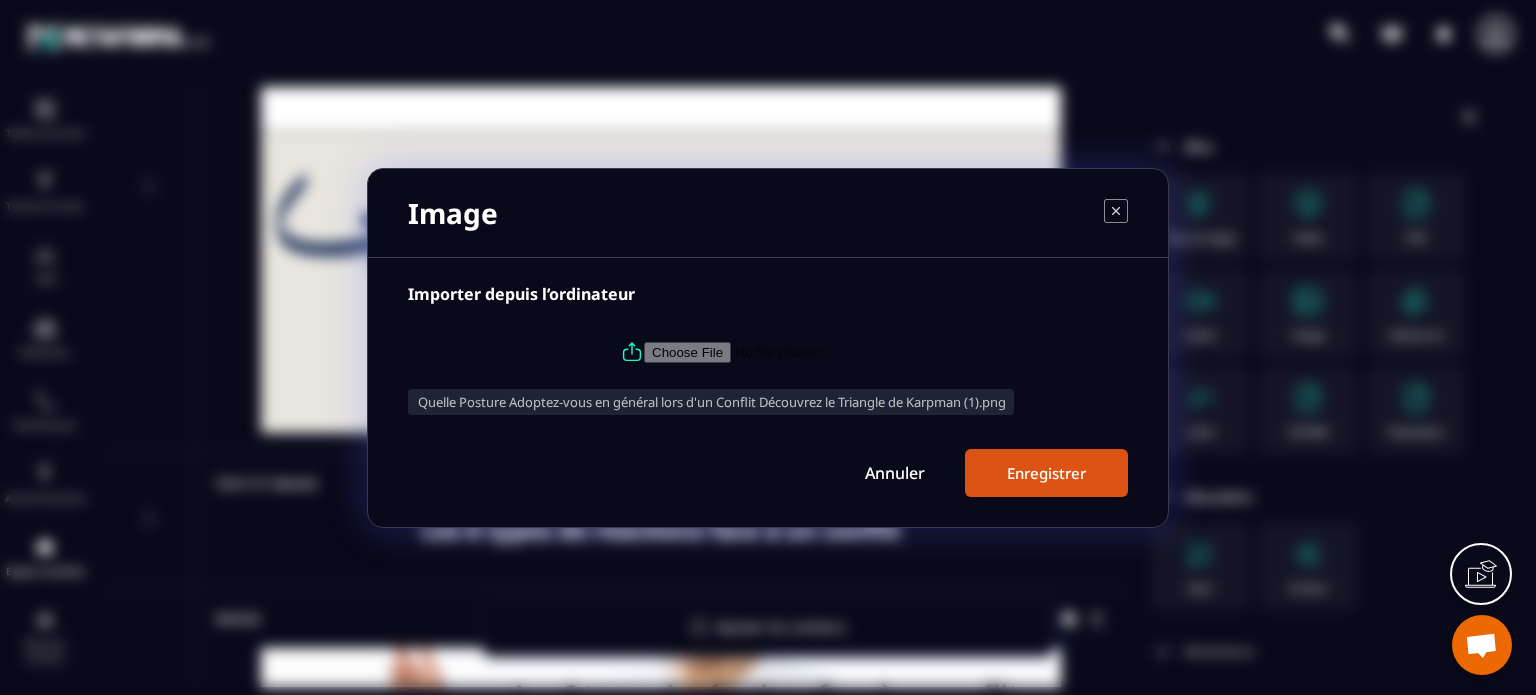 click on "Enregistrer" at bounding box center (1046, 473) 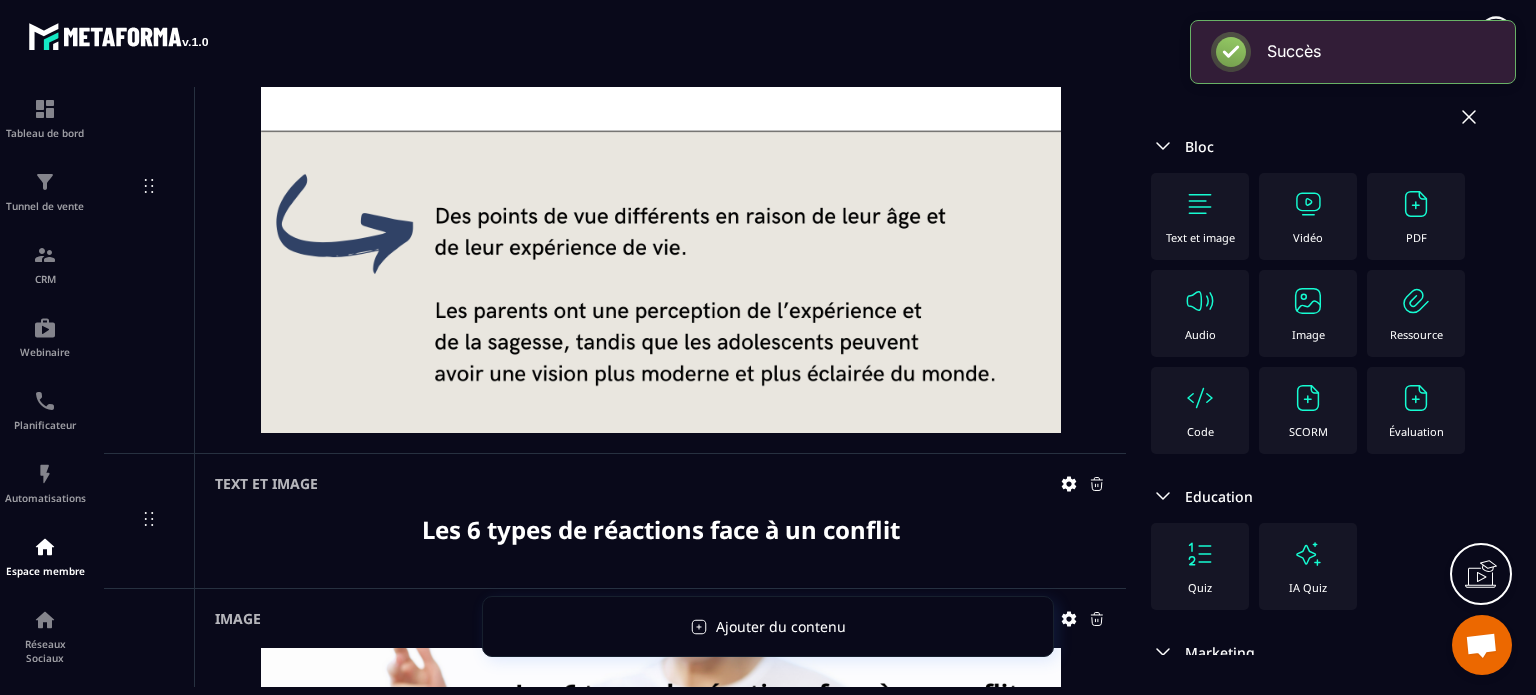 click 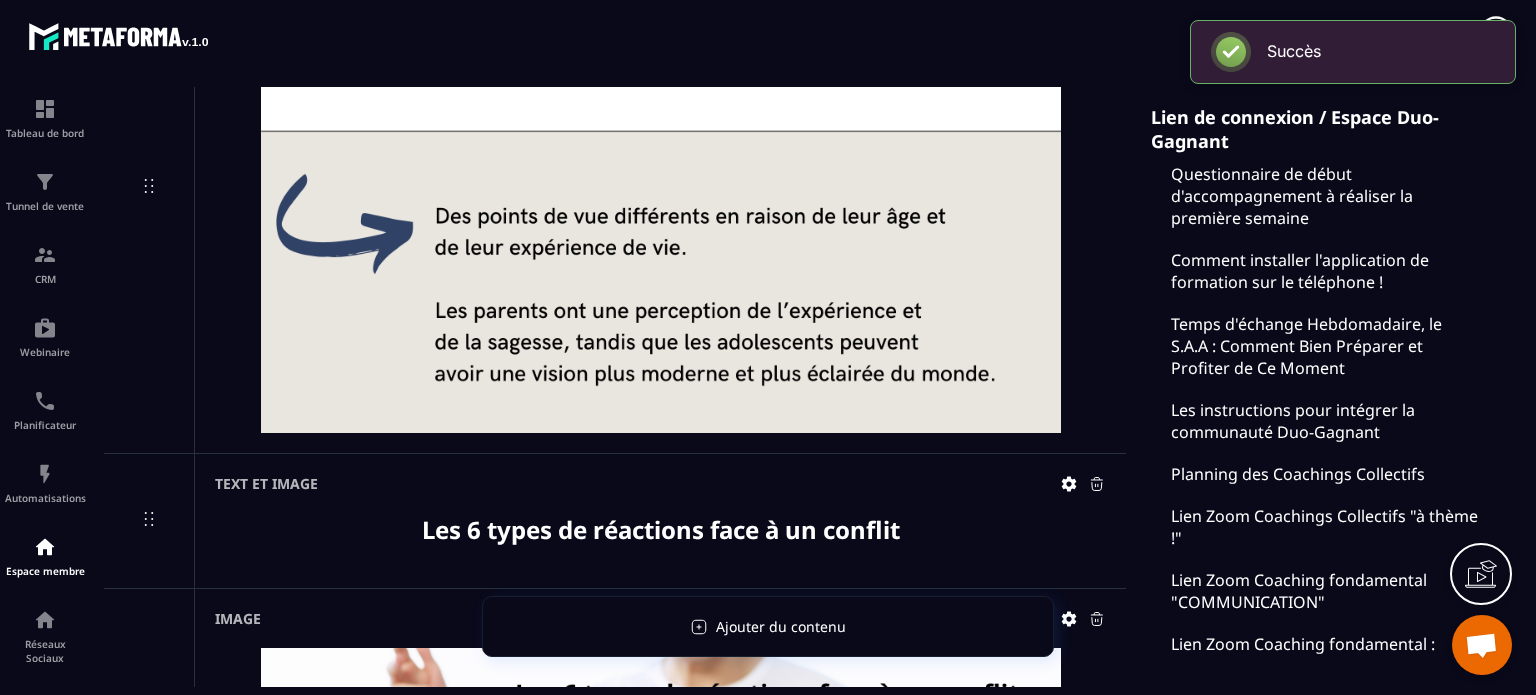click on "Lien de connexion / Espace Duo-Gagnant Questionnaire de début d'accompagnement à réaliser la première semaine Comment installer l'application de formation sur le téléphone ! Temps d'échange Hebdomadaire, le S.A.A : Comment Bien Préparer et Profiter de Ce Moment Les instructions pour intégrer la communauté Duo-Gagnant Planning des Coachings Collectifs Lien Zoom Coachings Collectifs "à thème !" Lien Zoom Coaching fondamental "COMMUNICATION" Lien Zoom Coaching fondamental : "COLLABORATION" Lien Zoom Coaching fondamental : "CADRE et CONFLIT" Lien Zoom Coaching fondamental : GESTION DES ECRANS Lien Zoom Coaching fondamental : RECADRER SON ADO Coaching Individuel : Prise de rendez-vous avec le Coach [PERSON_NAME] Zoom pour le coaching individuel avec le Coach [PERSON_NAME] de rendez-vous avec le coach [PERSON_NAME] Zoom pour le coaching individuel avec le coach Marit Introduction à l'esprit Duo-Gagnant ! Vidéo de Bienvenue Conférence offerte "Développer l'estime et la confiance en soi de son Ado" Bon moment" at bounding box center (1316, 3087) 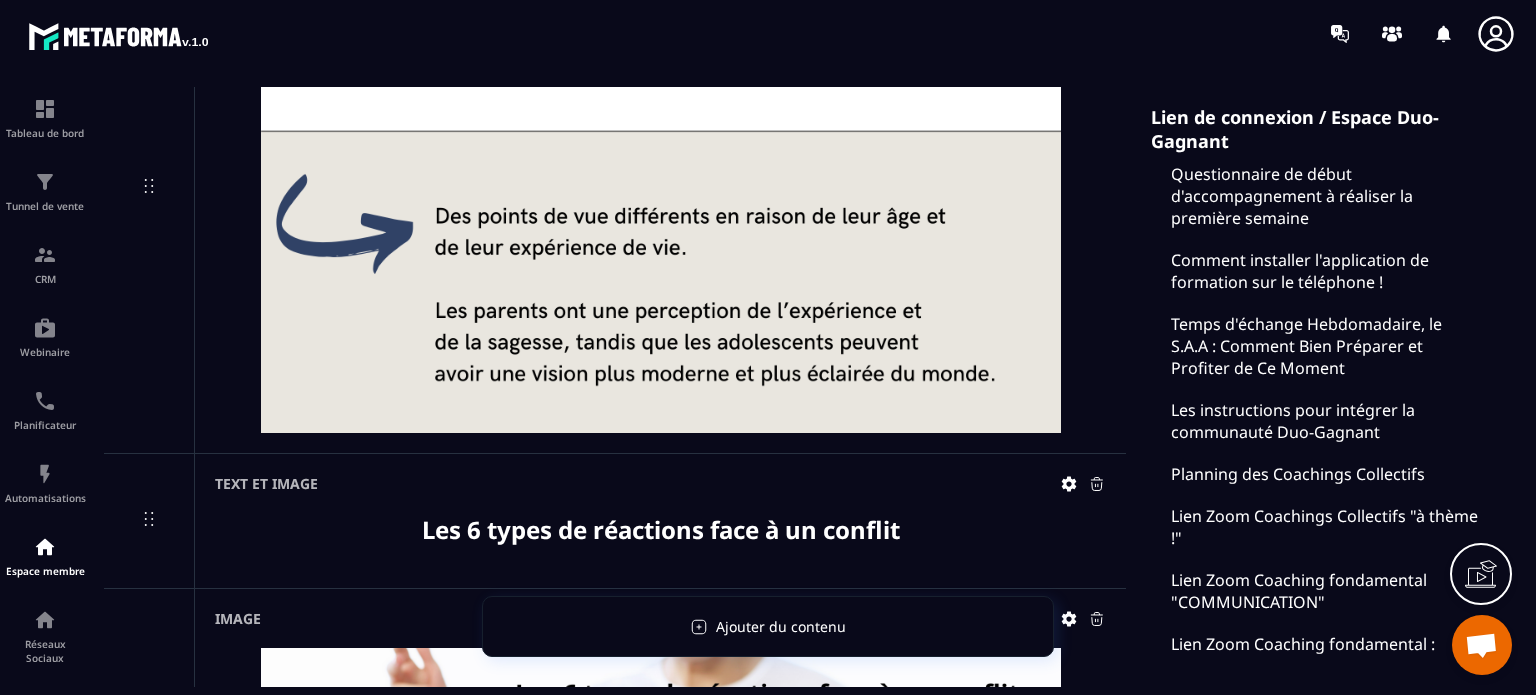 click on "Lien de connexion / Espace Duo-Gagnant Questionnaire de début d'accompagnement à réaliser la première semaine Comment installer l'application de formation sur le téléphone ! Temps d'échange Hebdomadaire, le S.A.A : Comment Bien Préparer et Profiter de Ce Moment Les instructions pour intégrer la communauté Duo-Gagnant Planning des Coachings Collectifs Lien Zoom Coachings Collectifs "à thème !" Lien Zoom Coaching fondamental "COMMUNICATION" Lien Zoom Coaching fondamental : "COLLABORATION" Lien Zoom Coaching fondamental : "CADRE et CONFLIT" Lien Zoom Coaching fondamental : GESTION DES ECRANS Lien Zoom Coaching fondamental : RECADRER SON ADO Coaching Individuel : Prise de rendez-vous avec le Coach [PERSON_NAME] Zoom pour le coaching individuel avec le Coach [PERSON_NAME] de rendez-vous avec le coach [PERSON_NAME] Zoom pour le coaching individuel avec le coach Marit Introduction à l'esprit Duo-Gagnant ! Vidéo de Bienvenue Conférence offerte "Développer l'estime et la confiance en soi de son Ado" Bon moment" at bounding box center [1316, 3087] 